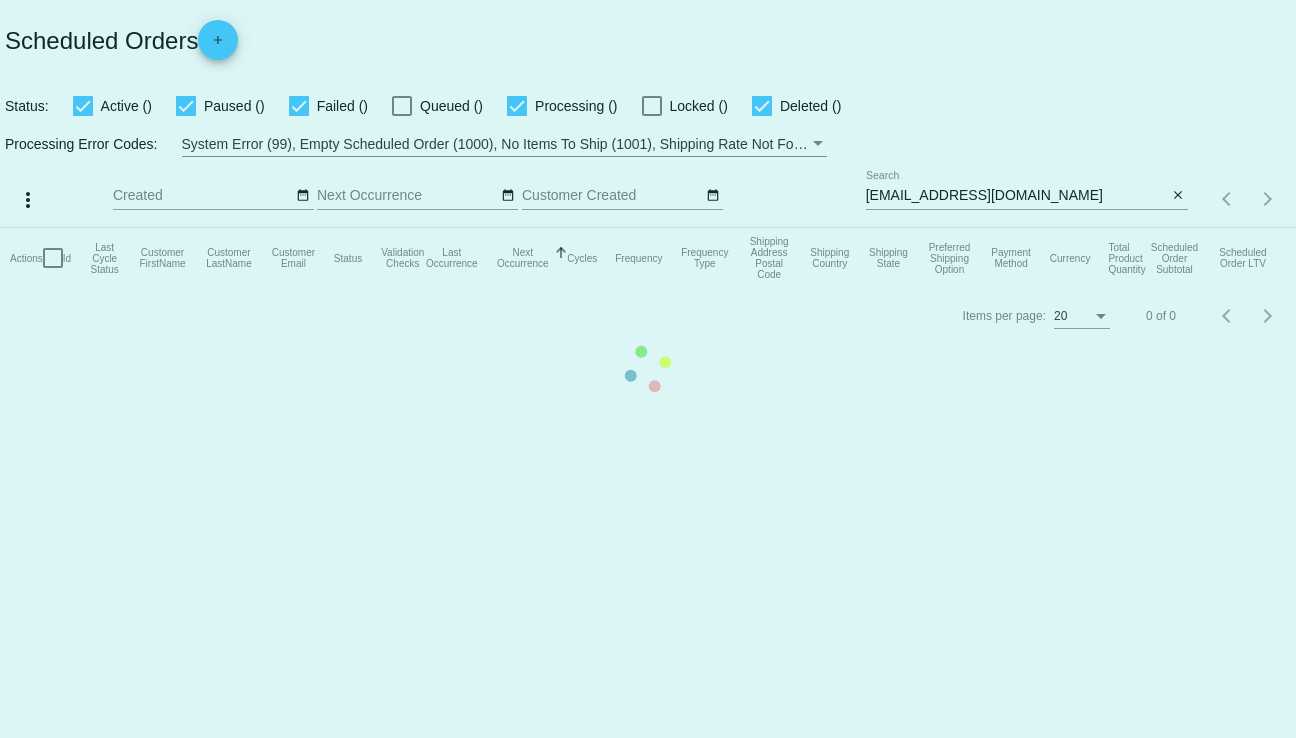 scroll, scrollTop: 0, scrollLeft: 0, axis: both 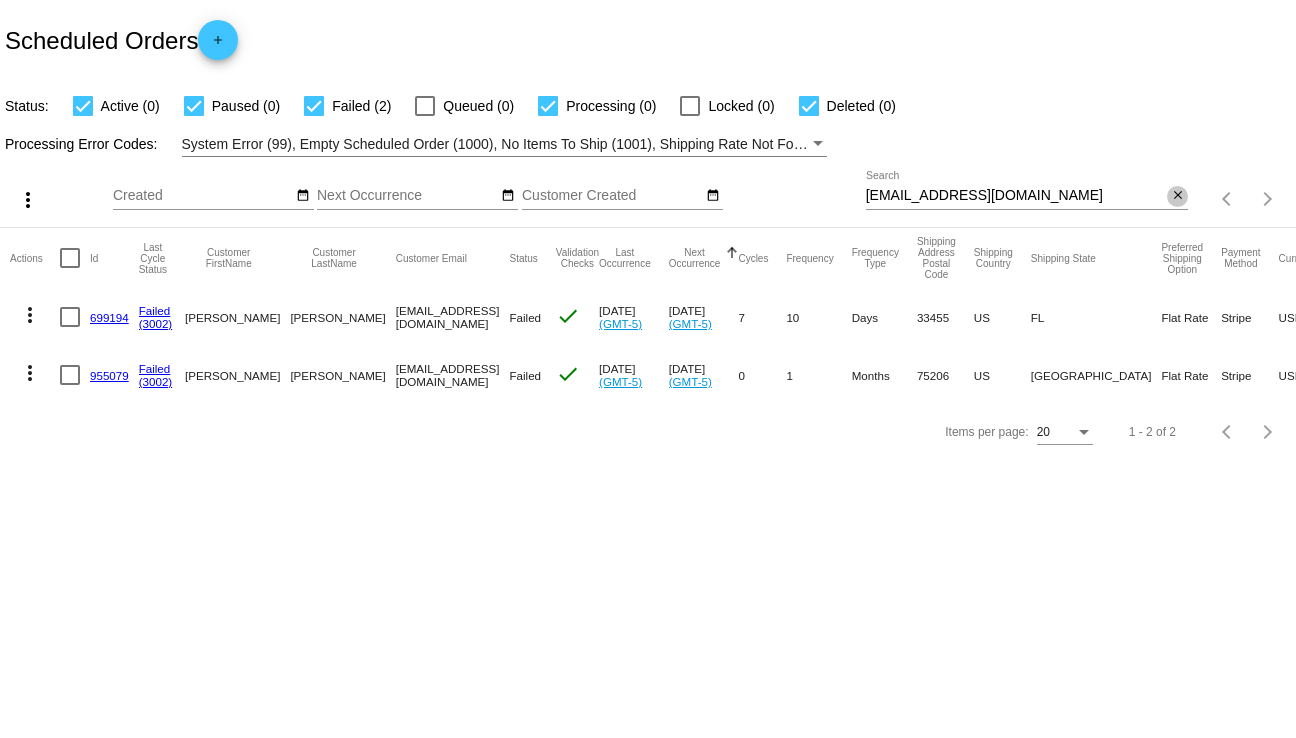 click on "close" 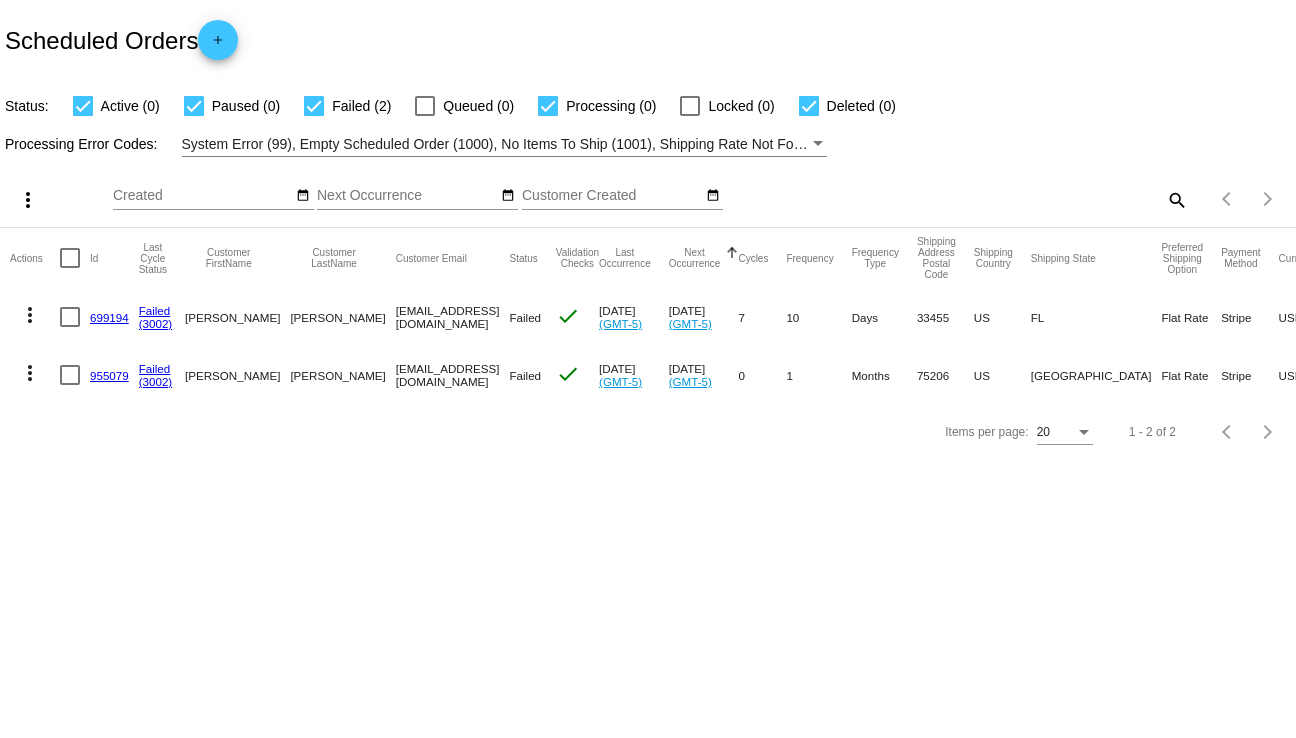 click on "search" 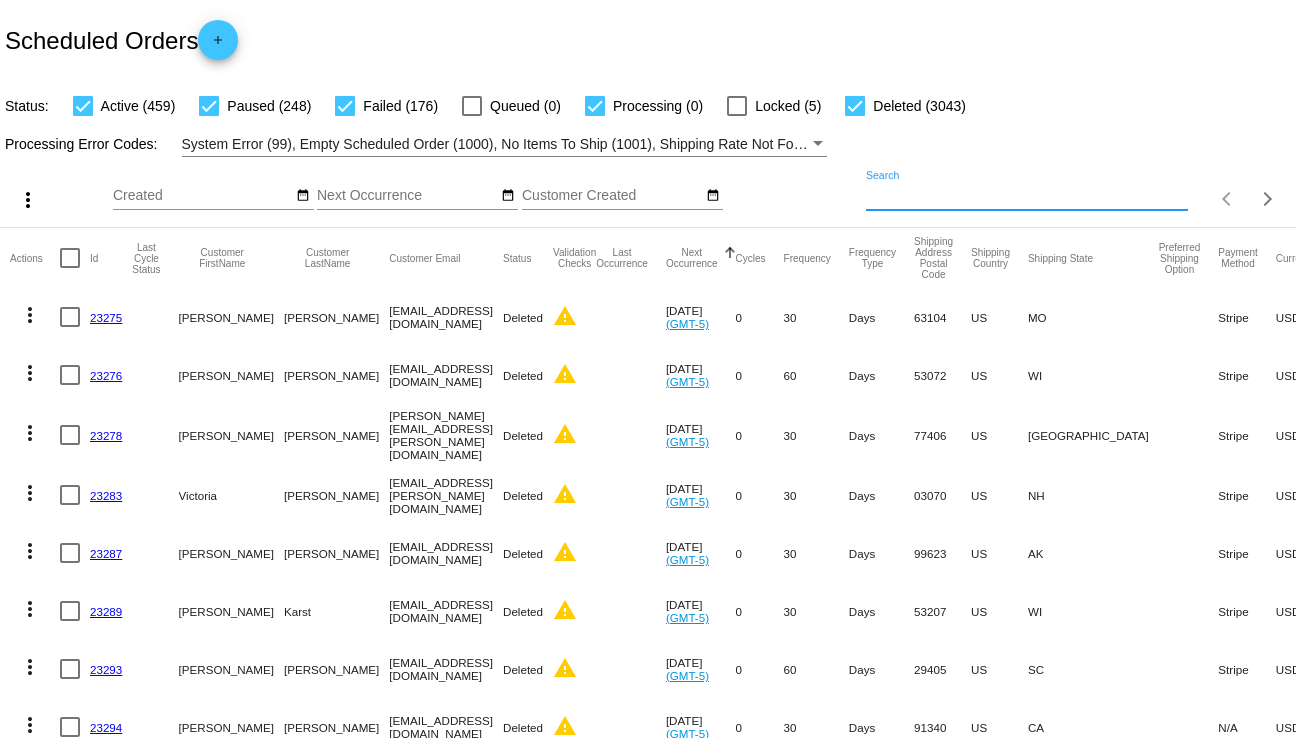 paste on "tinafenn63@gmail.com" 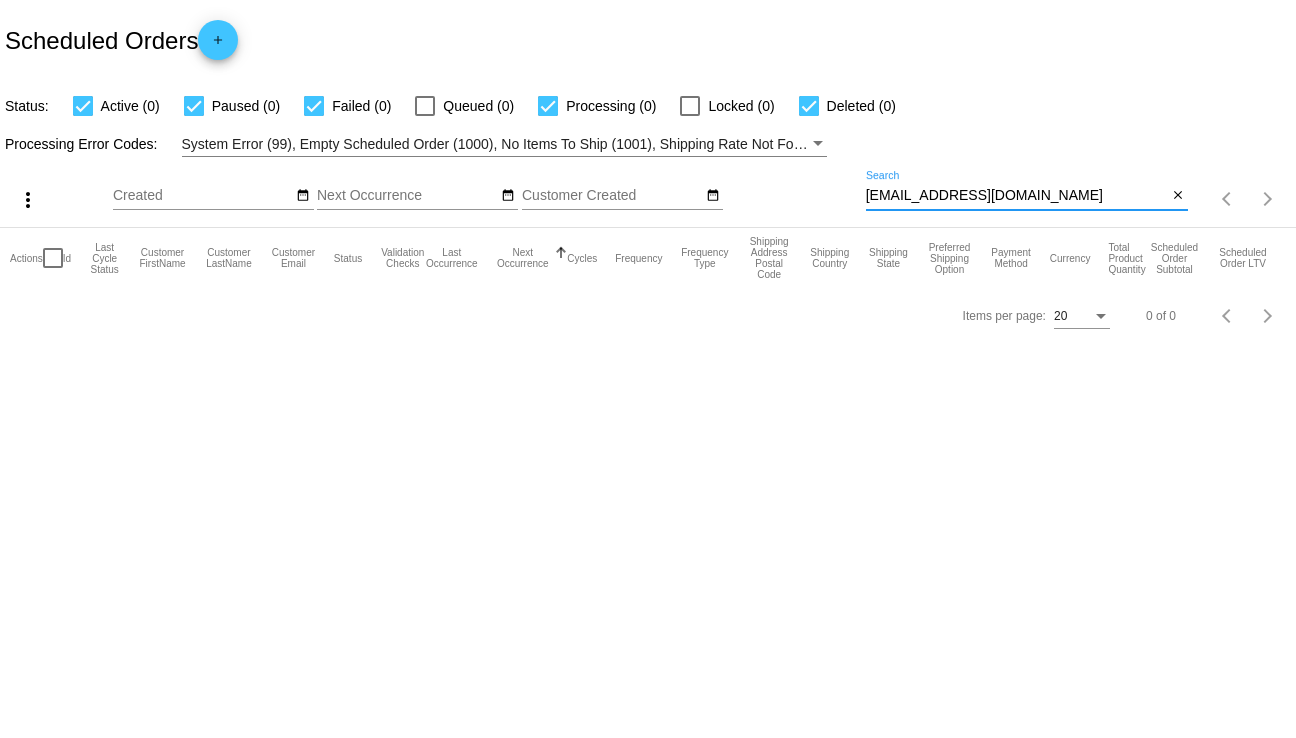 type on "tinafenn63@gmail.com" 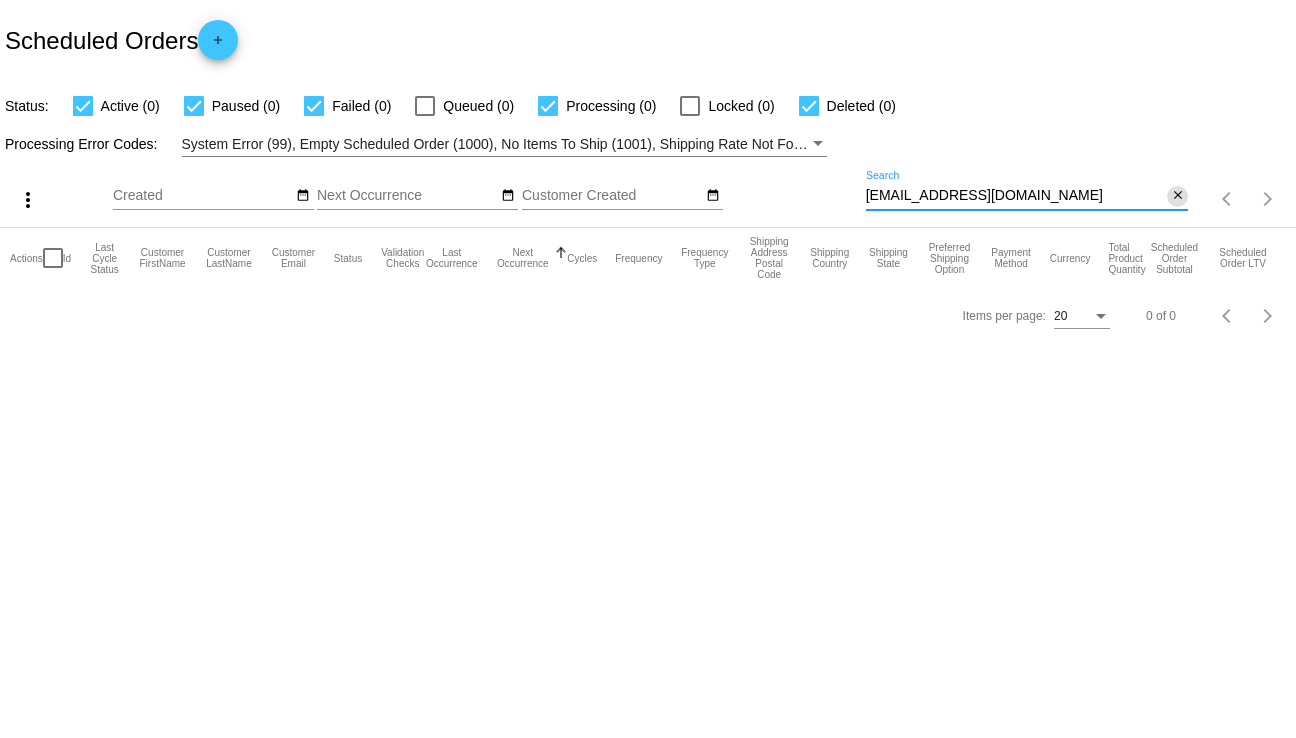 click on "close" 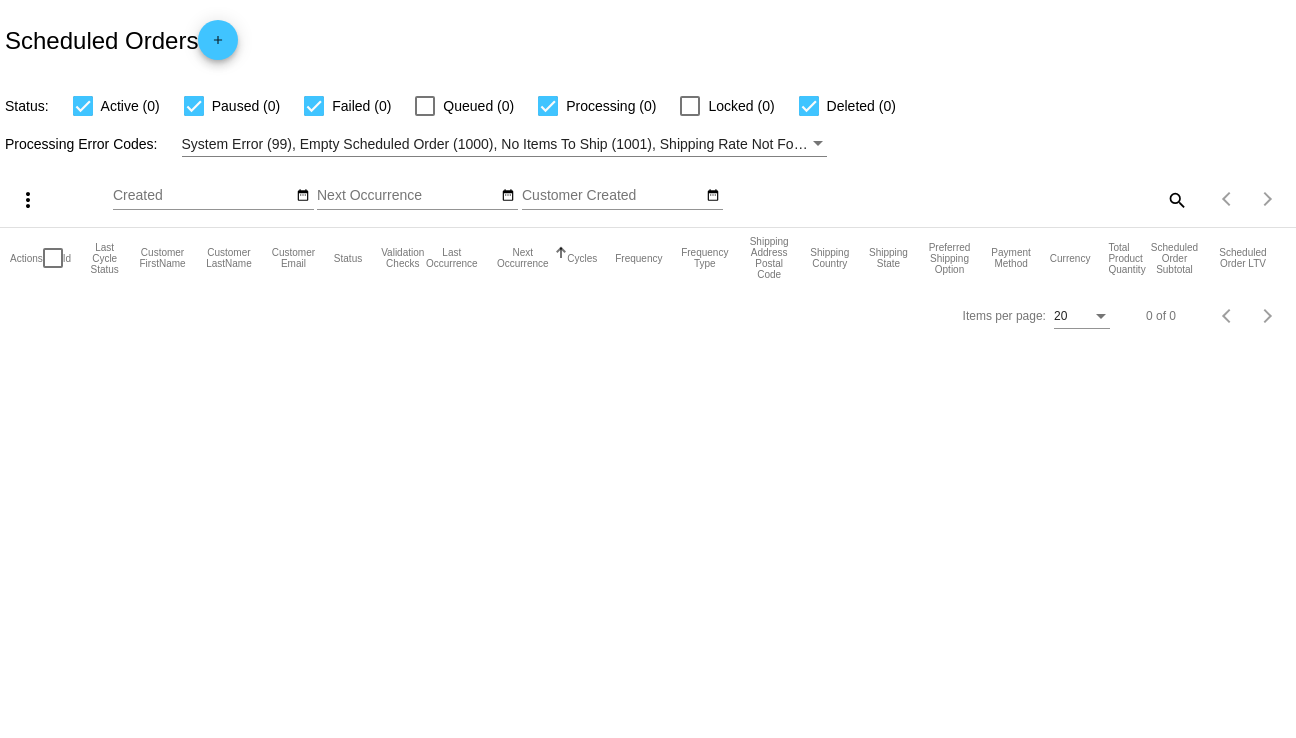 click on "Scheduled Orders
add
Status:
Active (0)
Paused (0)
Failed (0)
Queued (0)
Processing
(0)
Locked (0)
Deleted (0)
Processing Error Codes:
System Error (99), Empty Scheduled Order (1000), No Items To Ship (1001), Shipping Rate Not Found (1002), Payment Integration Not Found (1003), No Payment Method (1004), Payment Failed (2000), Payment Gateway Communication Failure (2001), Client Order Creation Failure (3000), Client Order Update Failure (3001), Client Order Invalid (3002)
more_vert
Su Mo Tu" 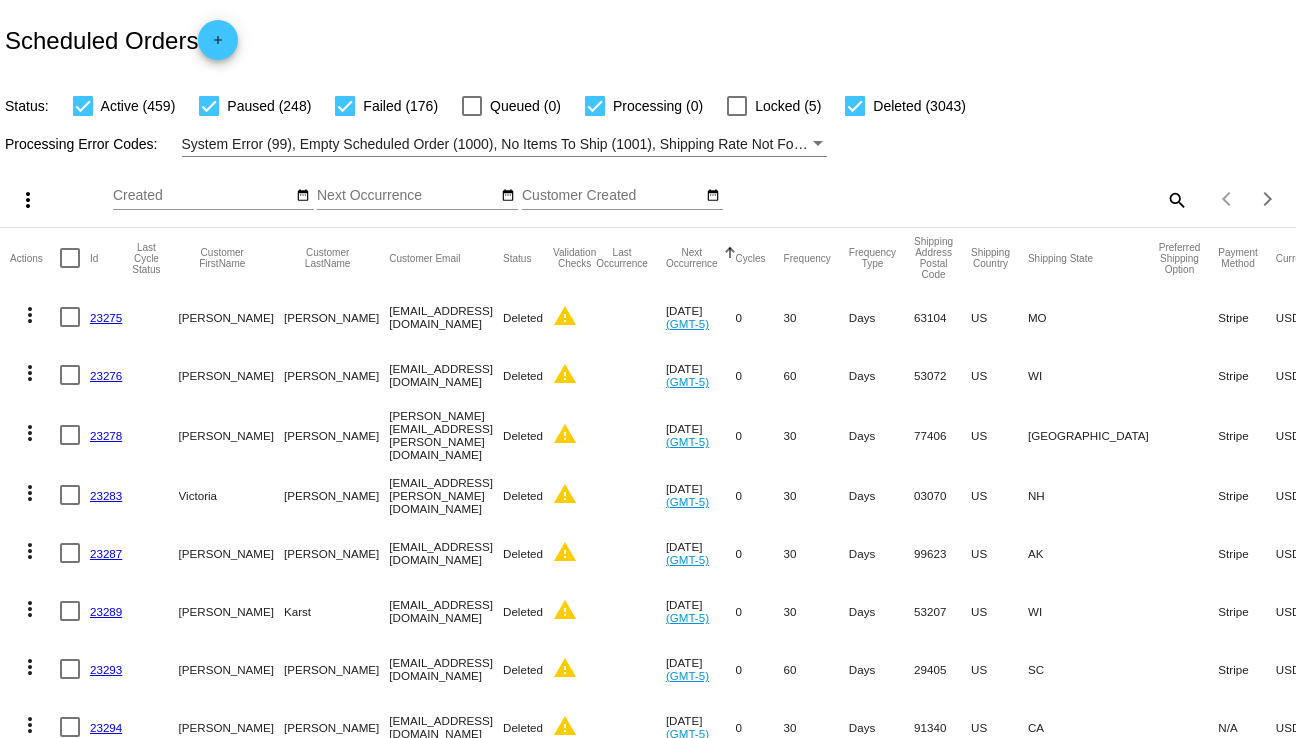 click on "search" 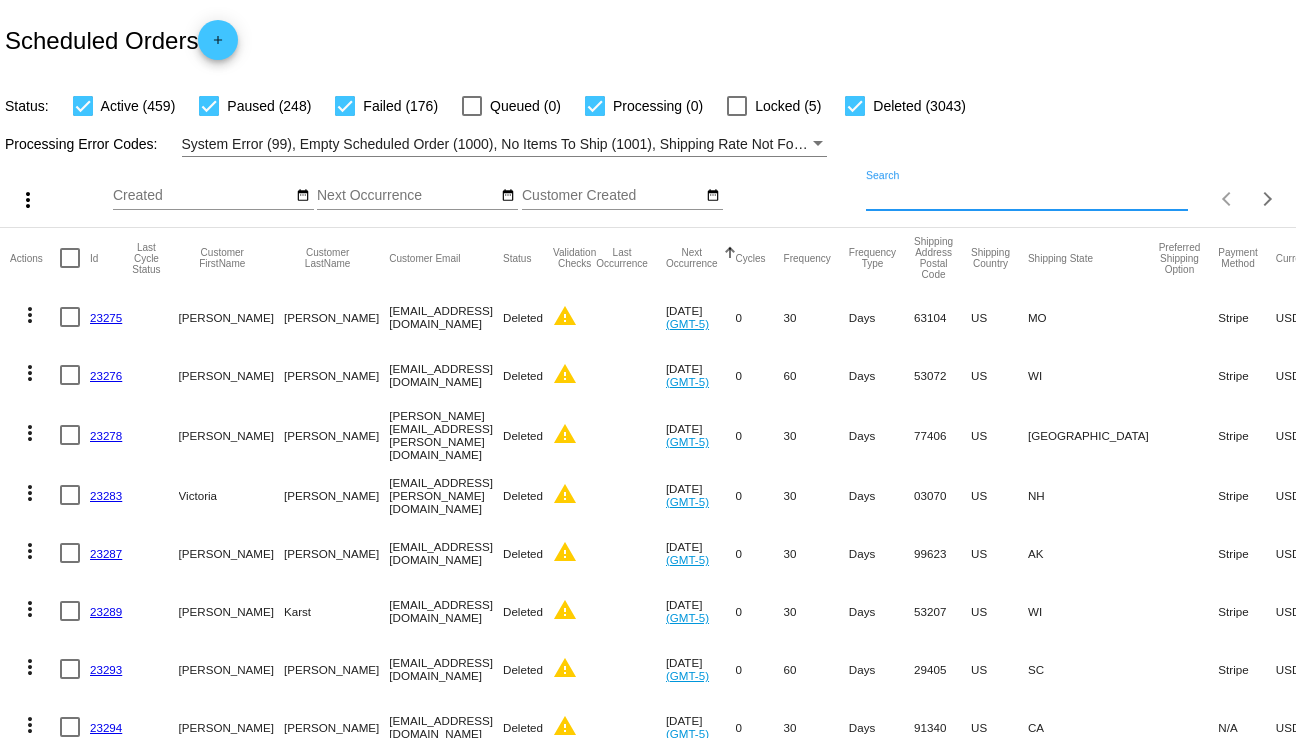 click on "Search" at bounding box center (1027, 196) 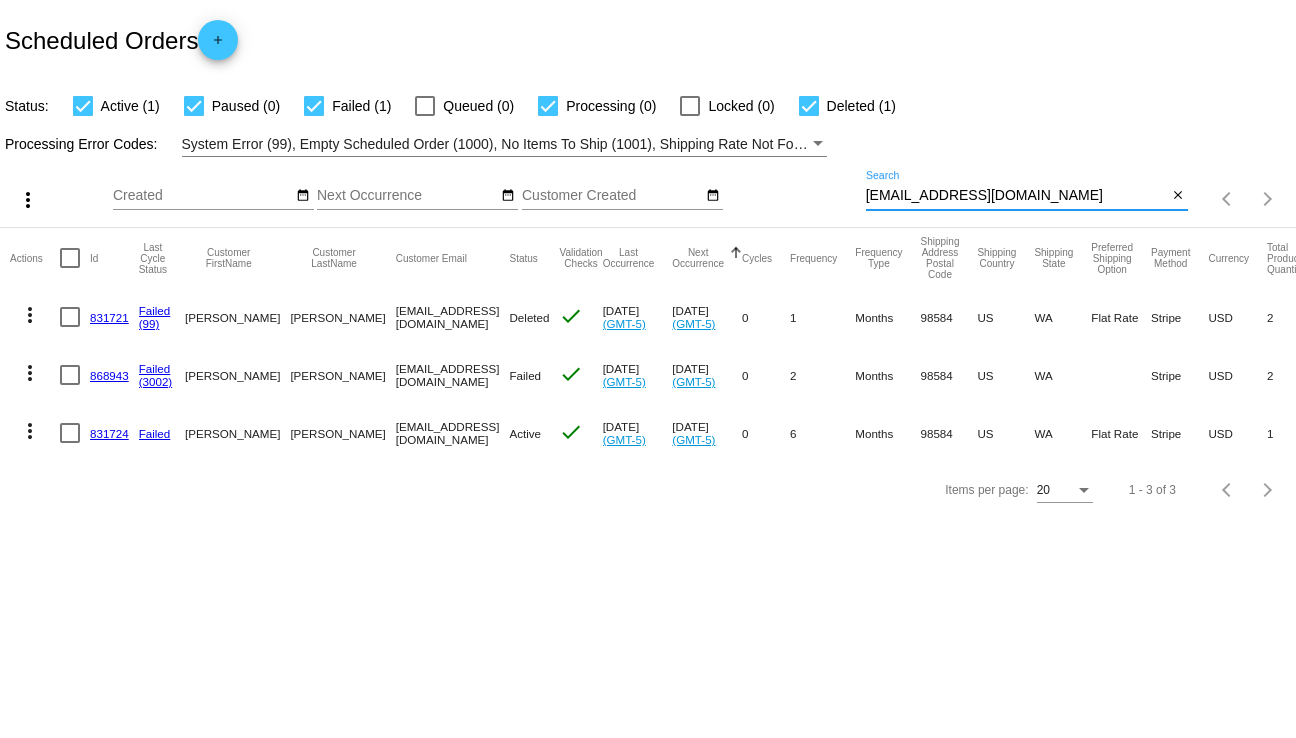 type on "tinafenn63@gmail.com" 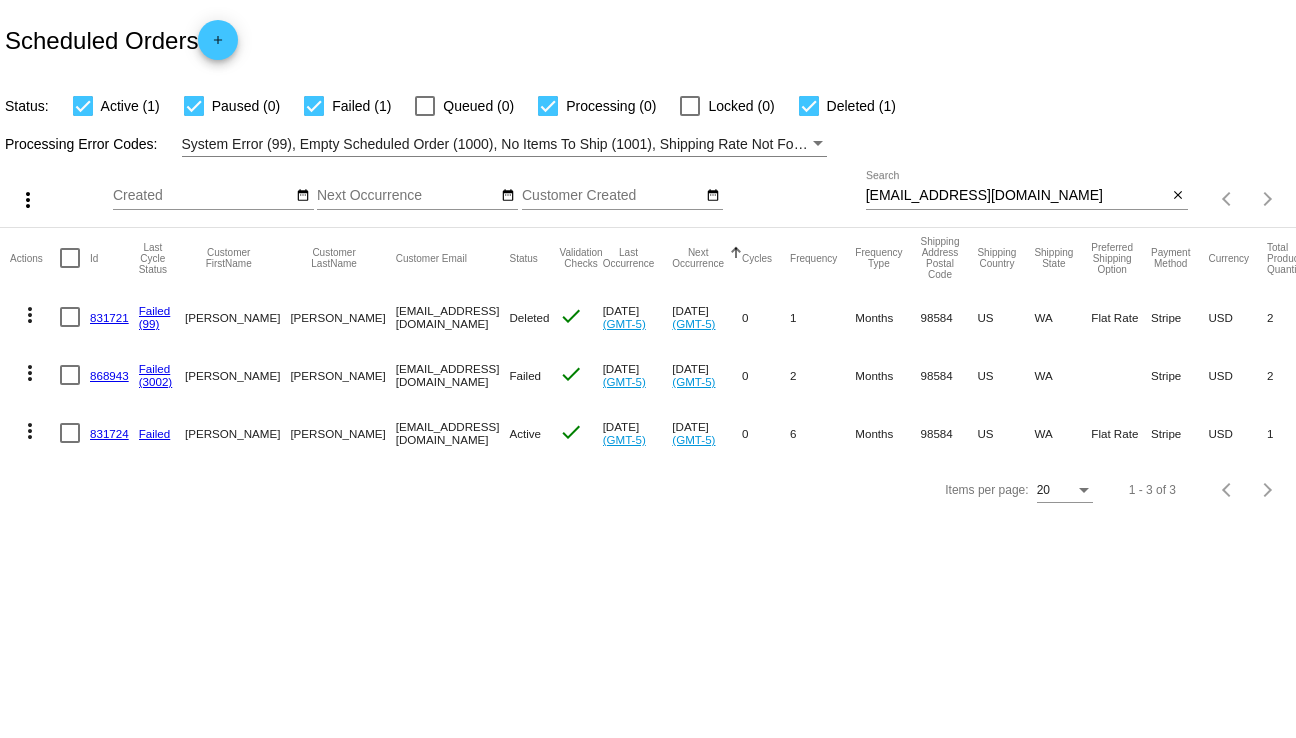 click on "868943" 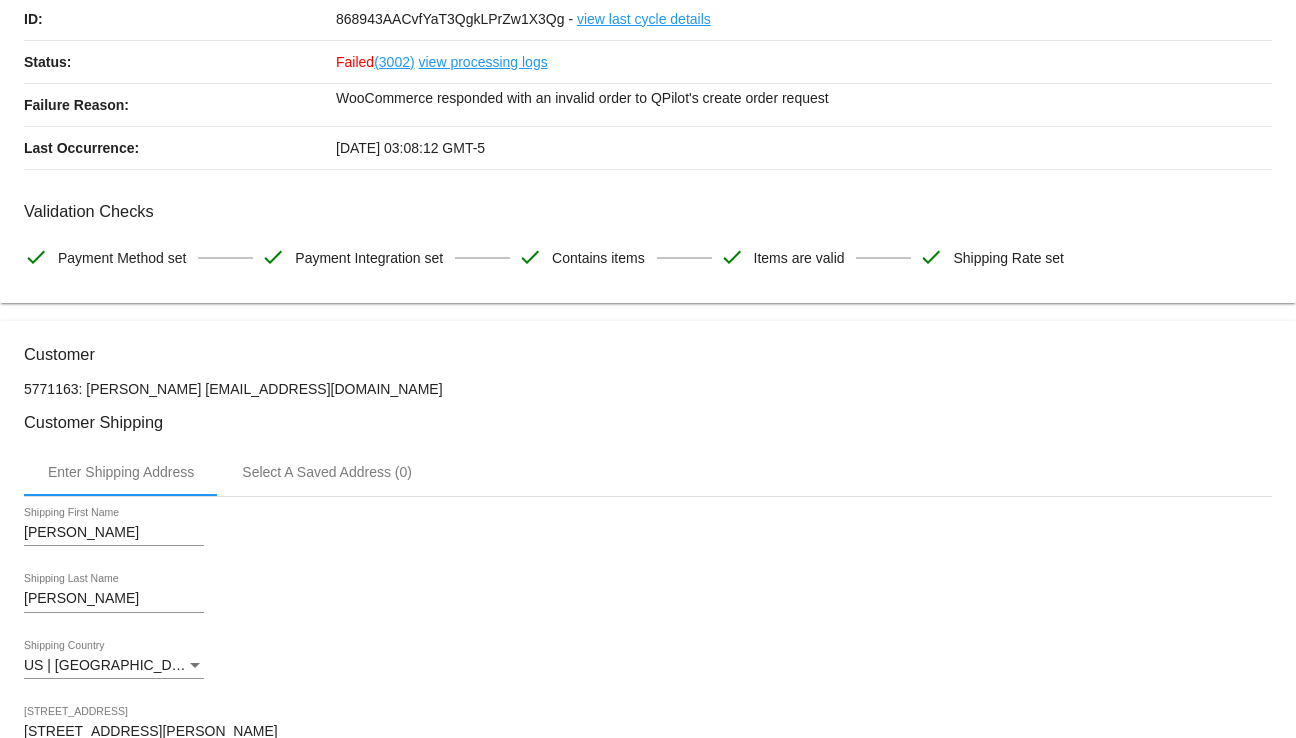 scroll, scrollTop: 0, scrollLeft: 0, axis: both 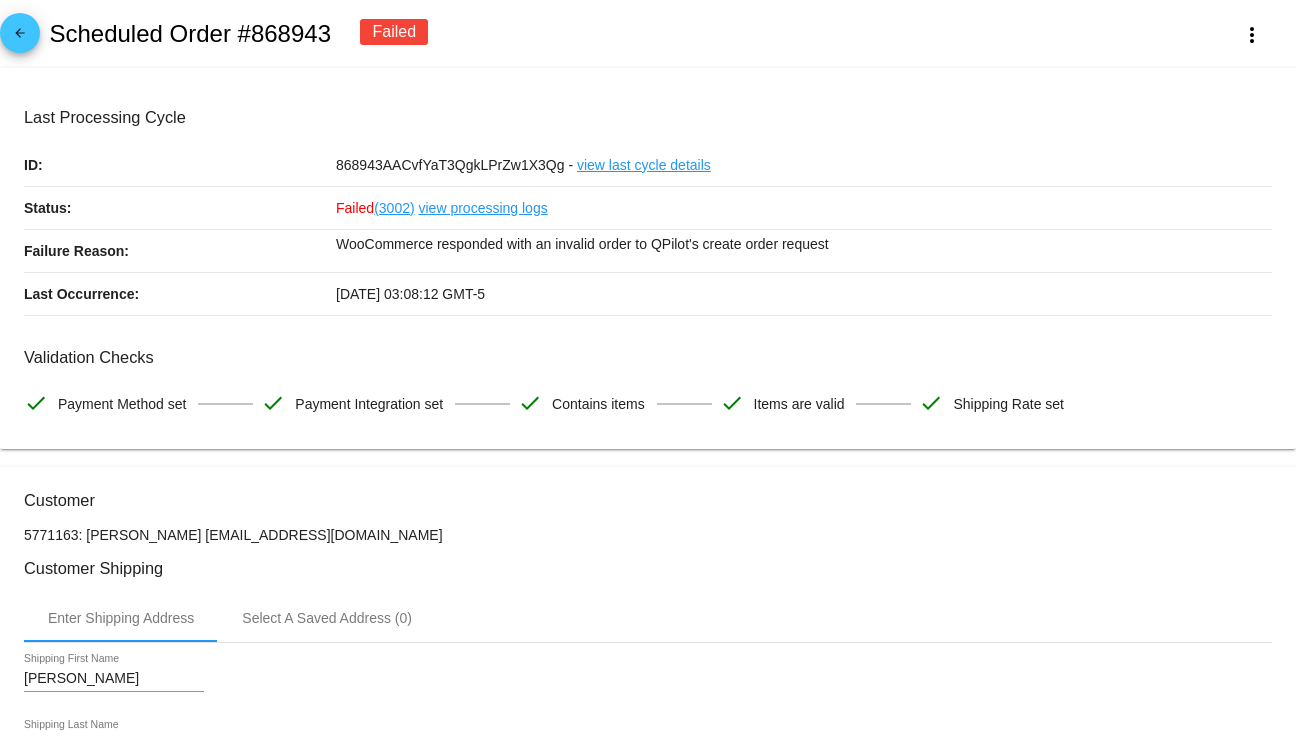 click on "arrow_back" 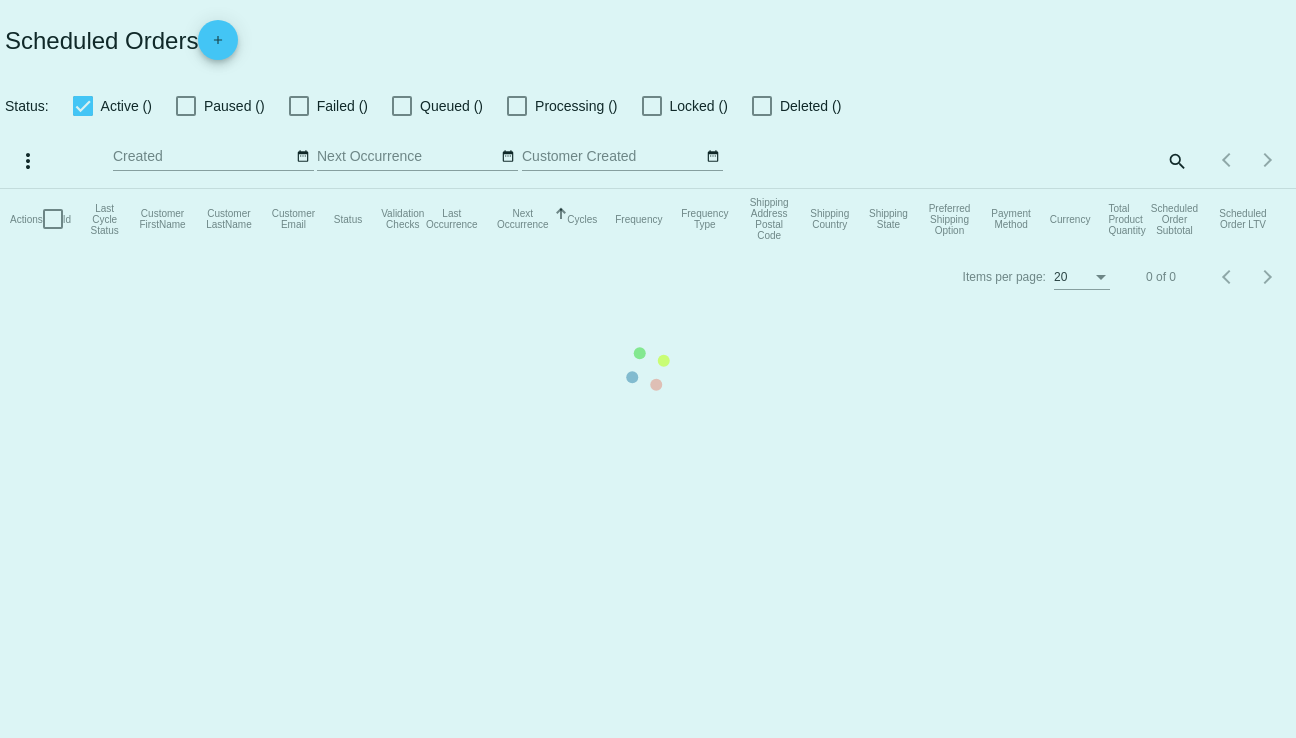 checkbox on "true" 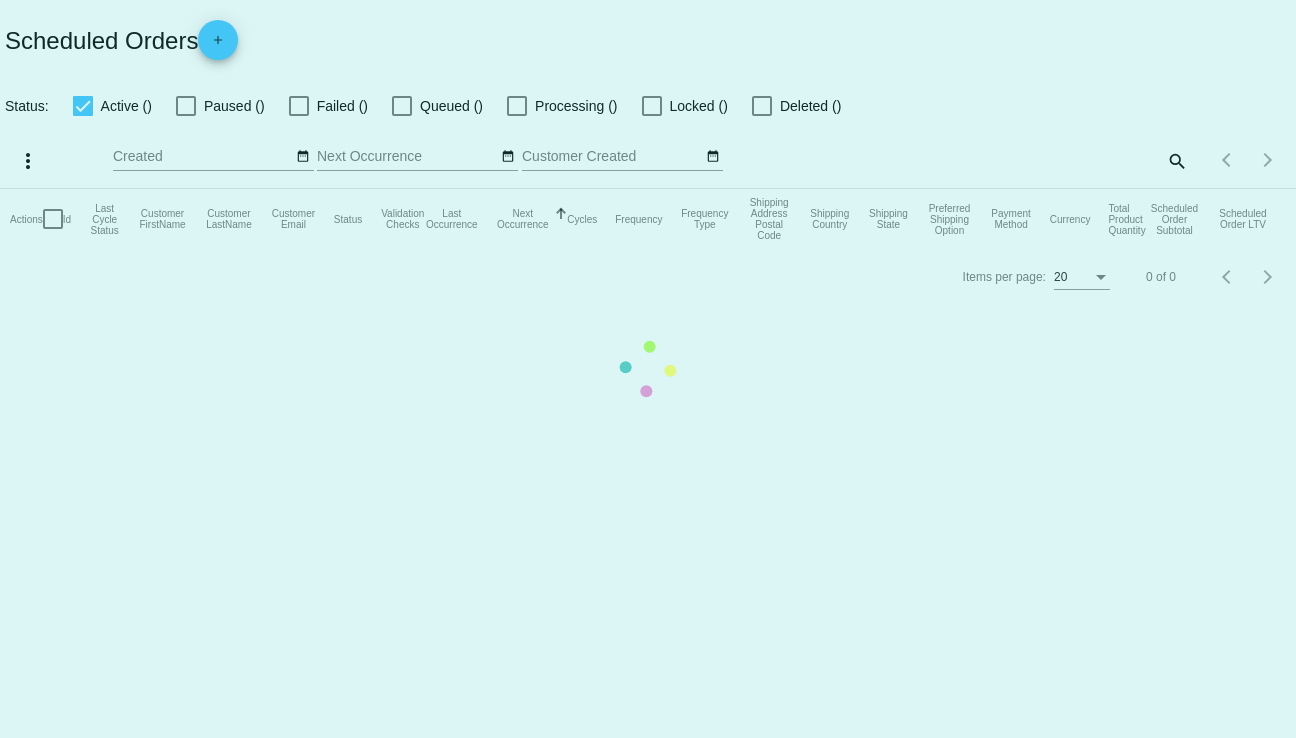 checkbox on "true" 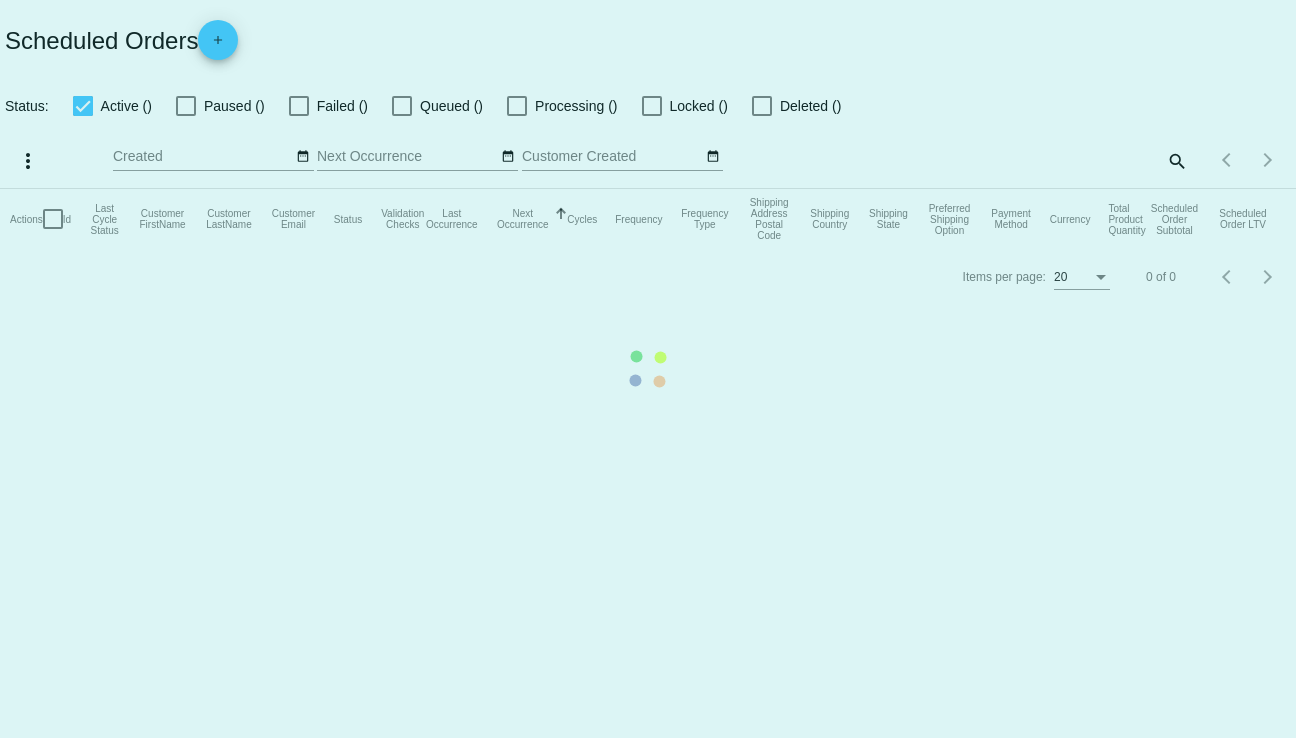 checkbox on "true" 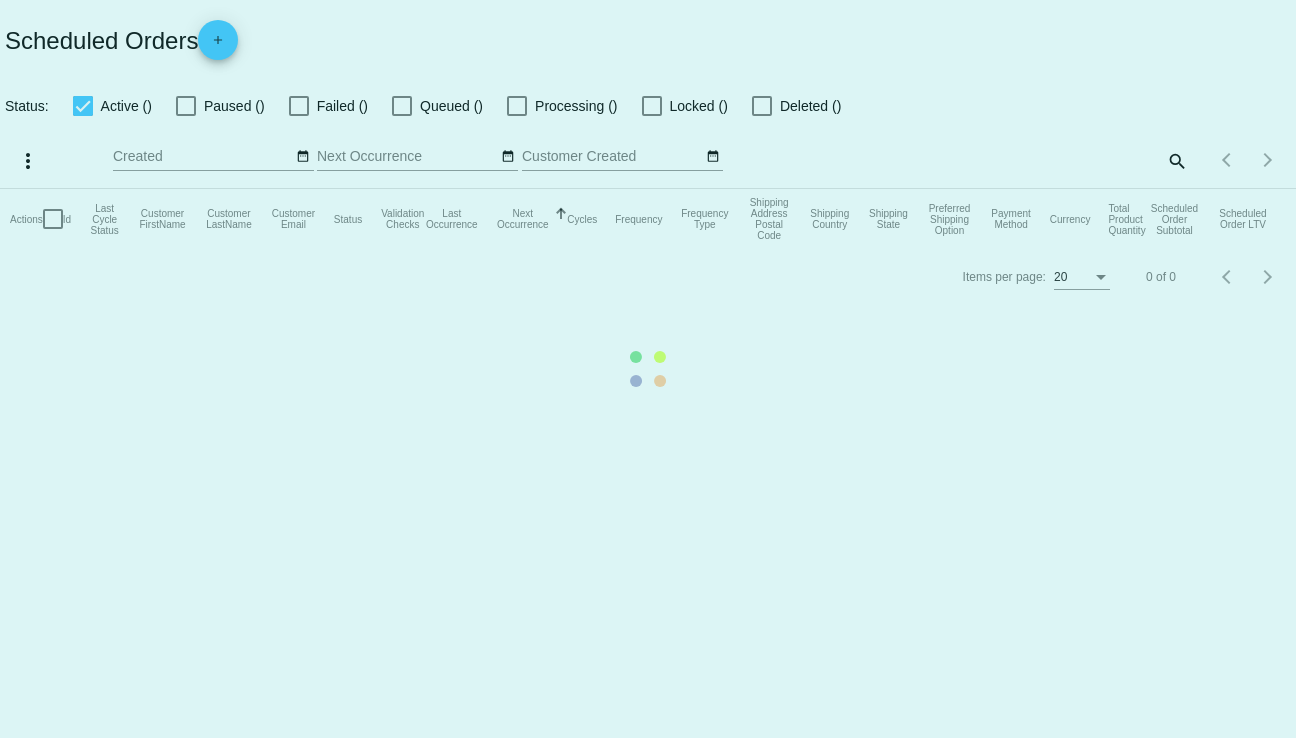 checkbox on "true" 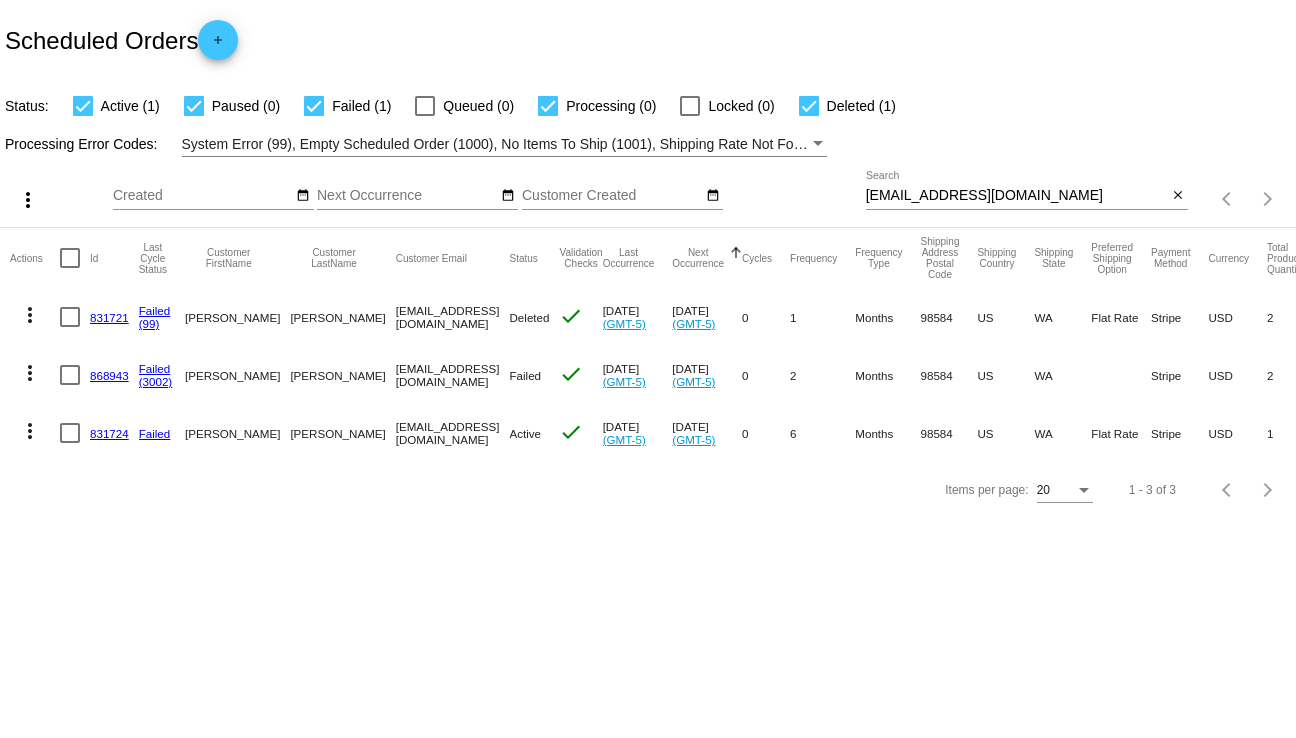 click on "831724" 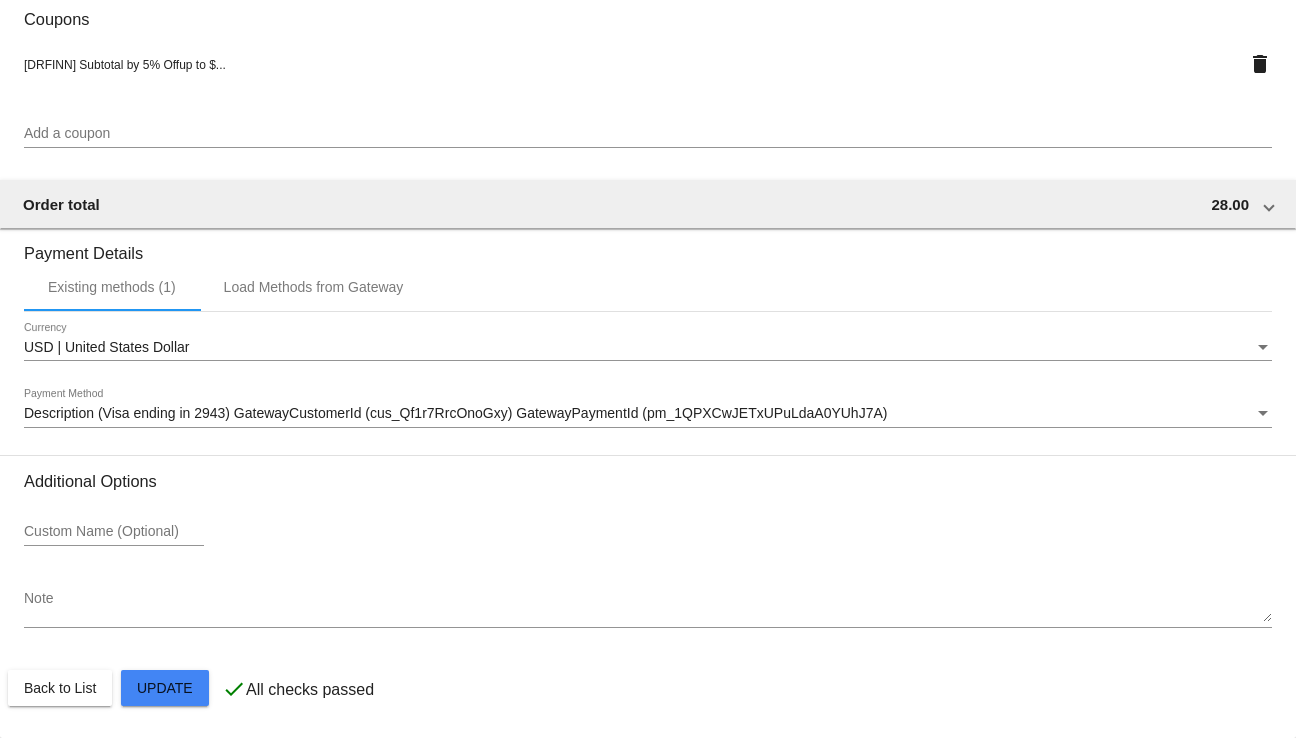 scroll, scrollTop: 1800, scrollLeft: 0, axis: vertical 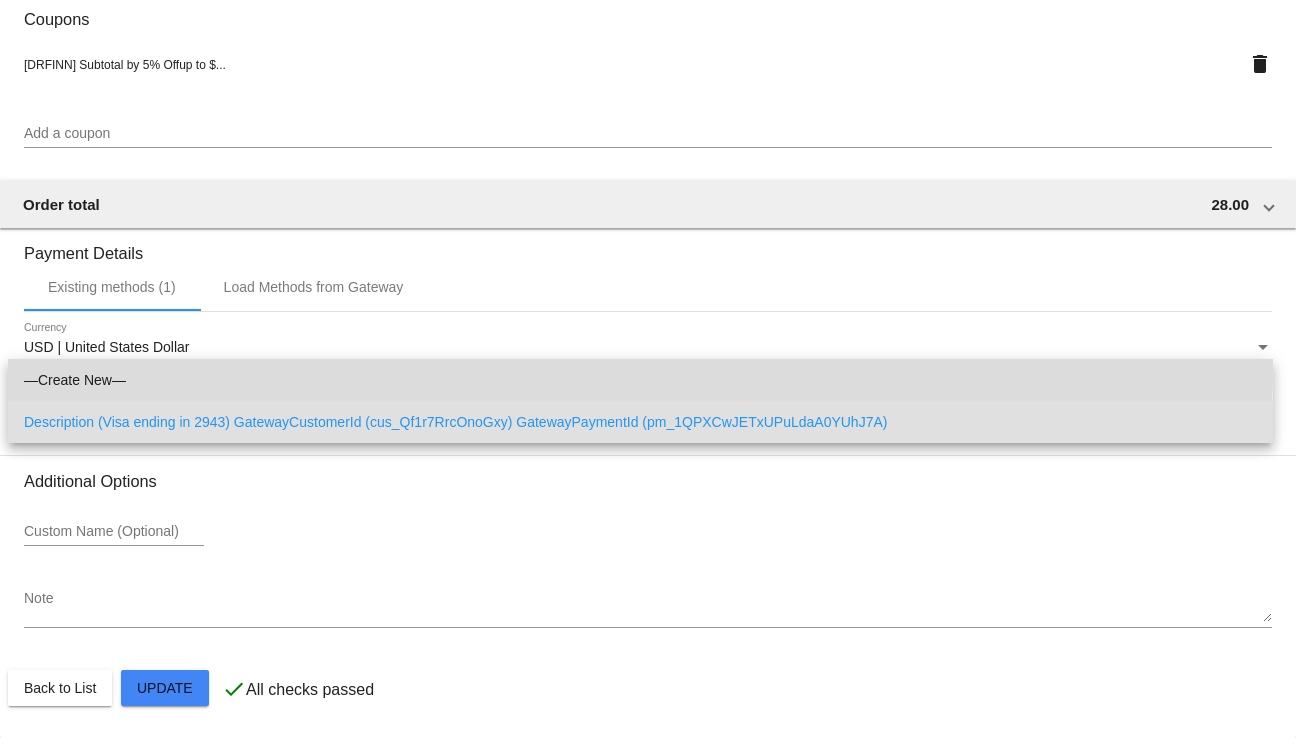 click on "—Create New—" at bounding box center (640, 380) 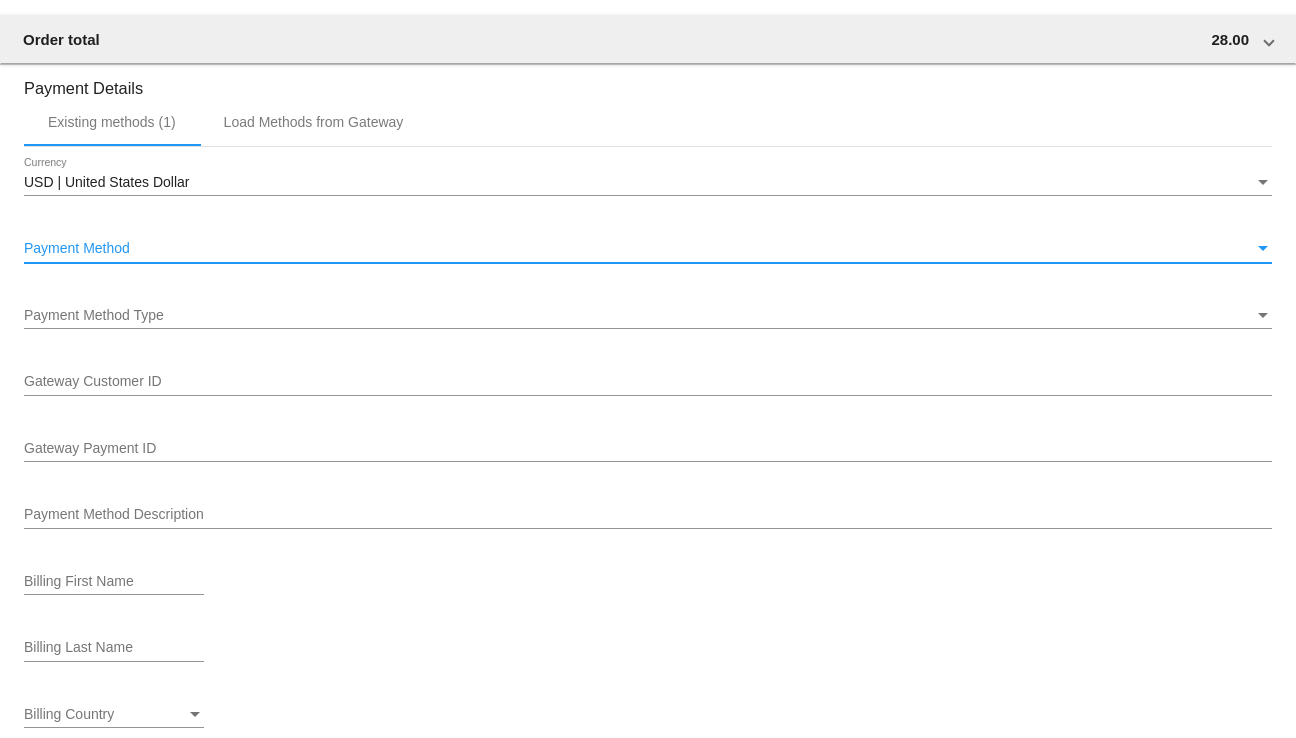 scroll, scrollTop: 2000, scrollLeft: 0, axis: vertical 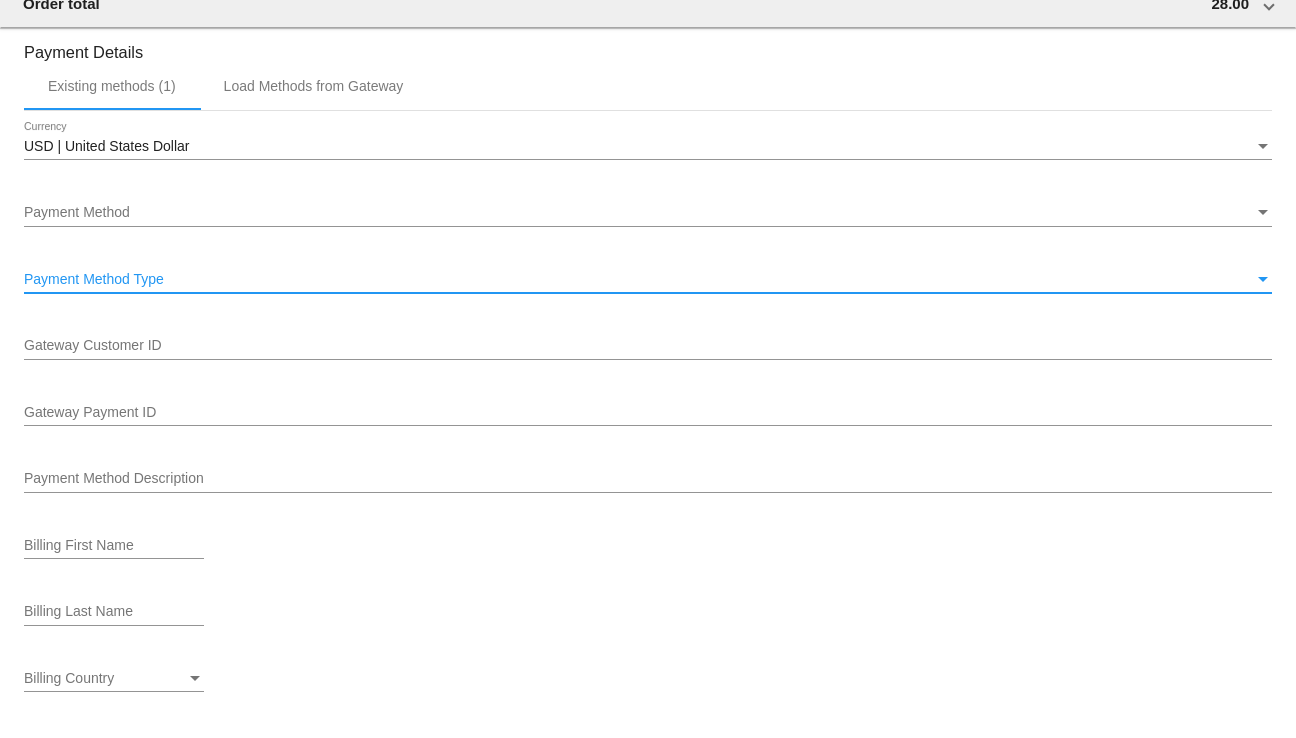 click on "Payment Method Type" at bounding box center [639, 280] 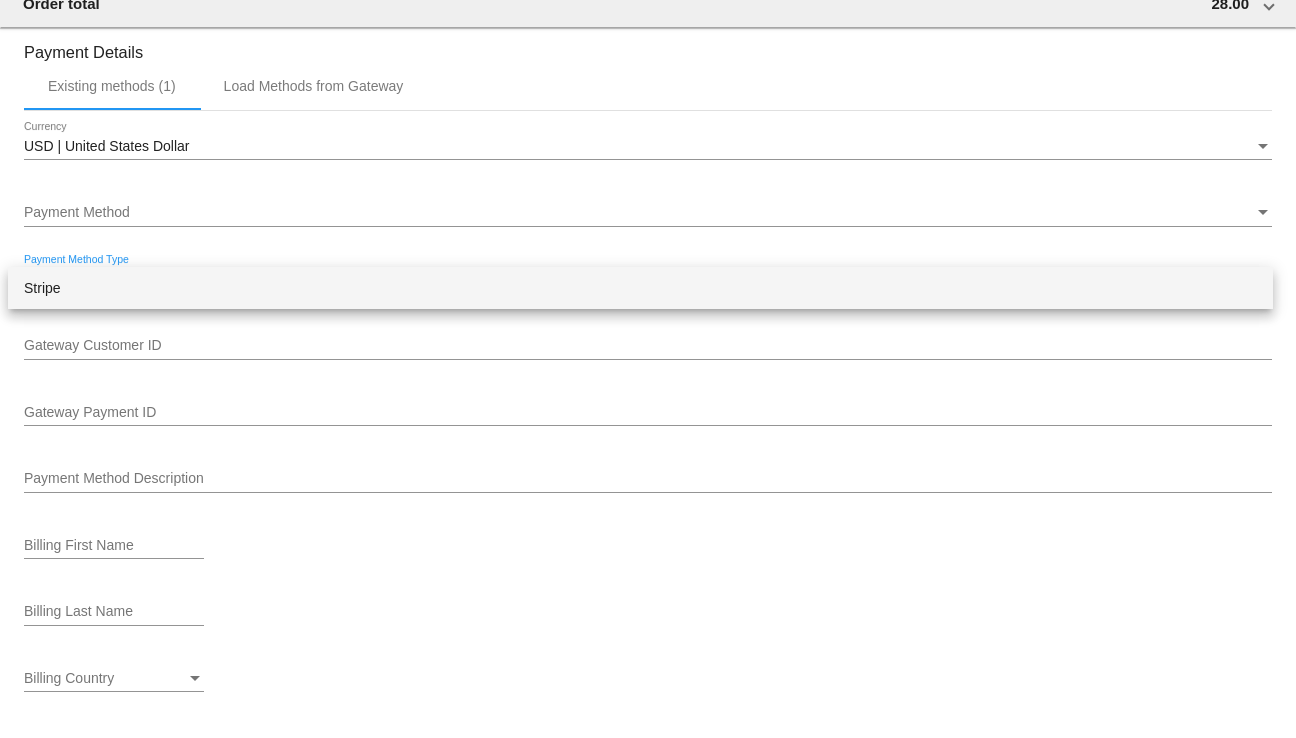 click on "Stripe" at bounding box center (640, 288) 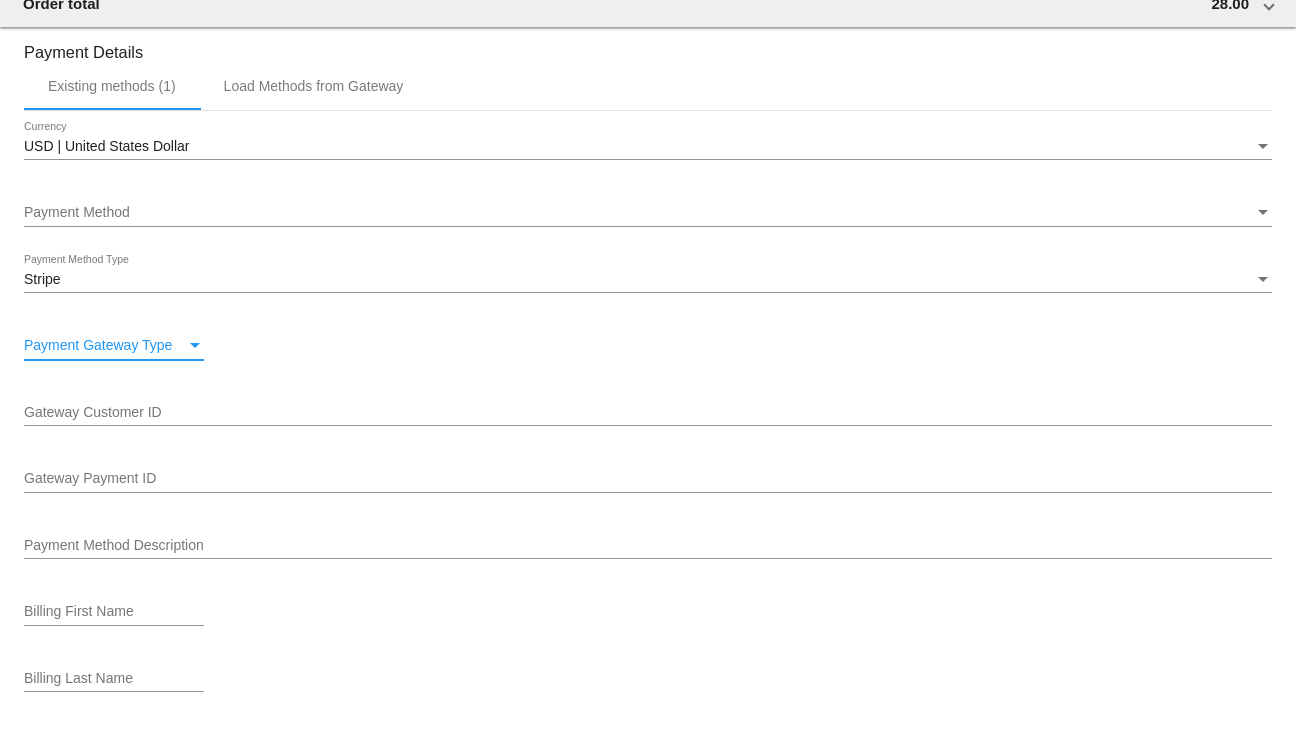 click on "Payment Gateway Type" at bounding box center [98, 345] 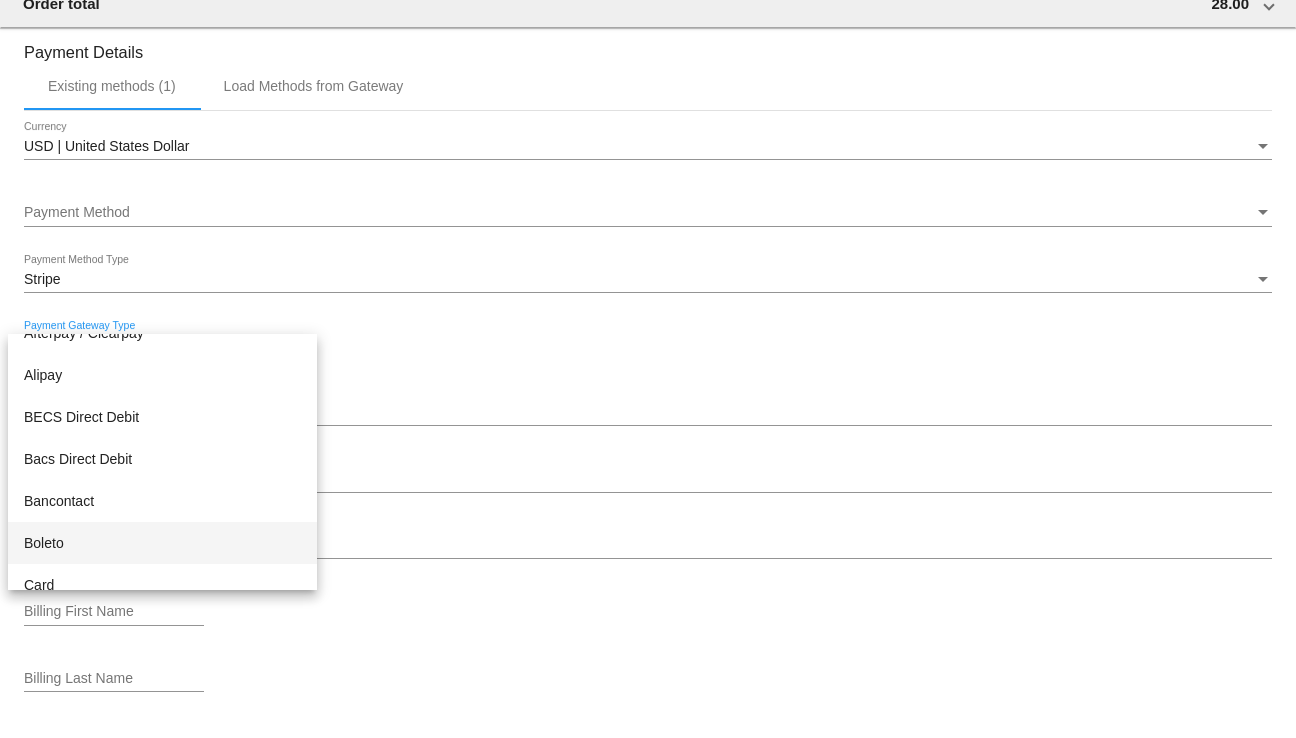 scroll, scrollTop: 100, scrollLeft: 0, axis: vertical 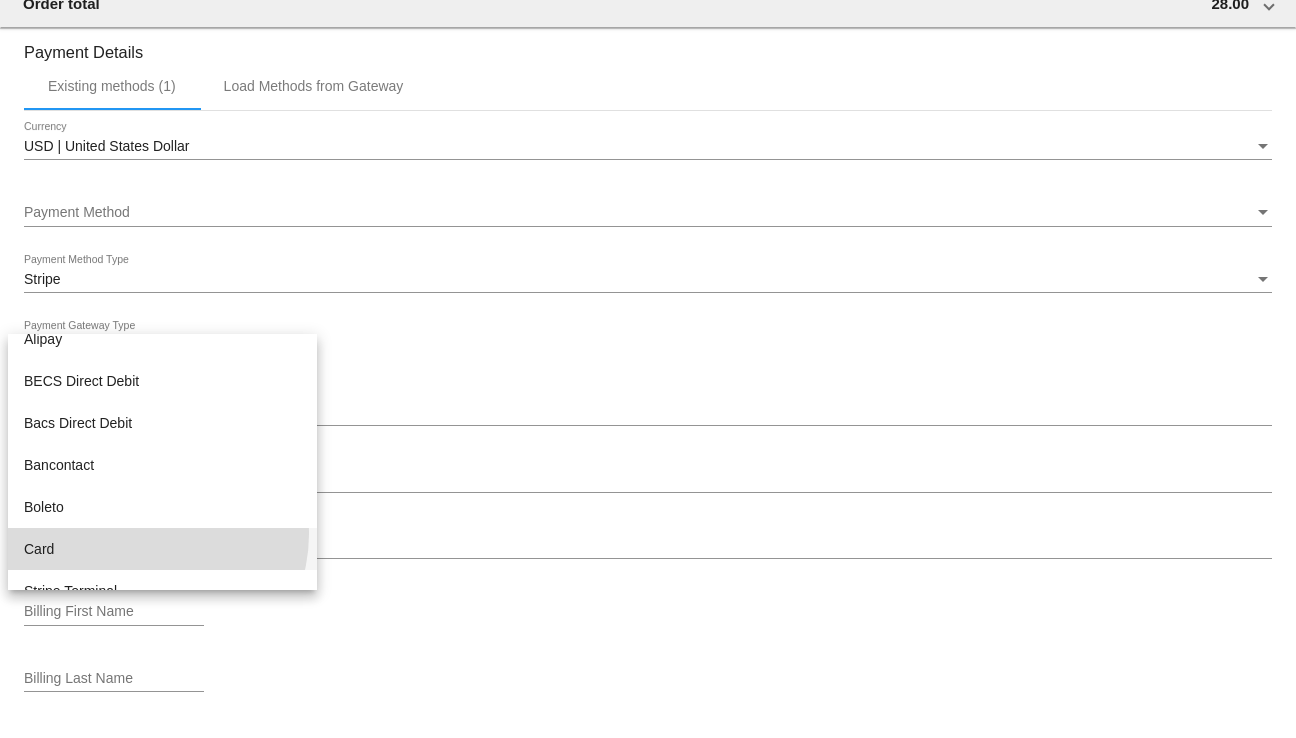 click on "Card" at bounding box center [162, 549] 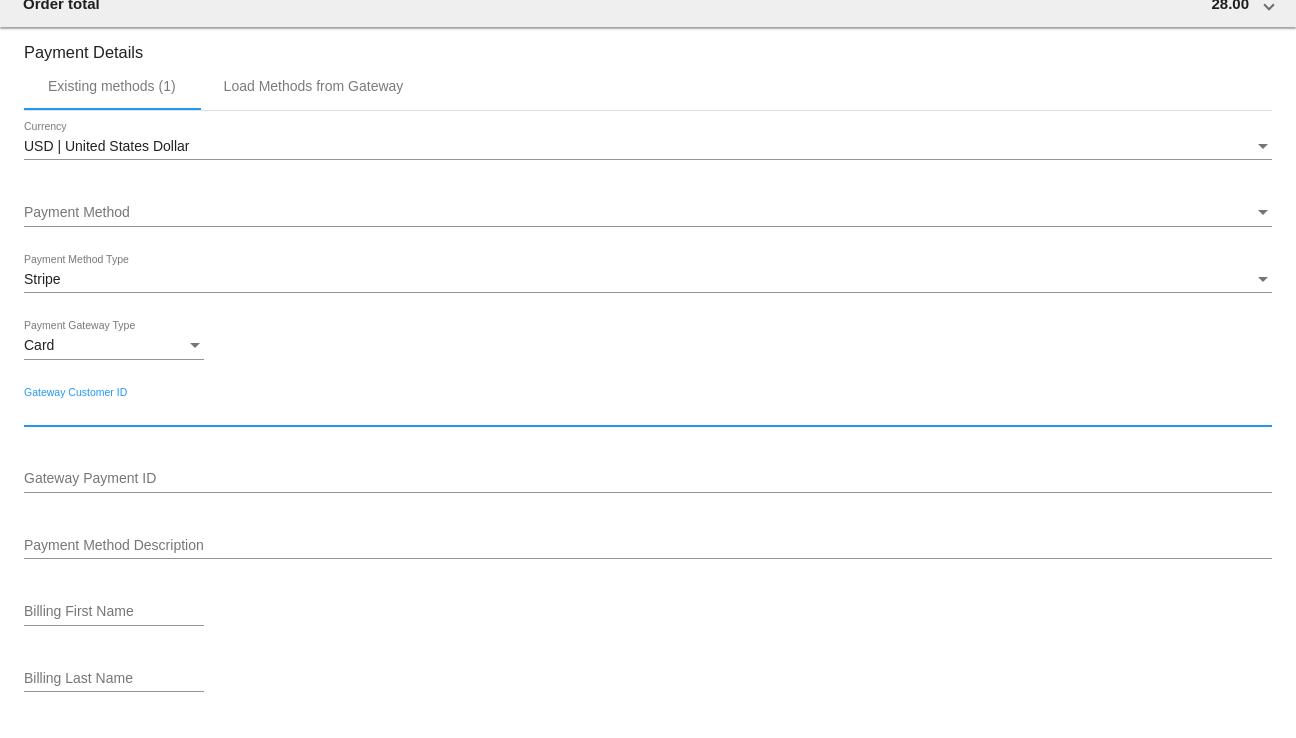 click on "Gateway Customer ID" at bounding box center [648, 413] 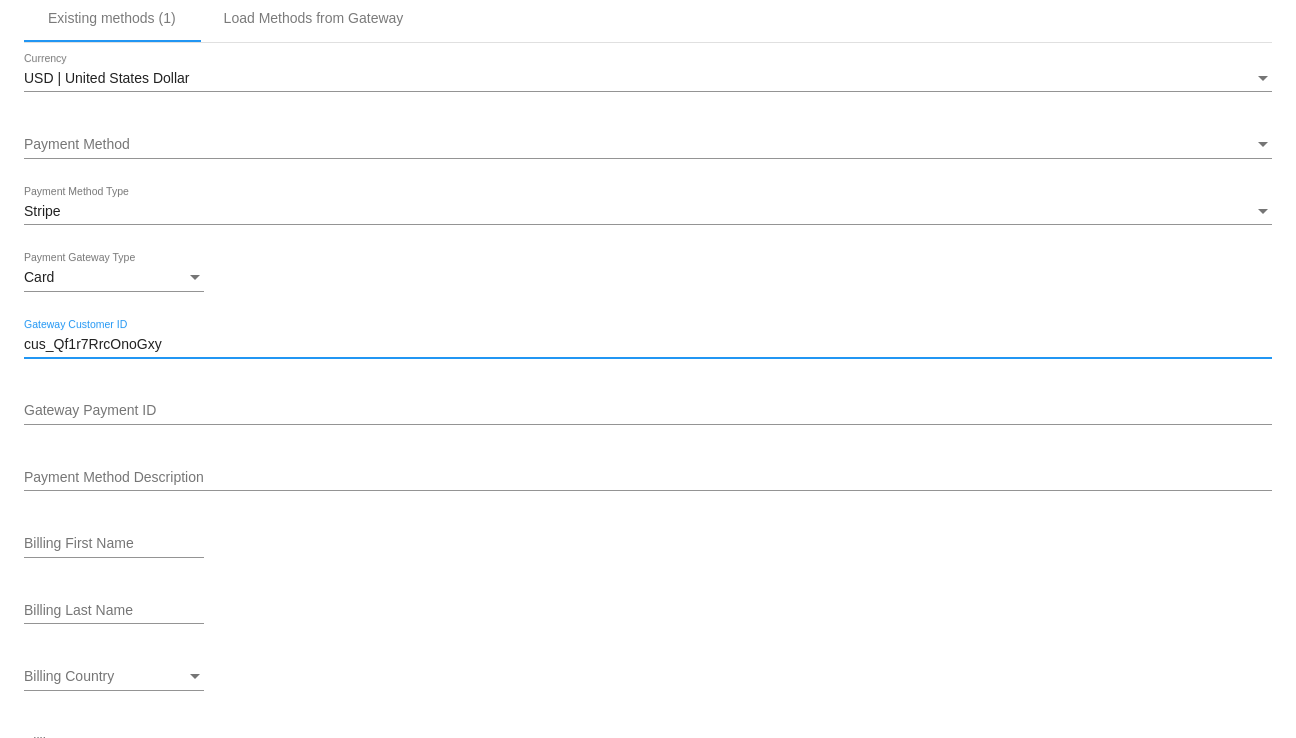 scroll, scrollTop: 2100, scrollLeft: 0, axis: vertical 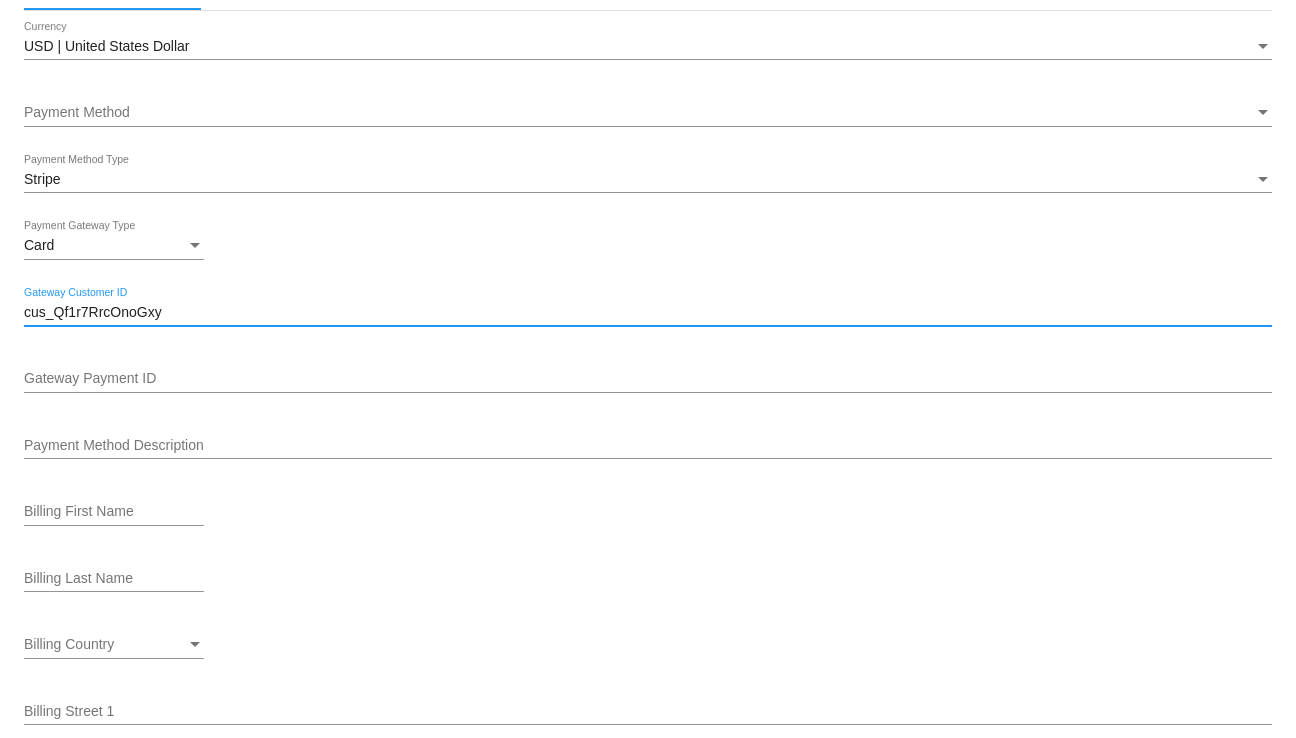 type on "cus_Qf1r7RrcOnoGxy" 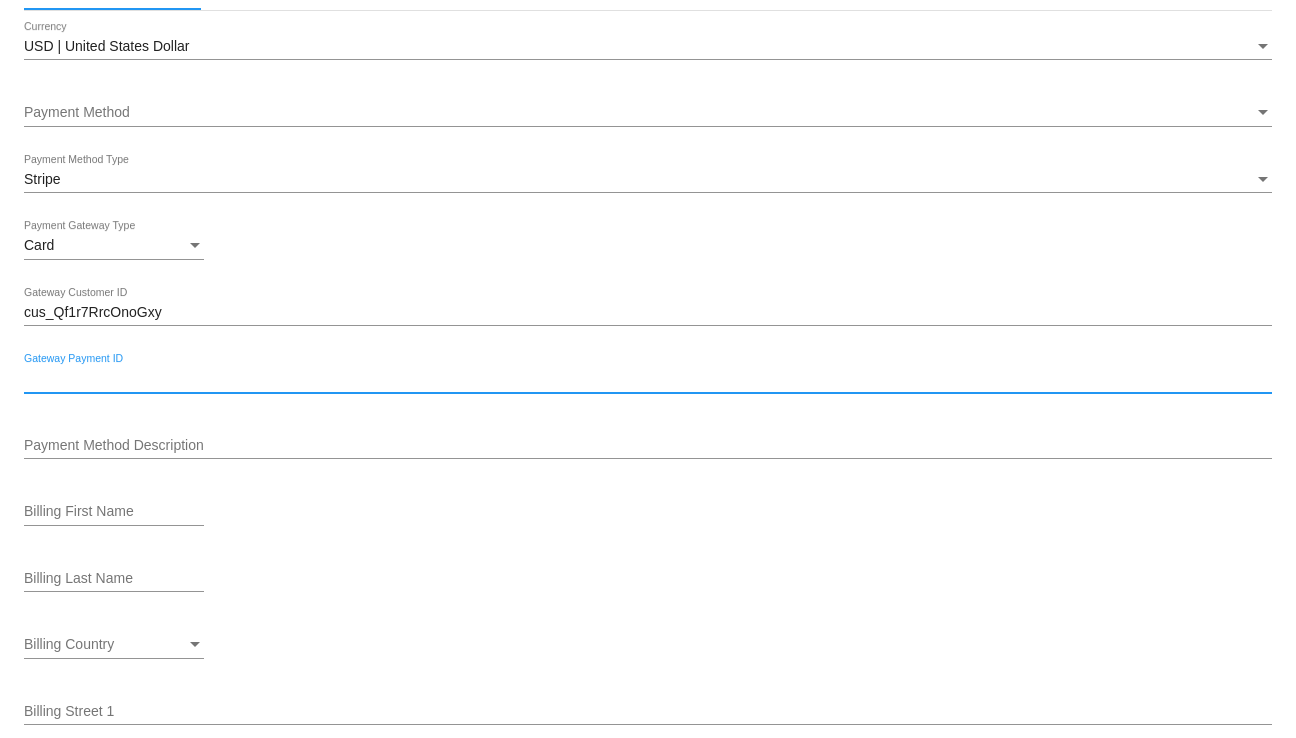 paste on "pm_1RiLnGJETxUPuLdaxS47bsqI" 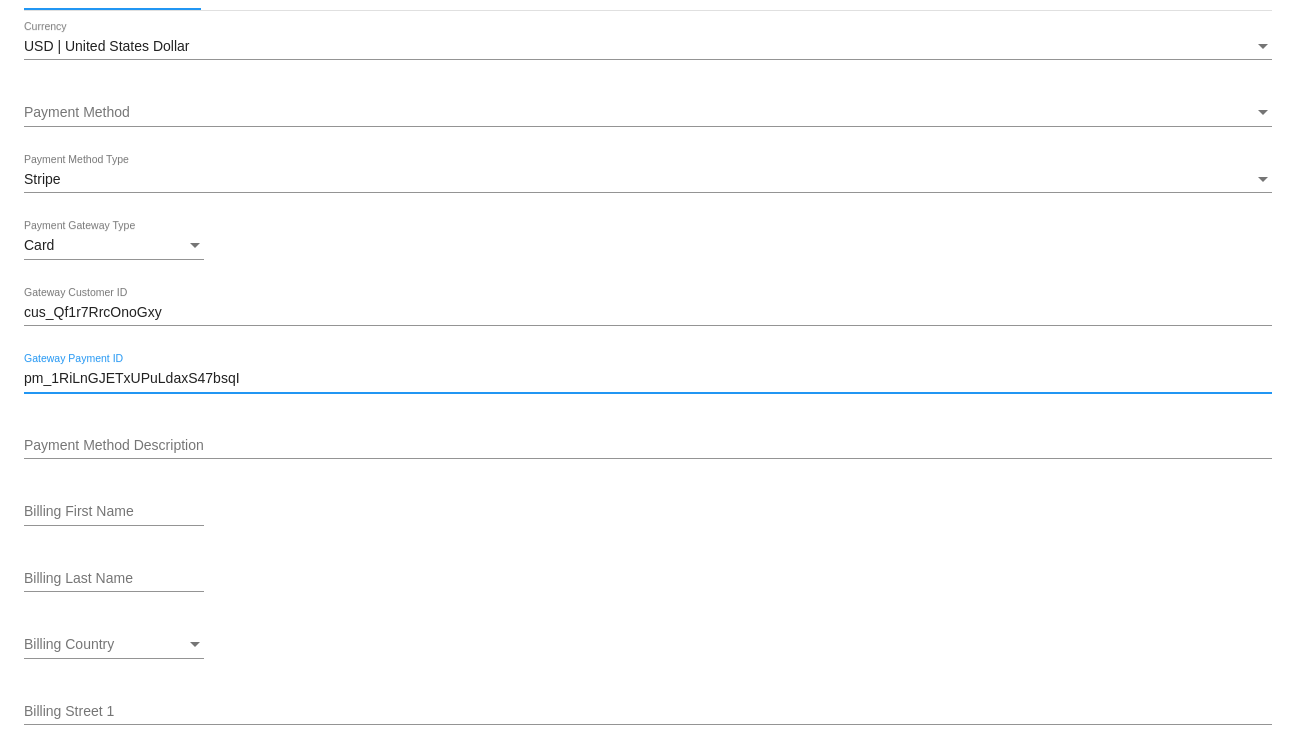 type on "pm_1RiLnGJETxUPuLdaxS47bsqI" 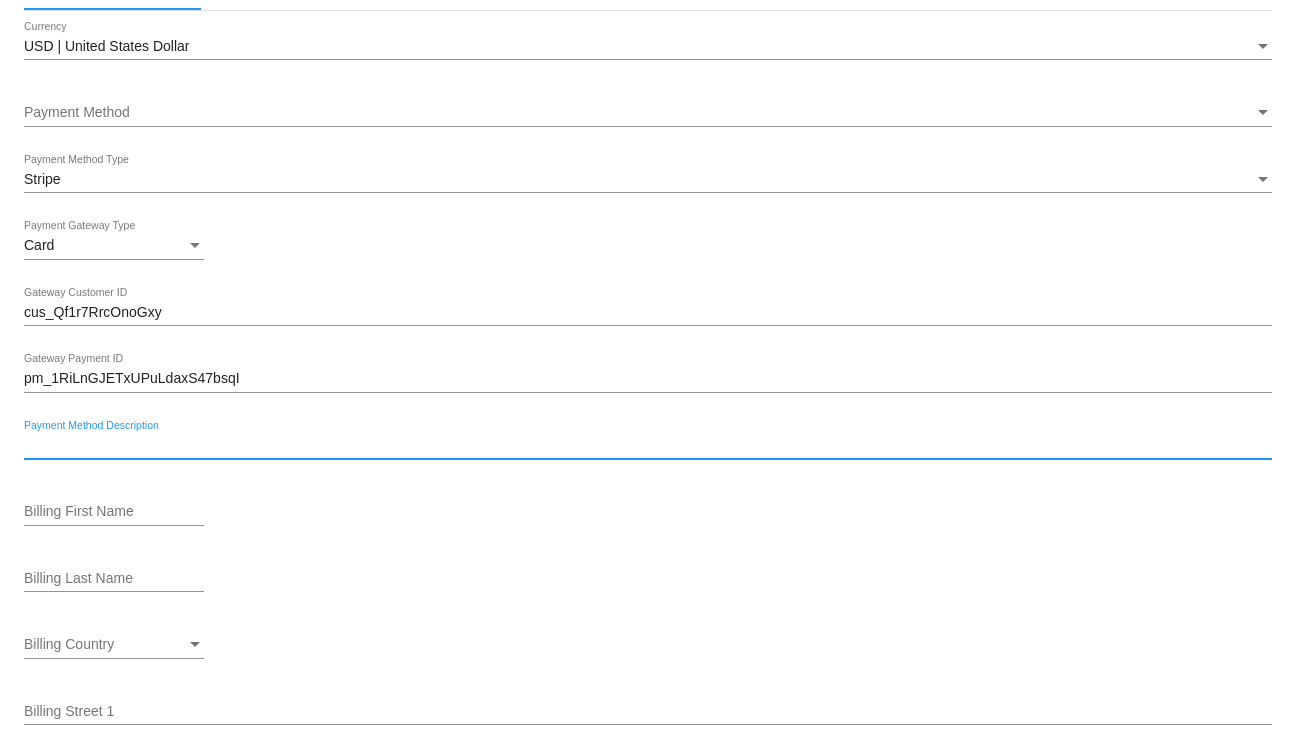 click on "Payment Method Description" at bounding box center (648, 446) 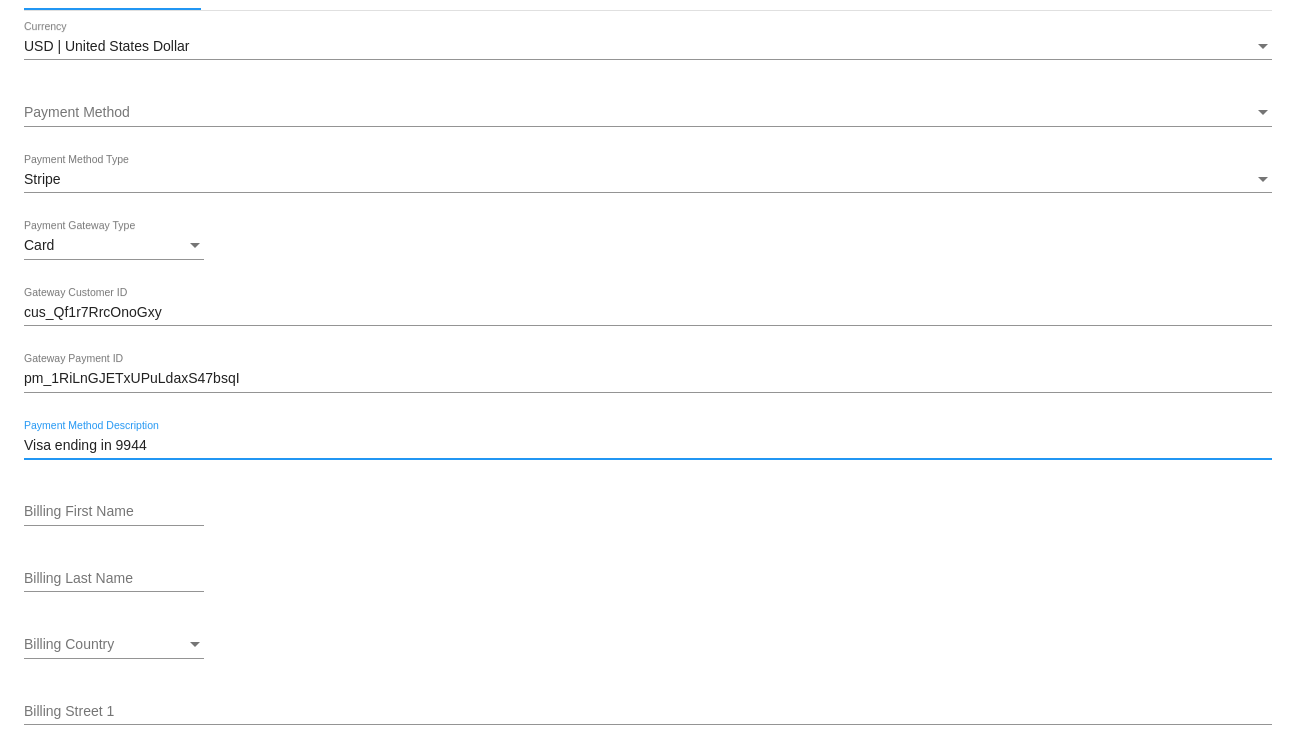 type on "Visa ending in 9944" 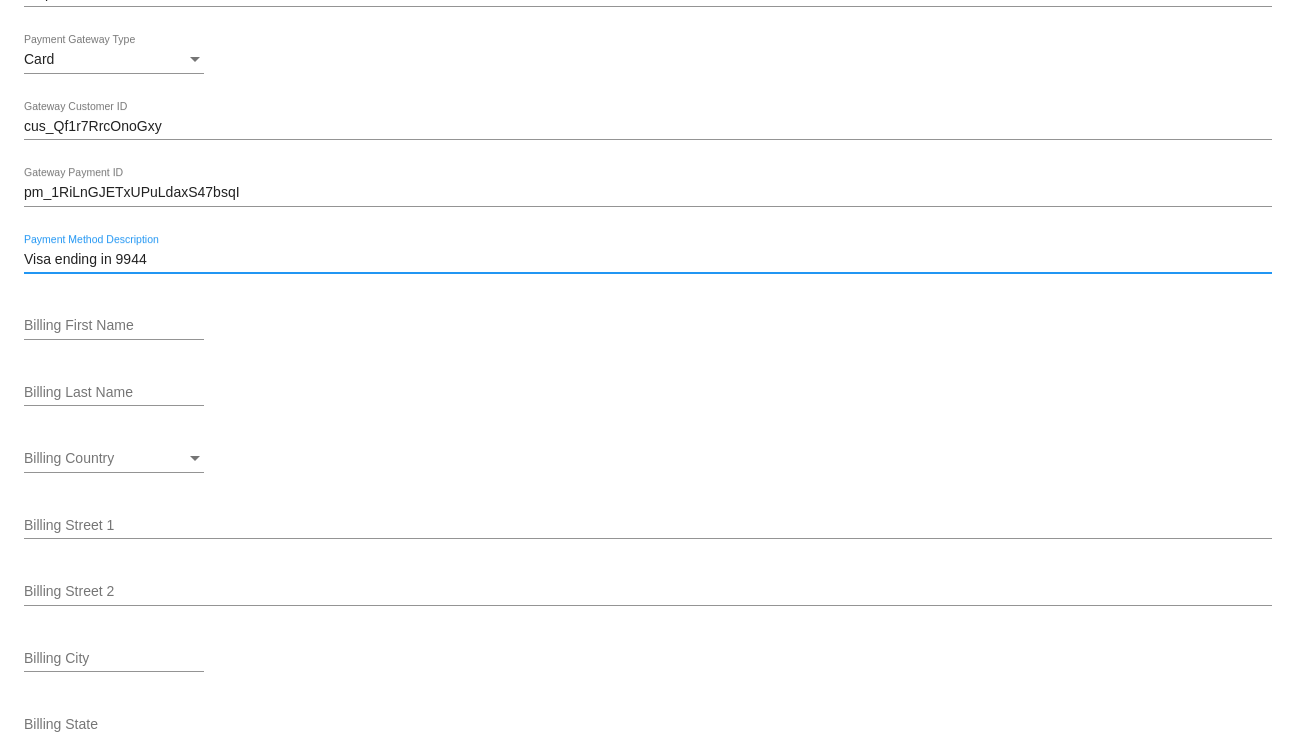 scroll, scrollTop: 2300, scrollLeft: 0, axis: vertical 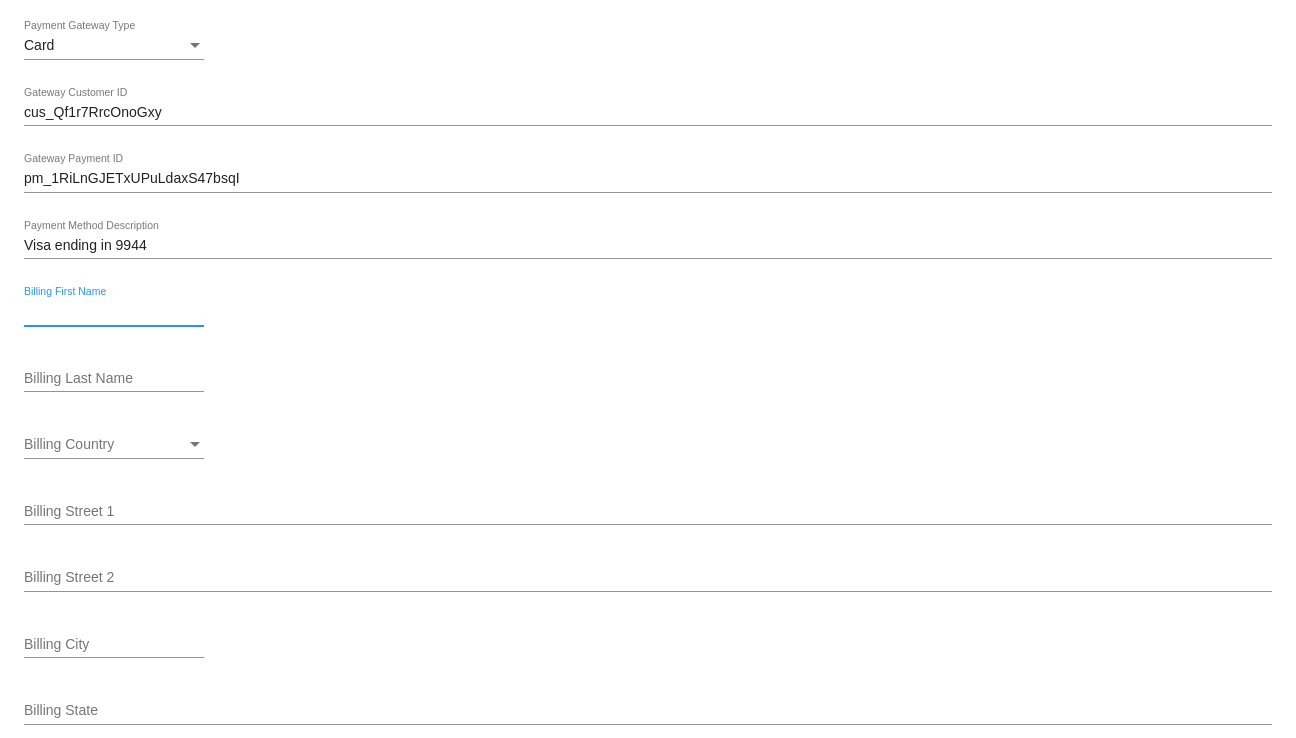 click on "Billing First Name" at bounding box center [114, 312] 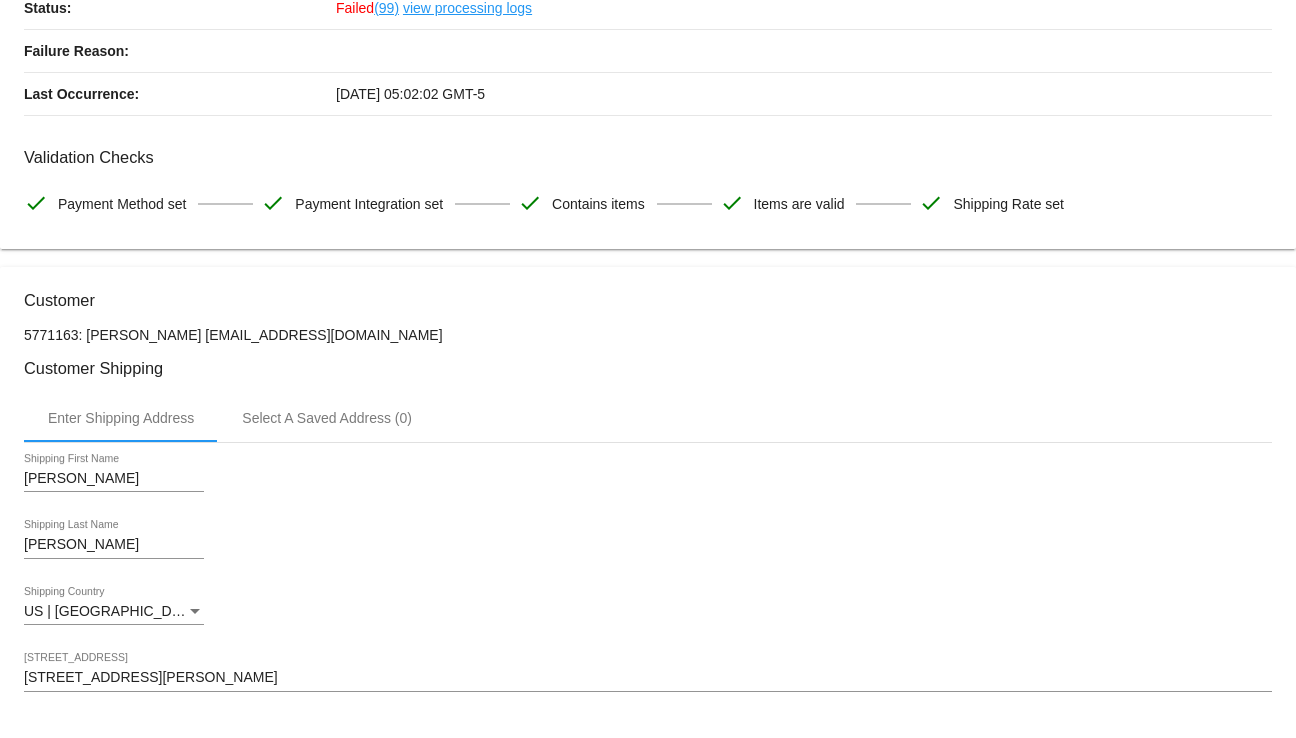 scroll, scrollTop: 400, scrollLeft: 0, axis: vertical 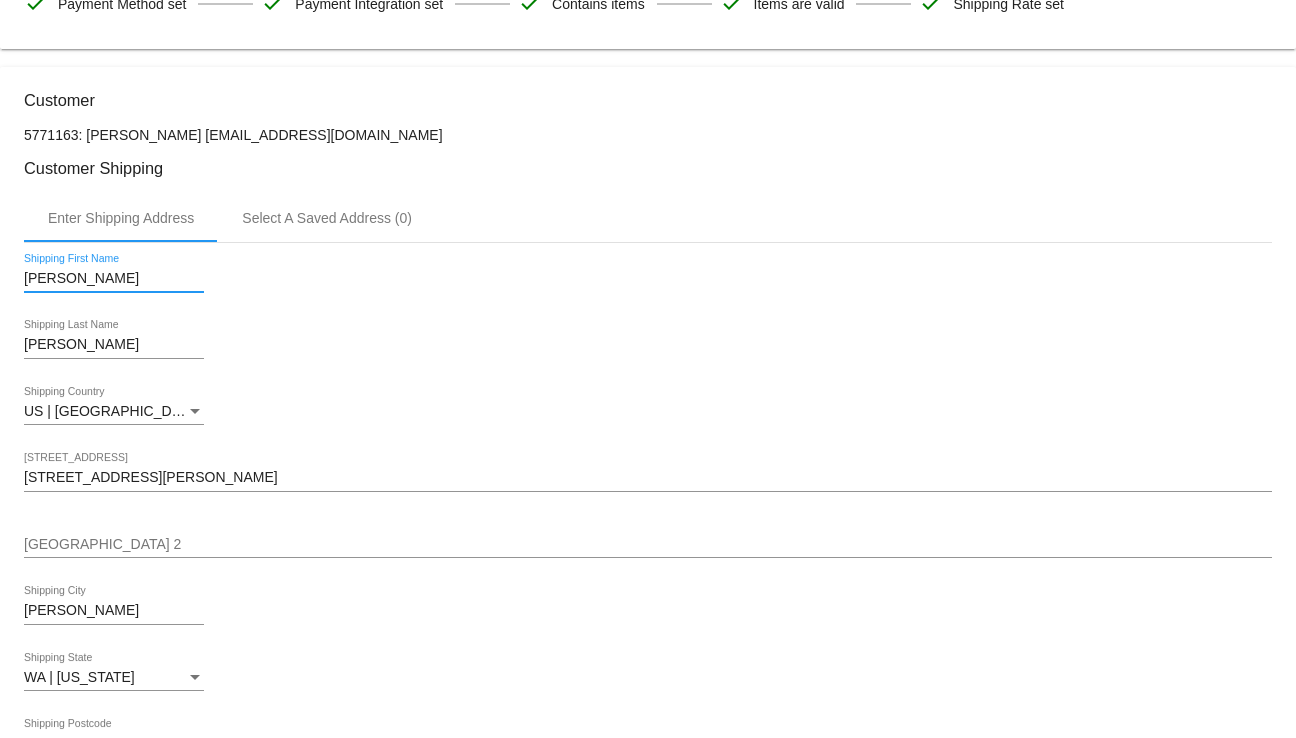 drag, startPoint x: 71, startPoint y: 284, endPoint x: 20, endPoint y: 281, distance: 51.088158 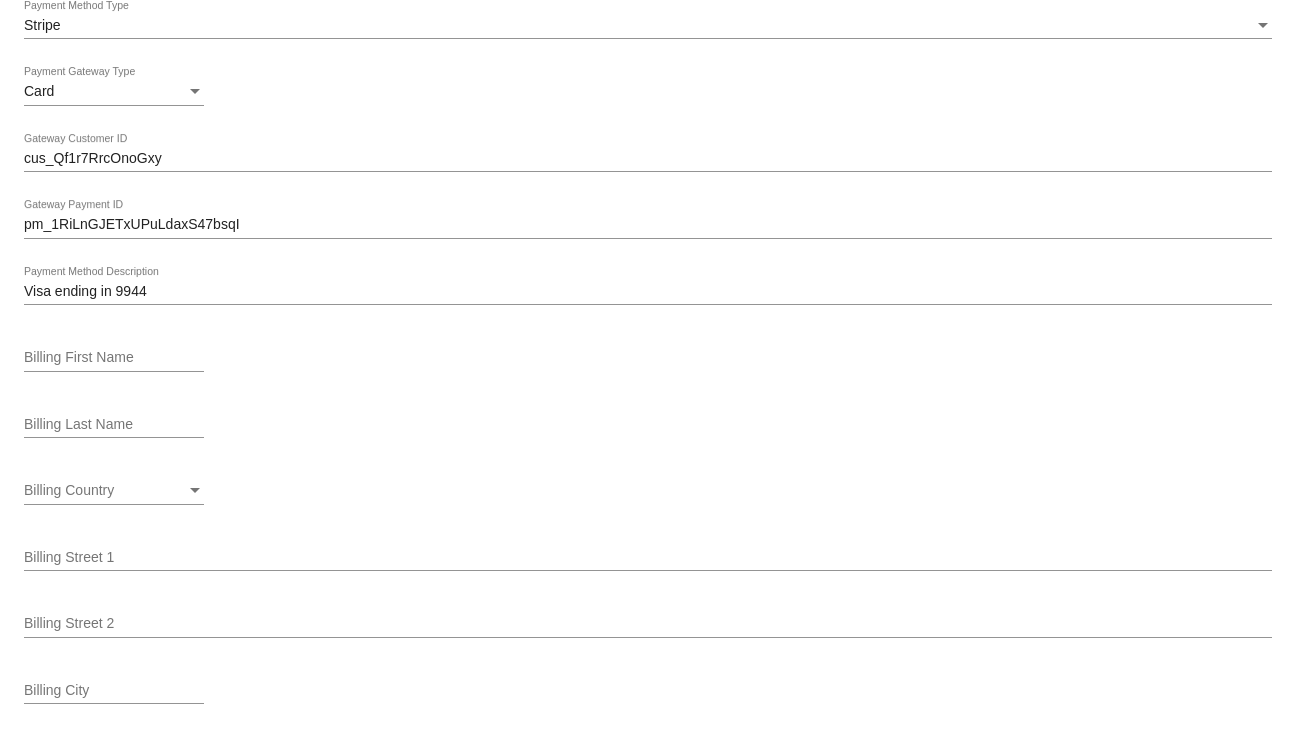 scroll, scrollTop: 2300, scrollLeft: 0, axis: vertical 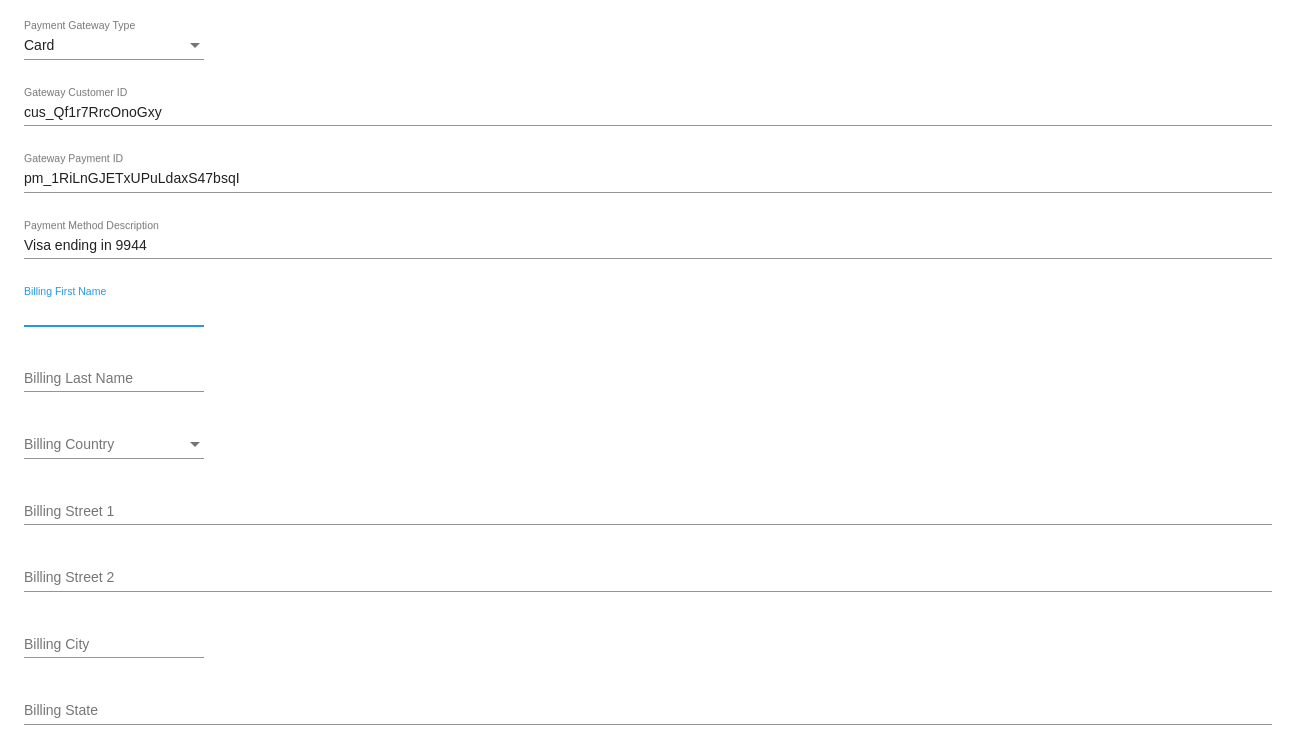 drag, startPoint x: 62, startPoint y: 321, endPoint x: 40, endPoint y: 319, distance: 22.090721 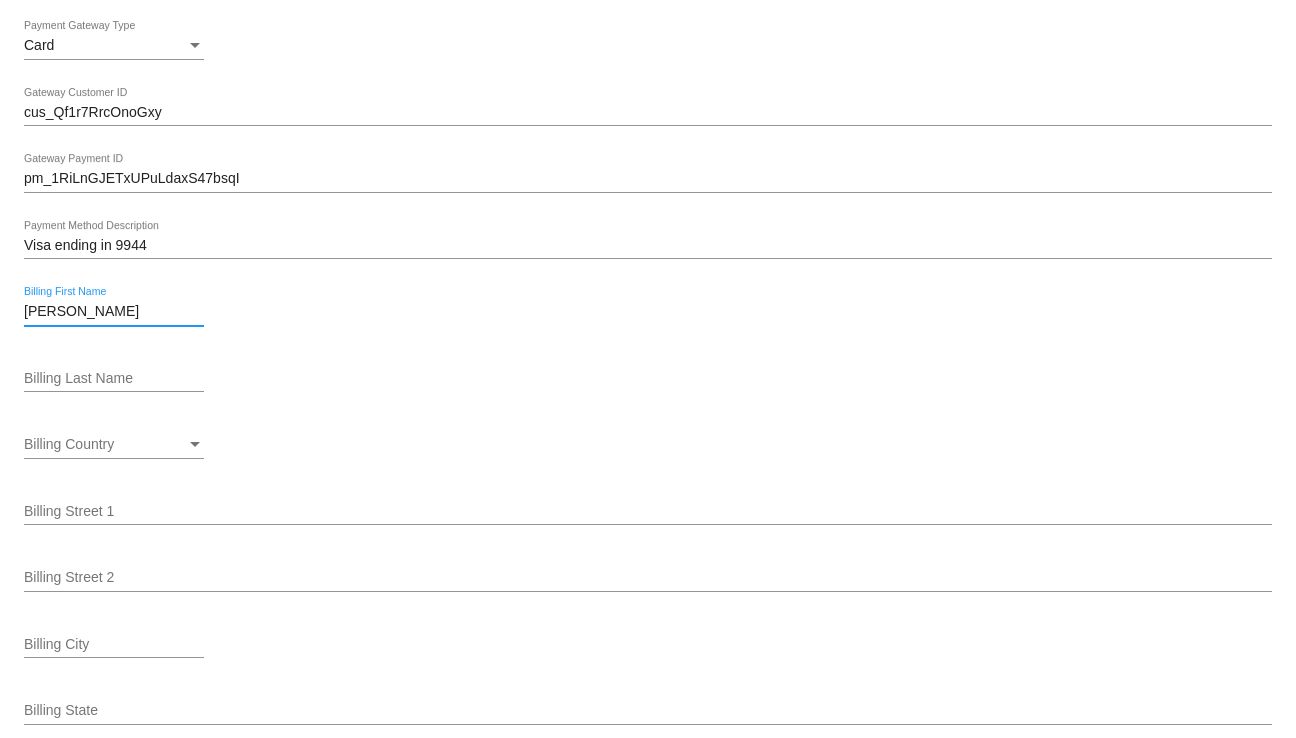 type on "Tina" 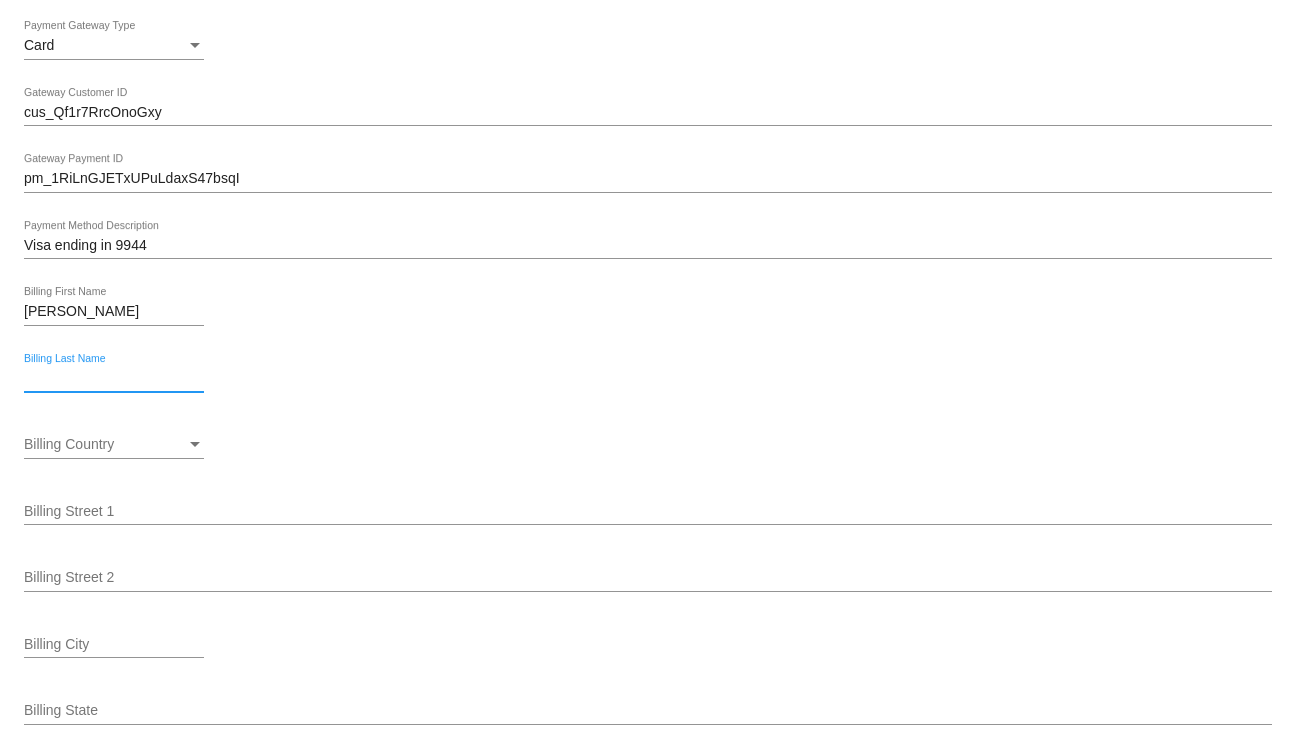 click on "Billing Last Name" at bounding box center [114, 379] 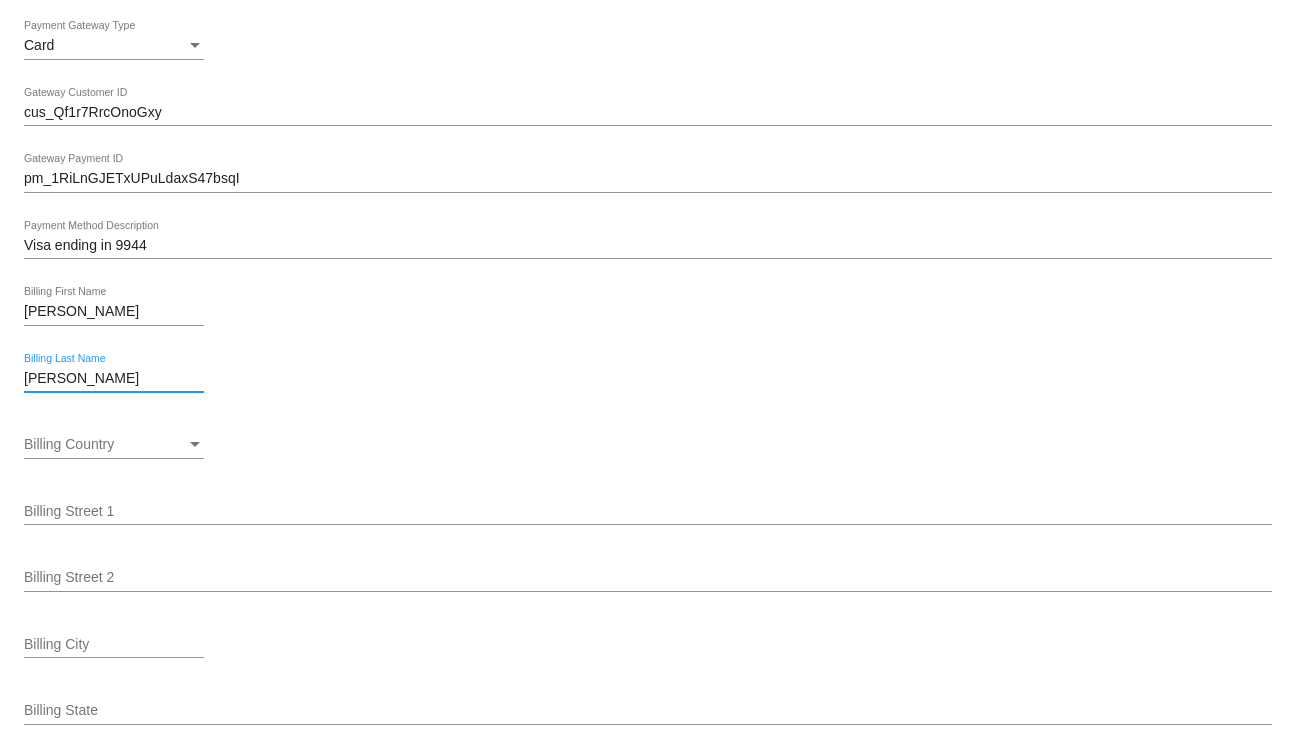 type on "Fenn" 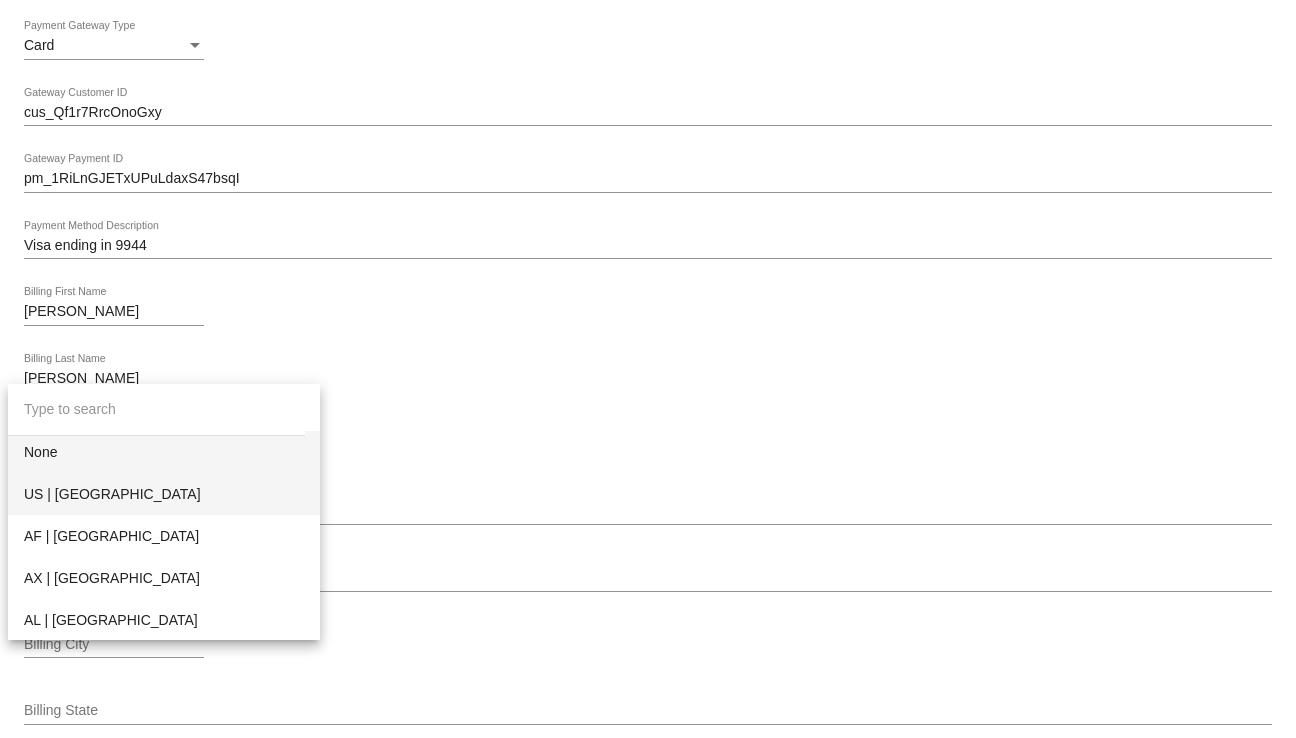 click on "US | [GEOGRAPHIC_DATA]" at bounding box center [164, 494] 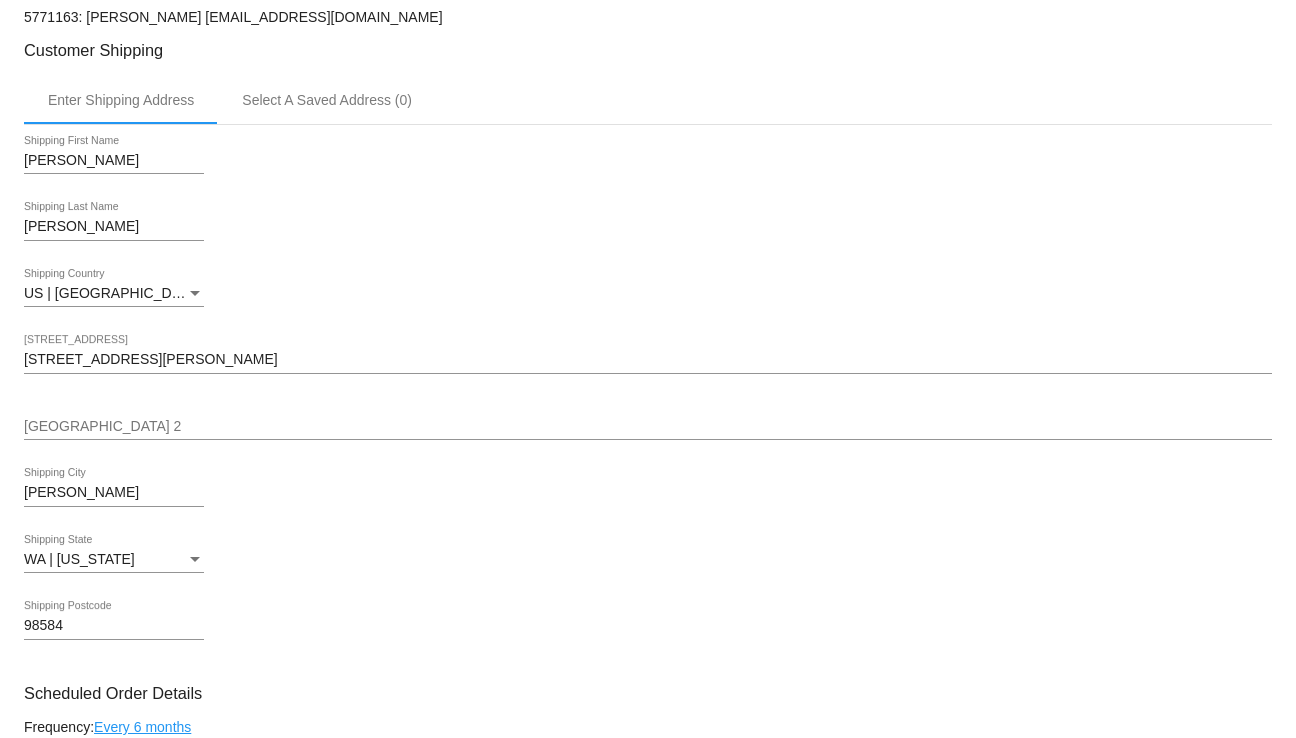 scroll, scrollTop: 500, scrollLeft: 0, axis: vertical 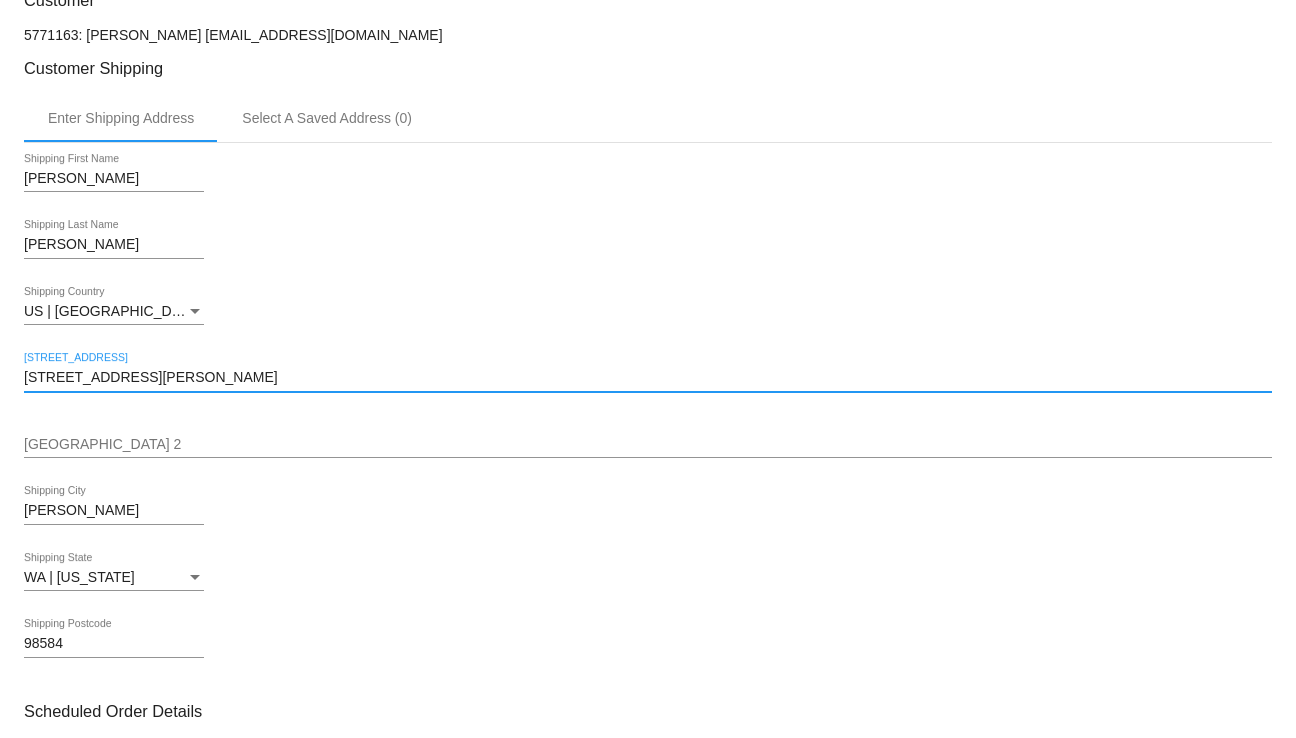 drag, startPoint x: 178, startPoint y: 384, endPoint x: -6, endPoint y: 386, distance: 184.01086 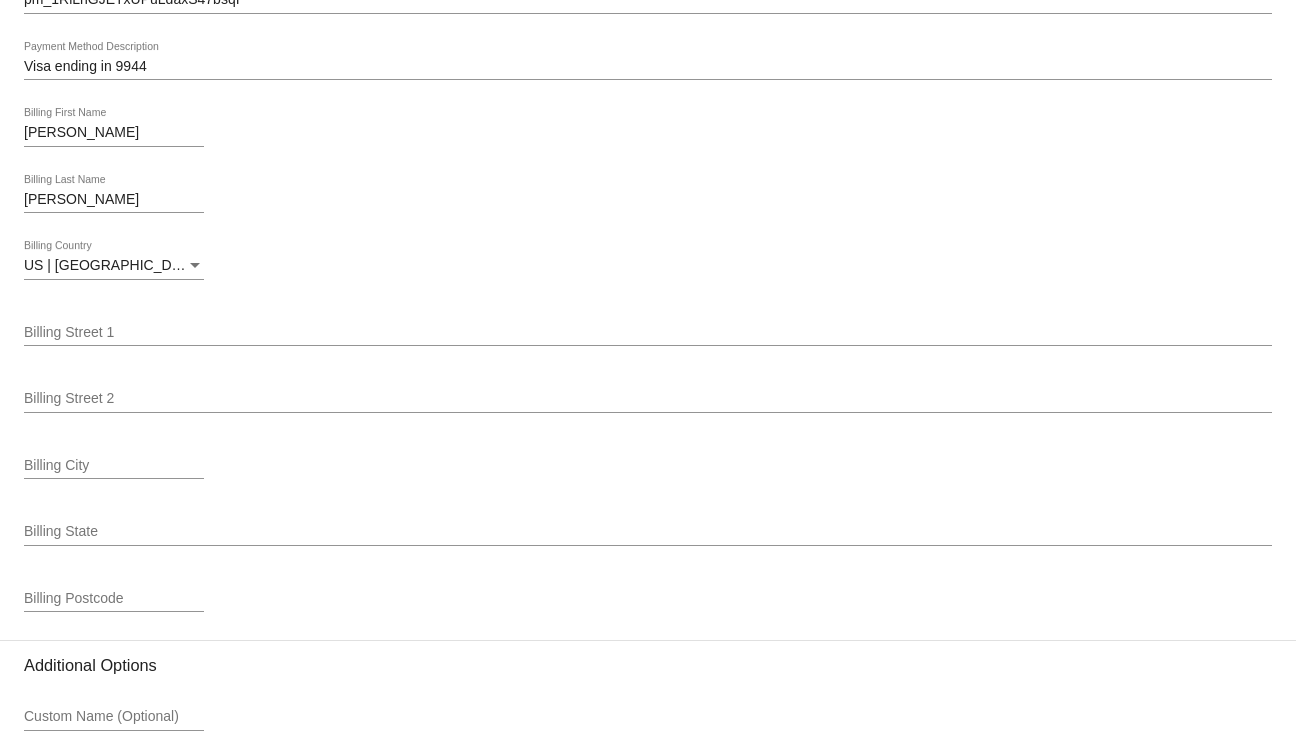 scroll, scrollTop: 2500, scrollLeft: 0, axis: vertical 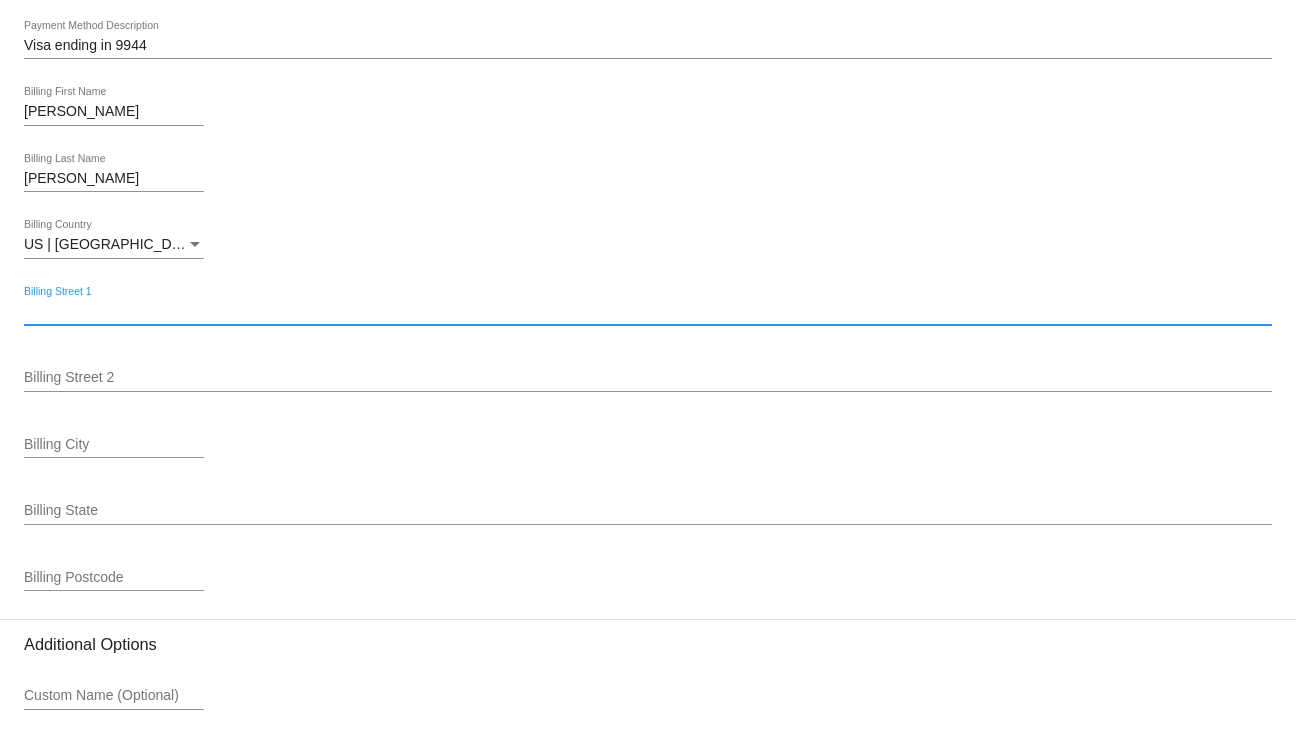 drag, startPoint x: 32, startPoint y: 316, endPoint x: 498, endPoint y: 254, distance: 470.10638 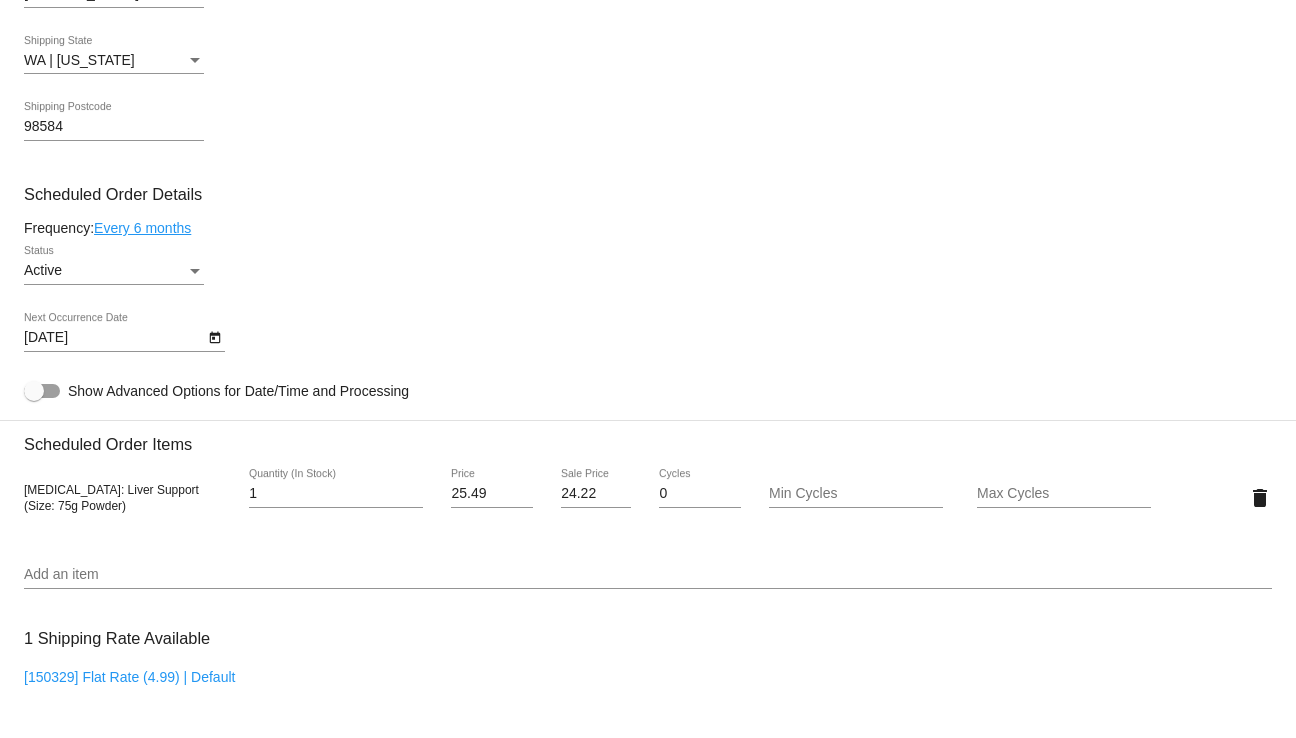 scroll, scrollTop: 900, scrollLeft: 0, axis: vertical 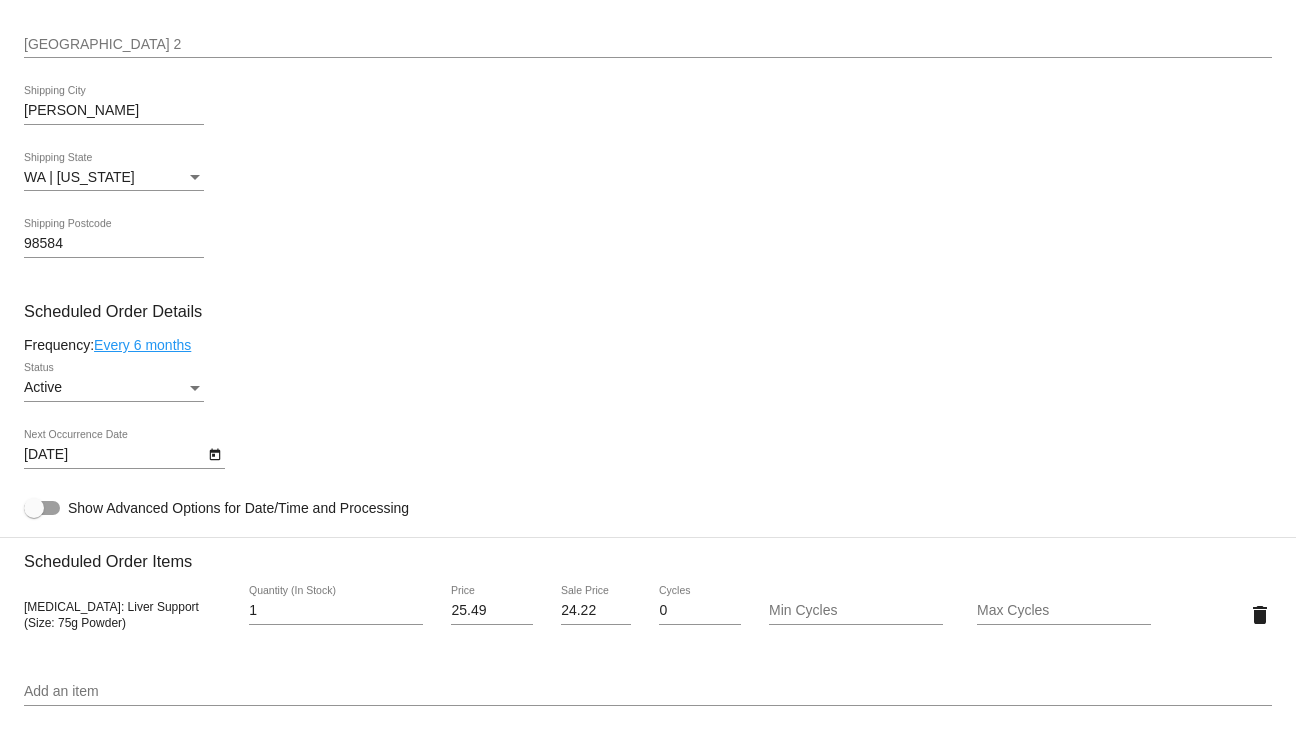 type on "4240 E PICKERING RD" 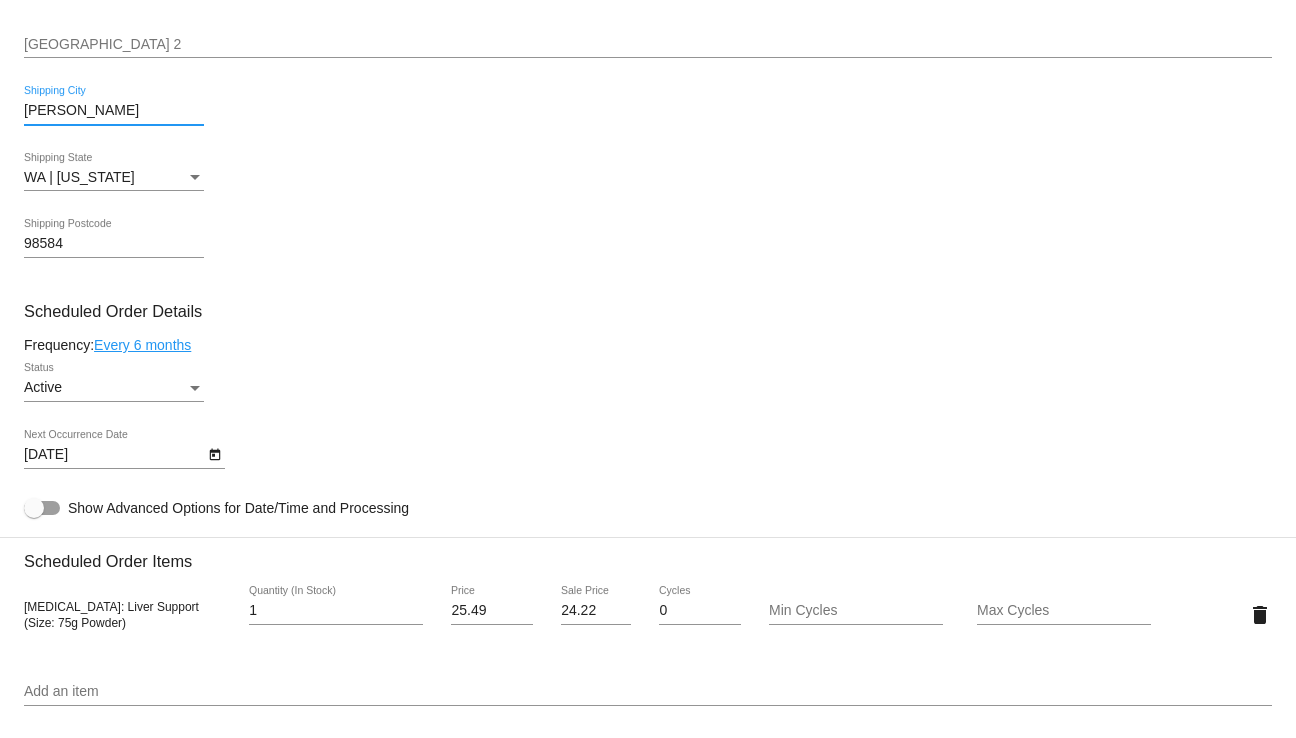 drag, startPoint x: 105, startPoint y: 119, endPoint x: -3, endPoint y: 122, distance: 108.04166 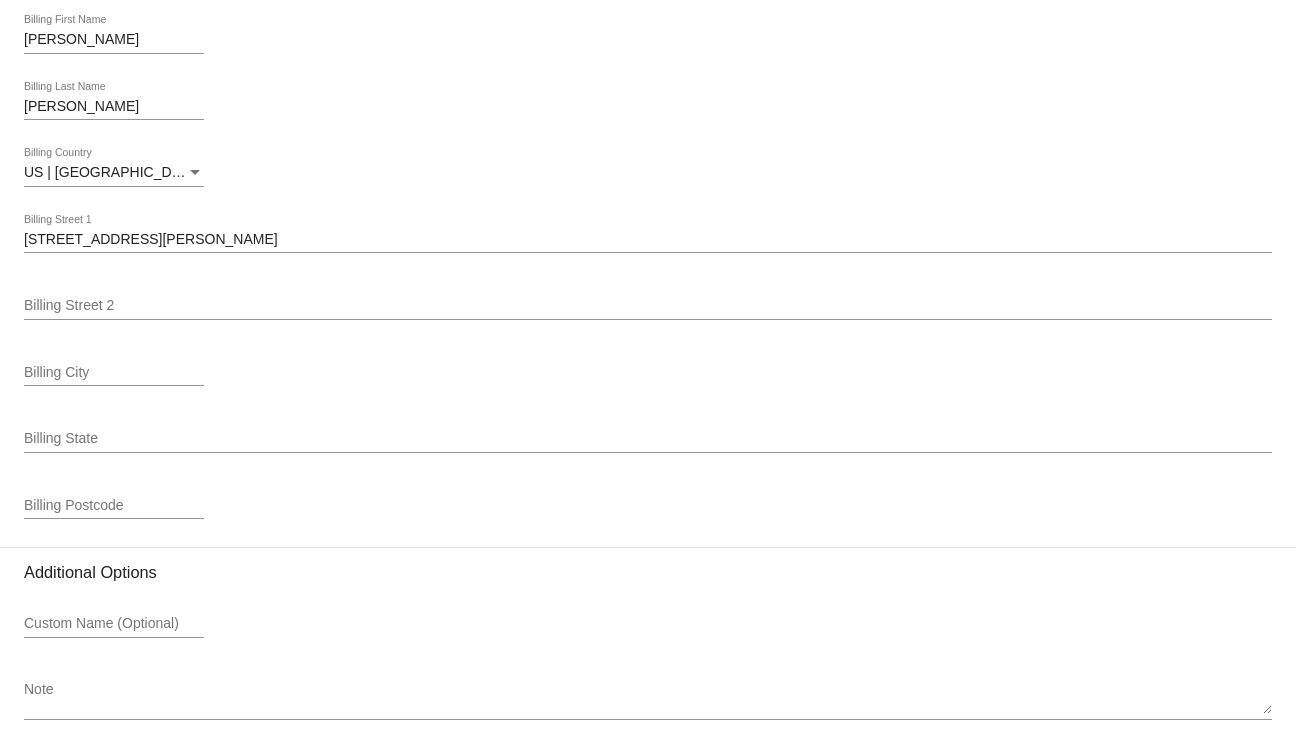 scroll, scrollTop: 2600, scrollLeft: 0, axis: vertical 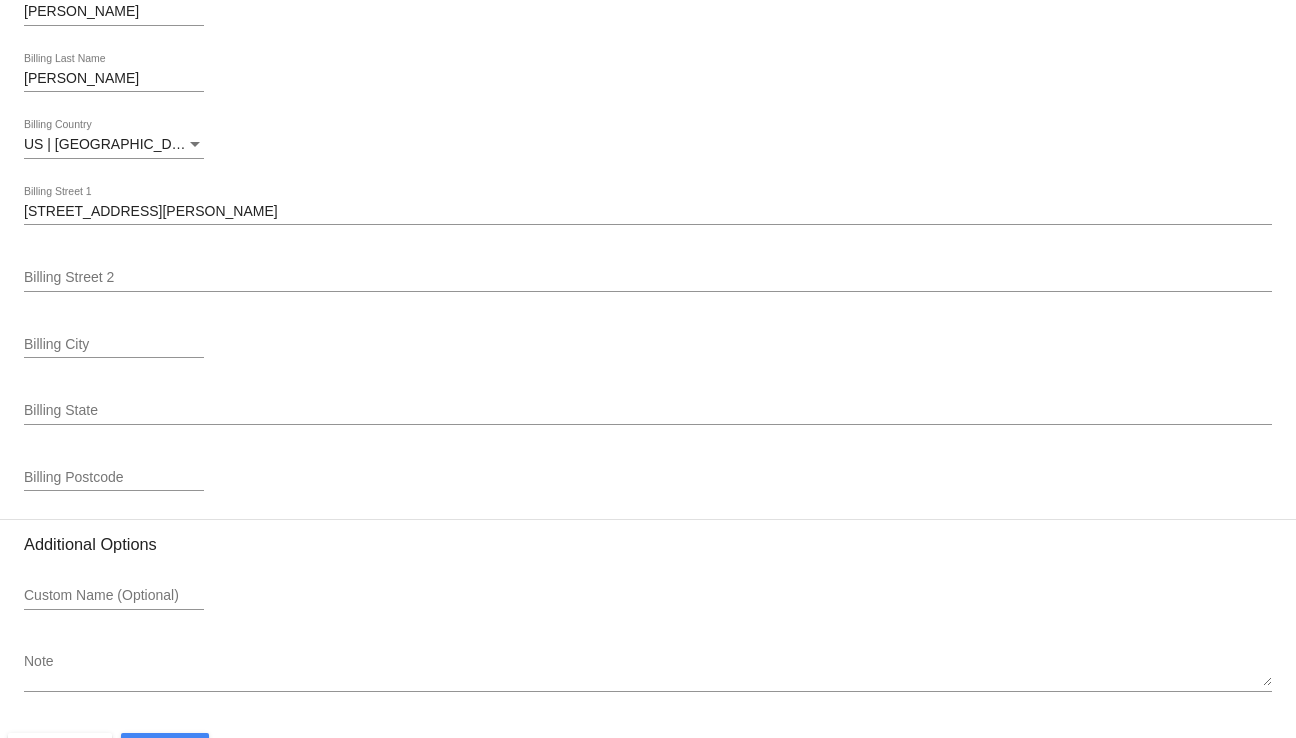 drag, startPoint x: 23, startPoint y: 363, endPoint x: 9, endPoint y: 351, distance: 18.439089 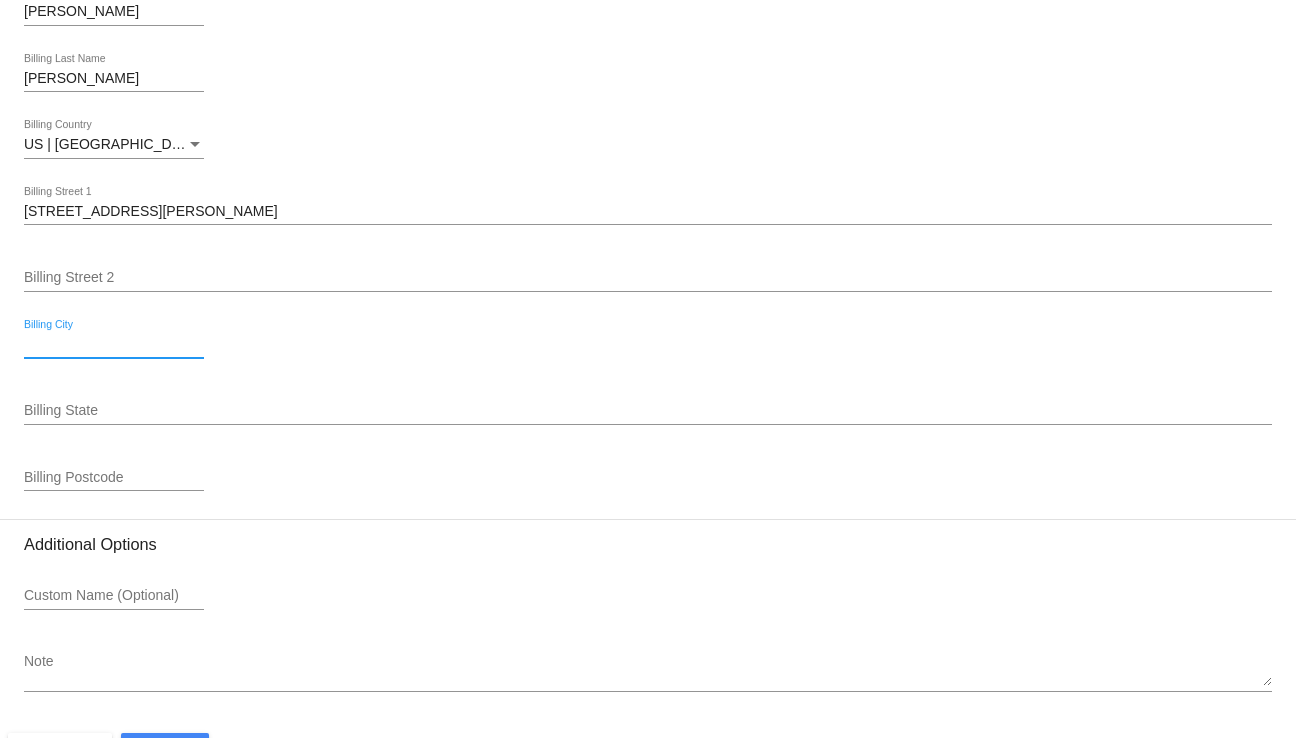 paste on "SHELTON" 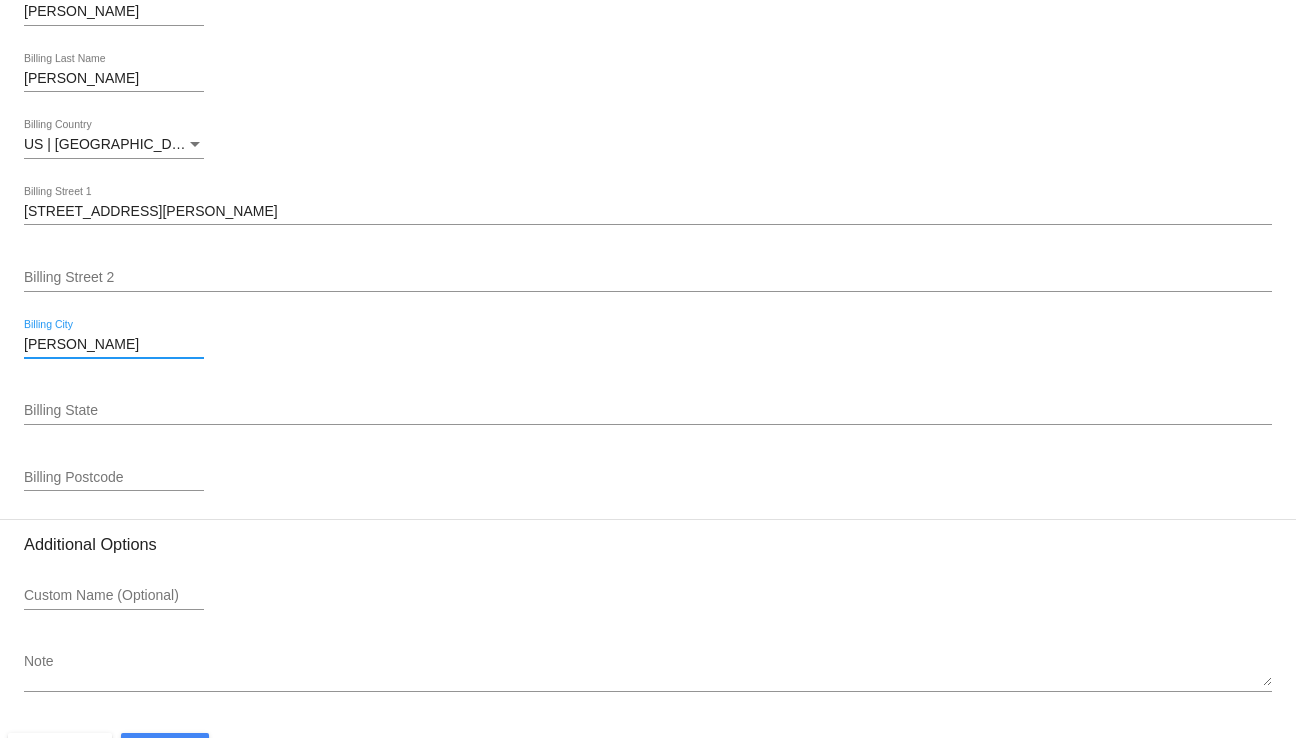 type on "SHELTON" 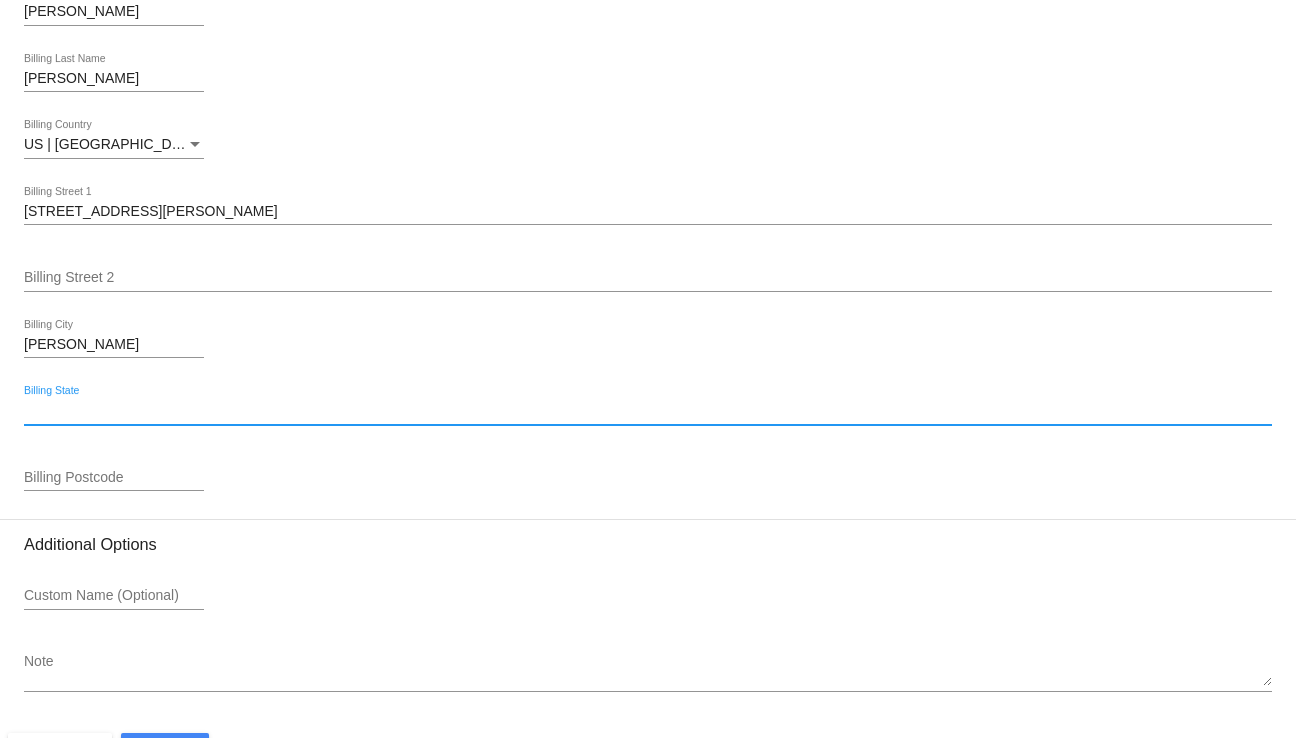 click on "Billing State" at bounding box center [648, 411] 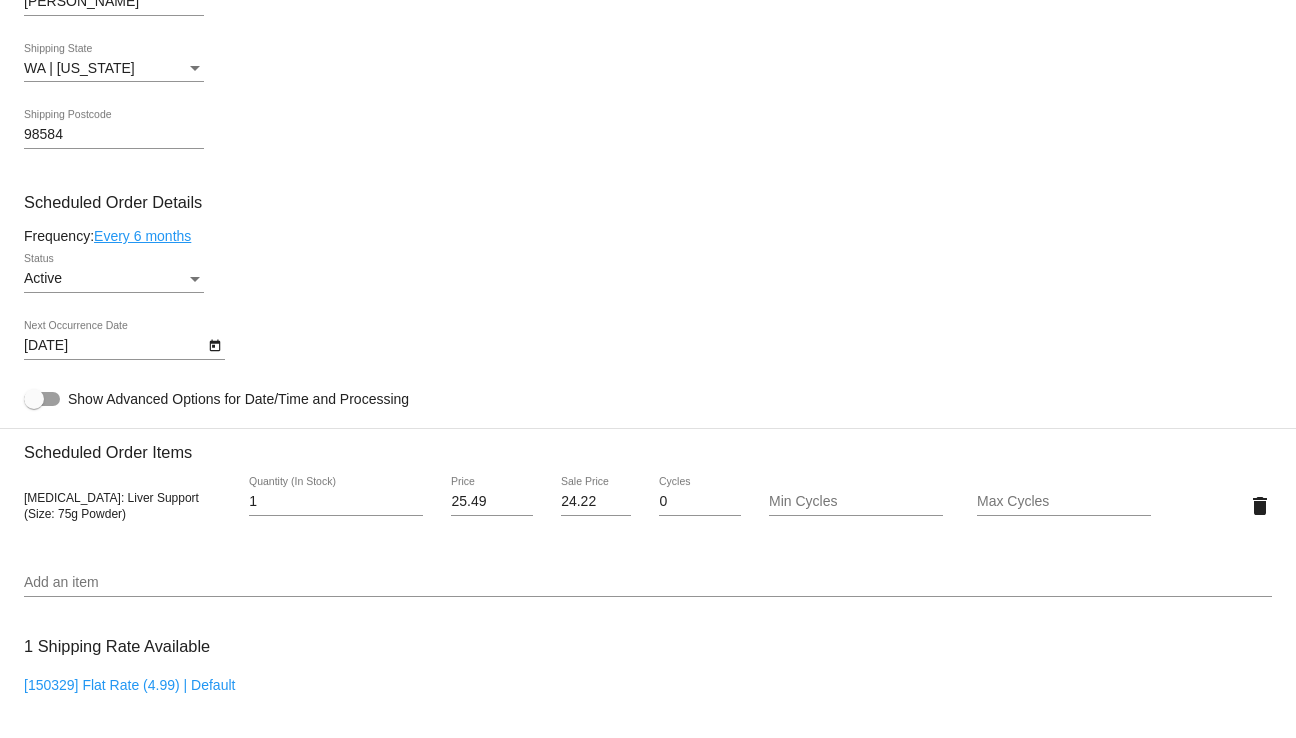 scroll, scrollTop: 900, scrollLeft: 0, axis: vertical 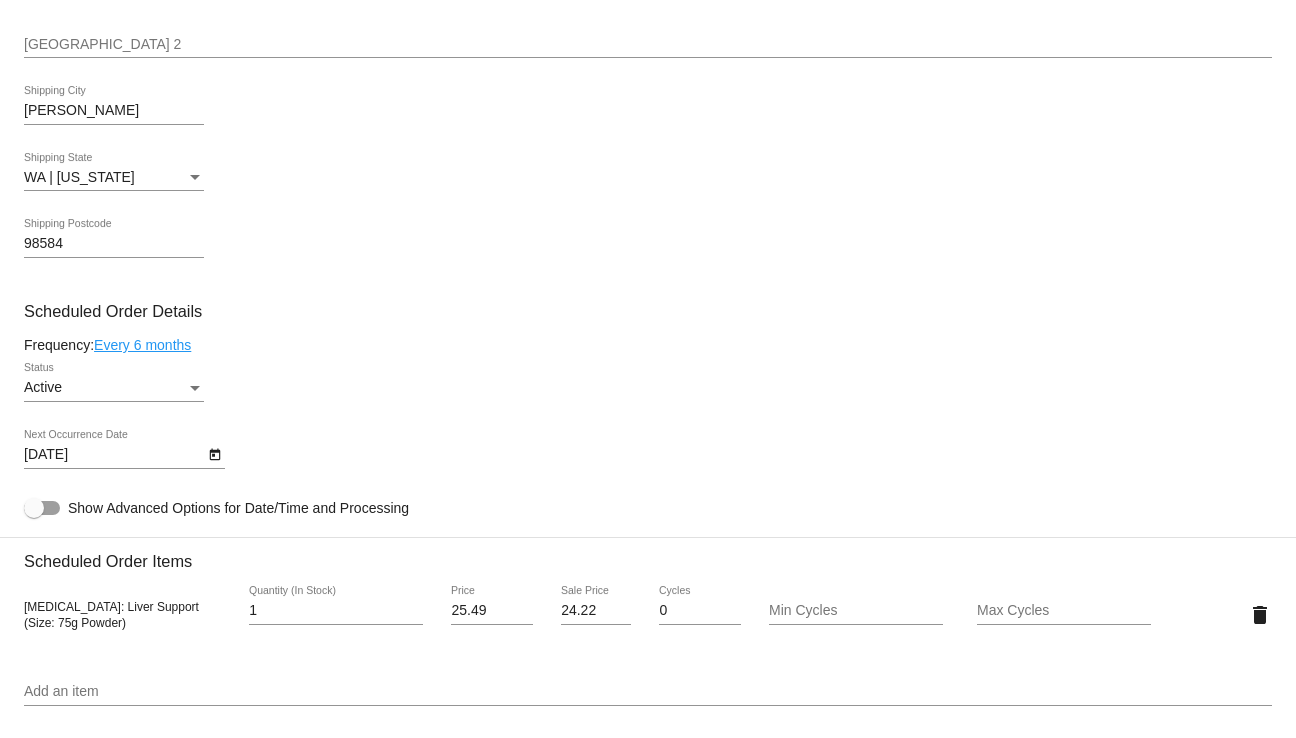 type on "Washington" 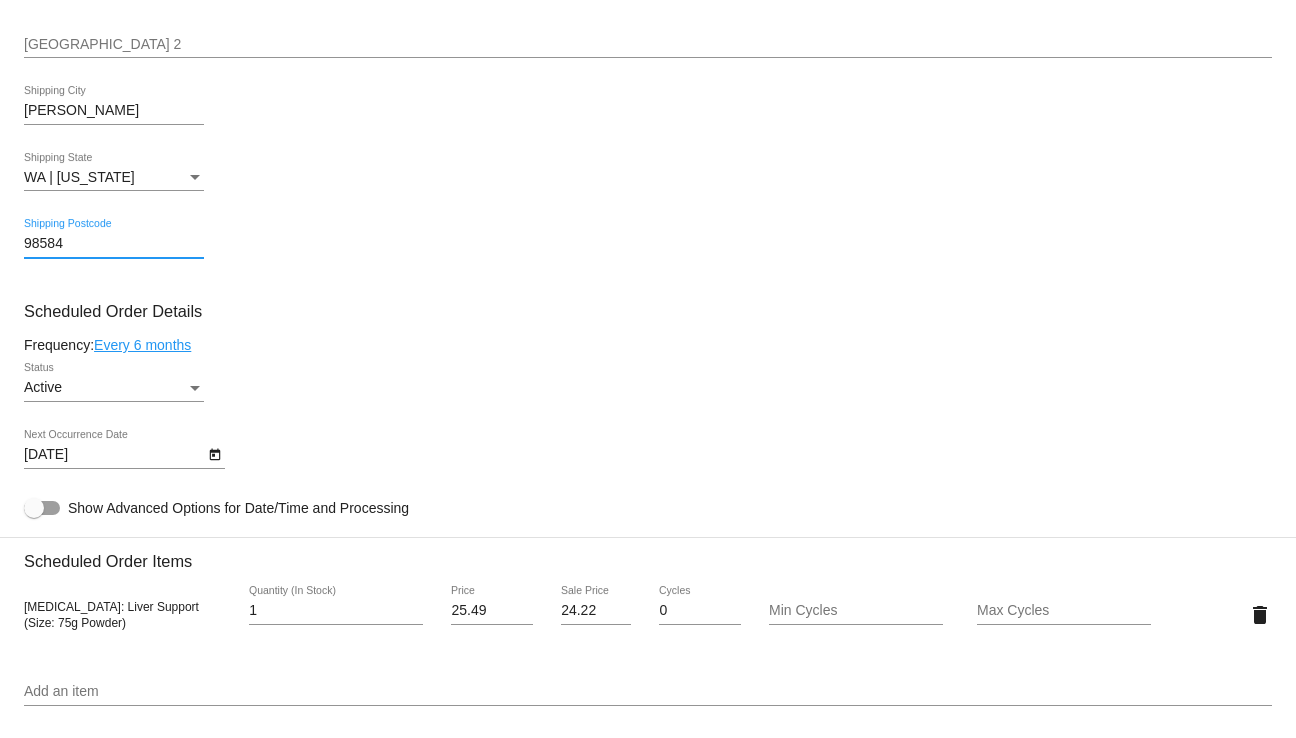 drag, startPoint x: 90, startPoint y: 245, endPoint x: 9, endPoint y: 253, distance: 81.394104 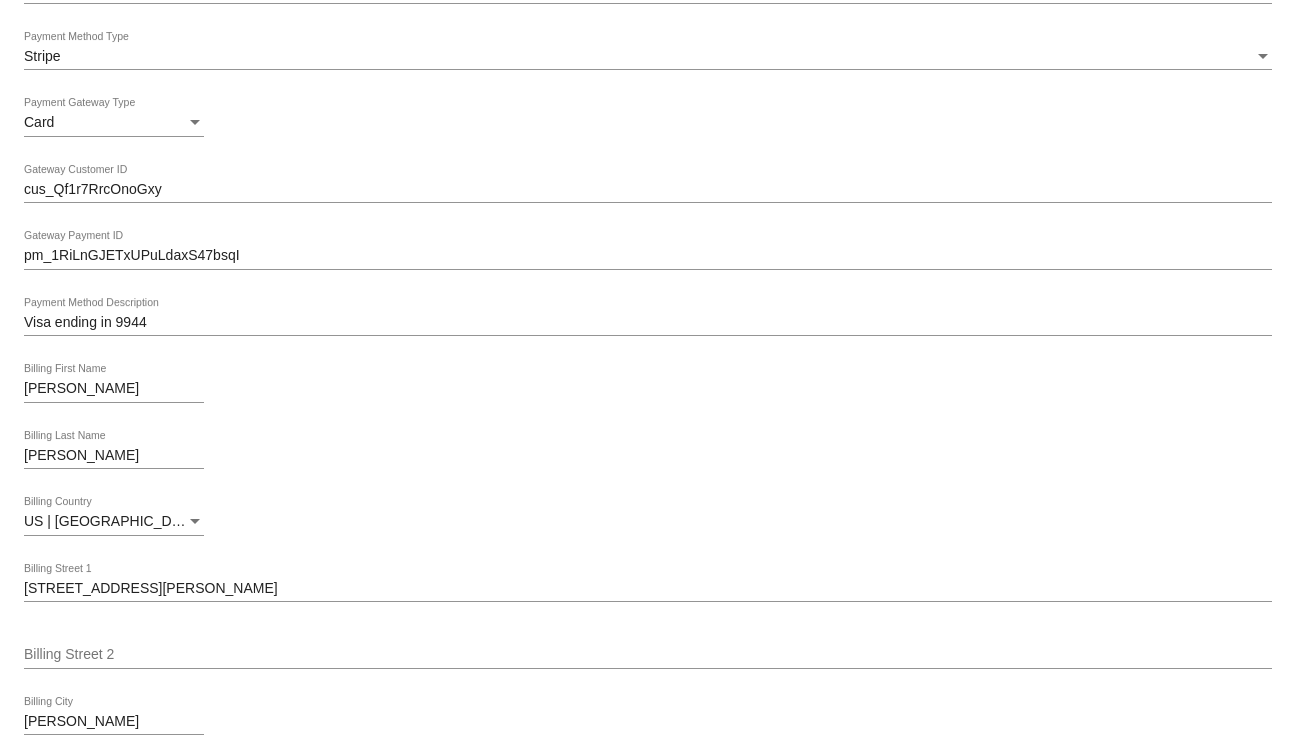 scroll, scrollTop: 2675, scrollLeft: 0, axis: vertical 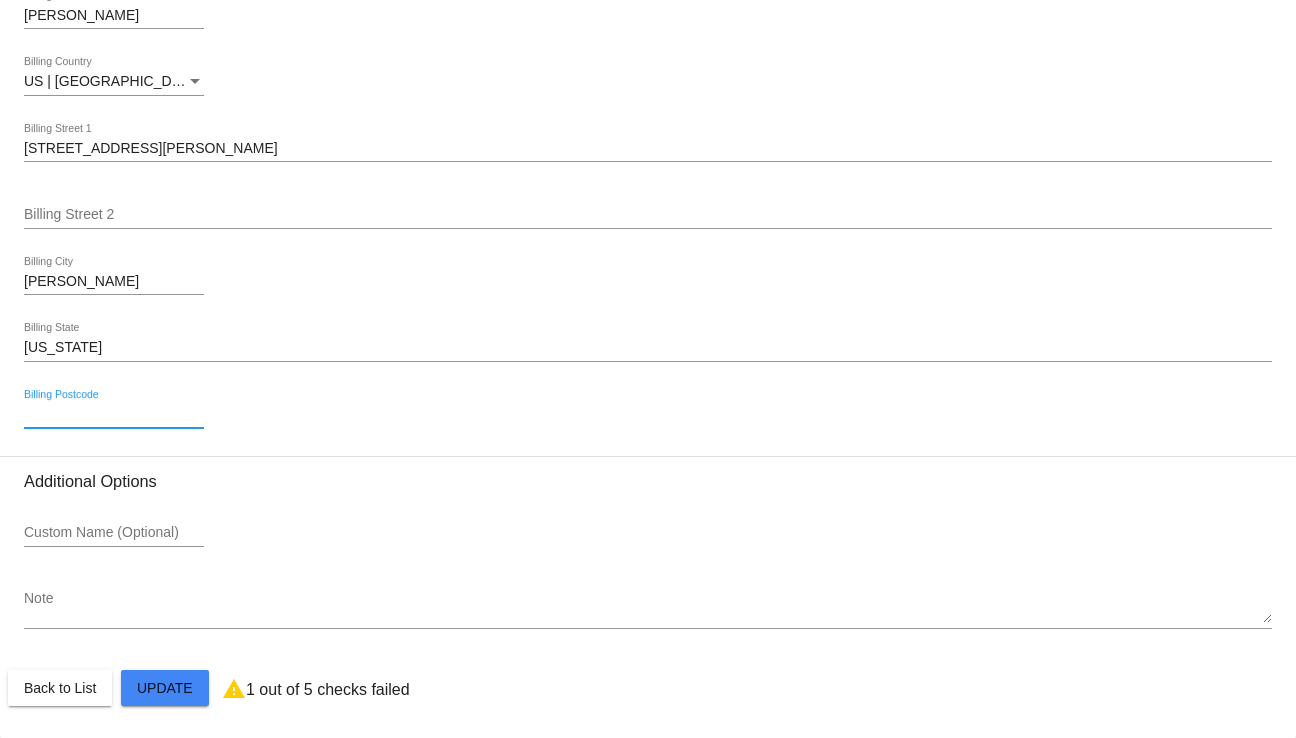 drag, startPoint x: 52, startPoint y: 405, endPoint x: 44, endPoint y: 418, distance: 15.264338 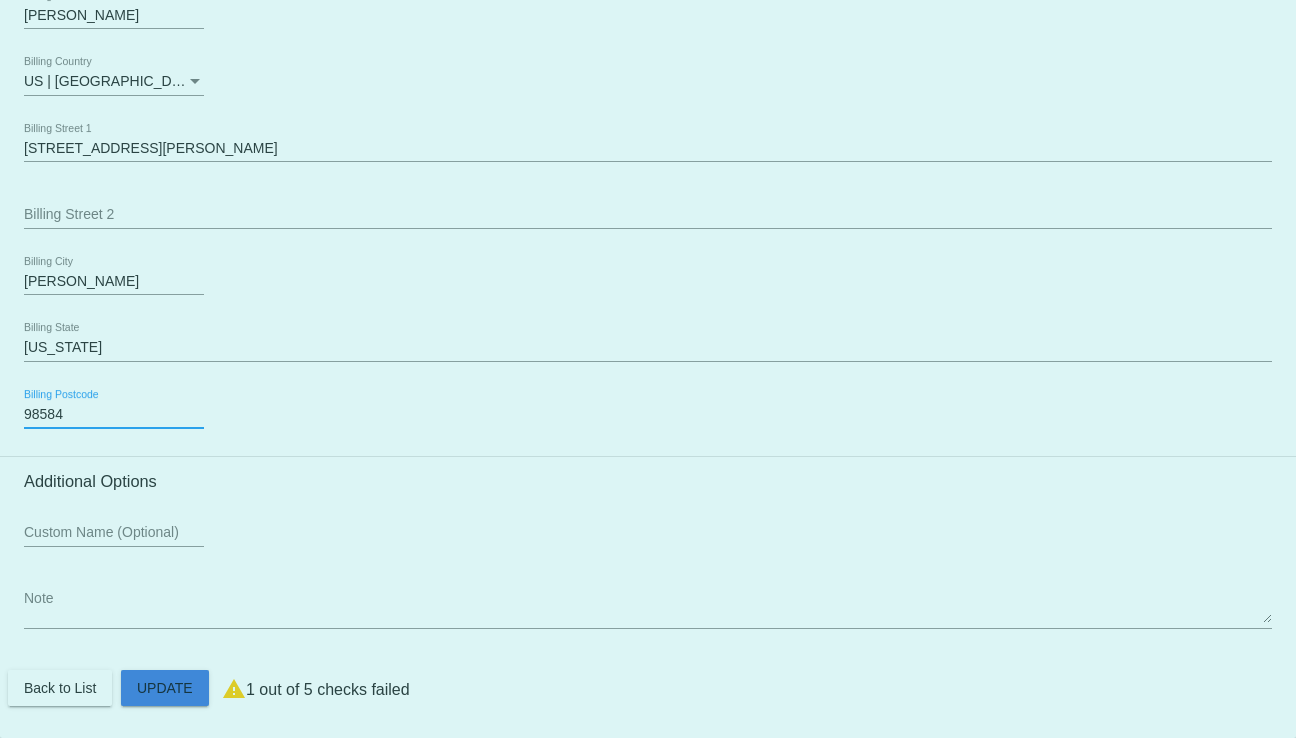 click on "Customer
5771163: Tina Fenn
tinafenn63@gmail.com
Customer Shipping
Enter Shipping Address Select A Saved Address (0)
Tina
Shipping First Name
Fenn
Shipping Last Name
US | USA
Shipping Country
4240 E PICKERING RD
Shipping Street 1
Shipping Street 2
SHELTON
Shipping City
WA | Washington
Shipping State
98584
Shipping Postcode
Scheduled Order Details
Frequency:
Every 6 months
Active
Status
1 0" 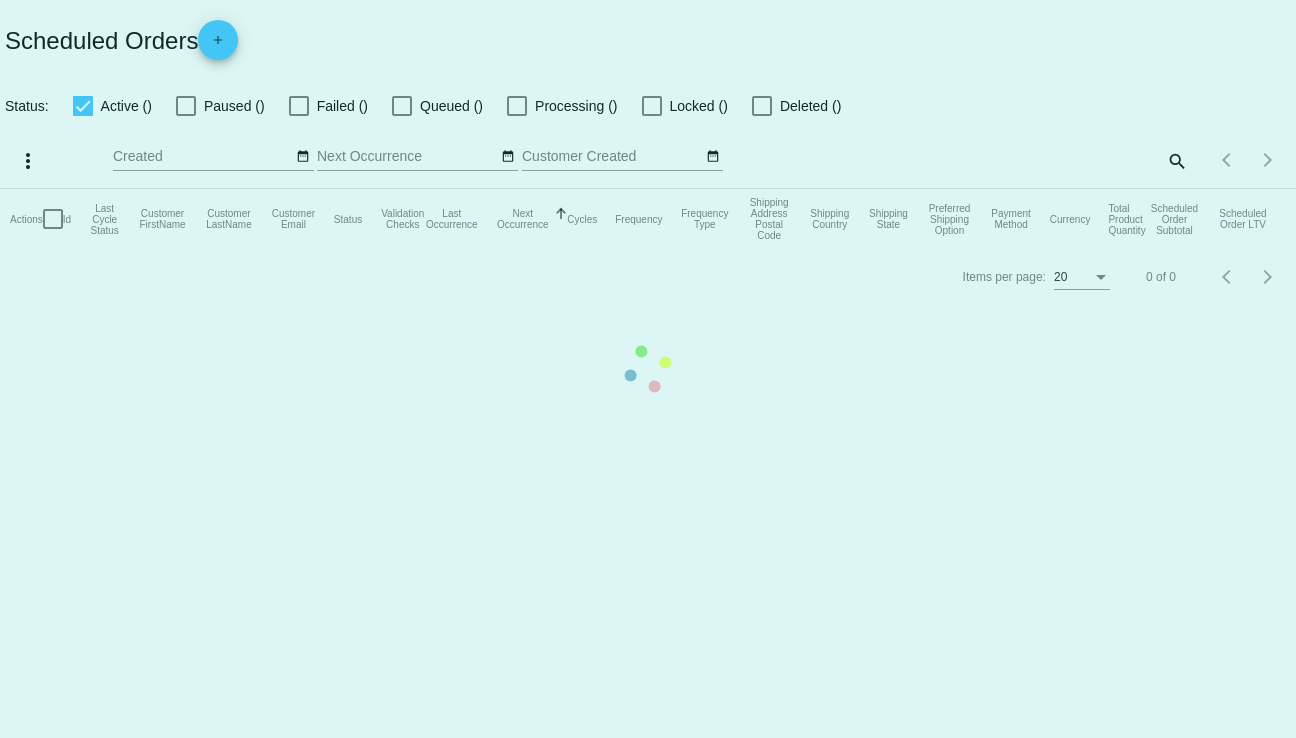 scroll, scrollTop: 0, scrollLeft: 0, axis: both 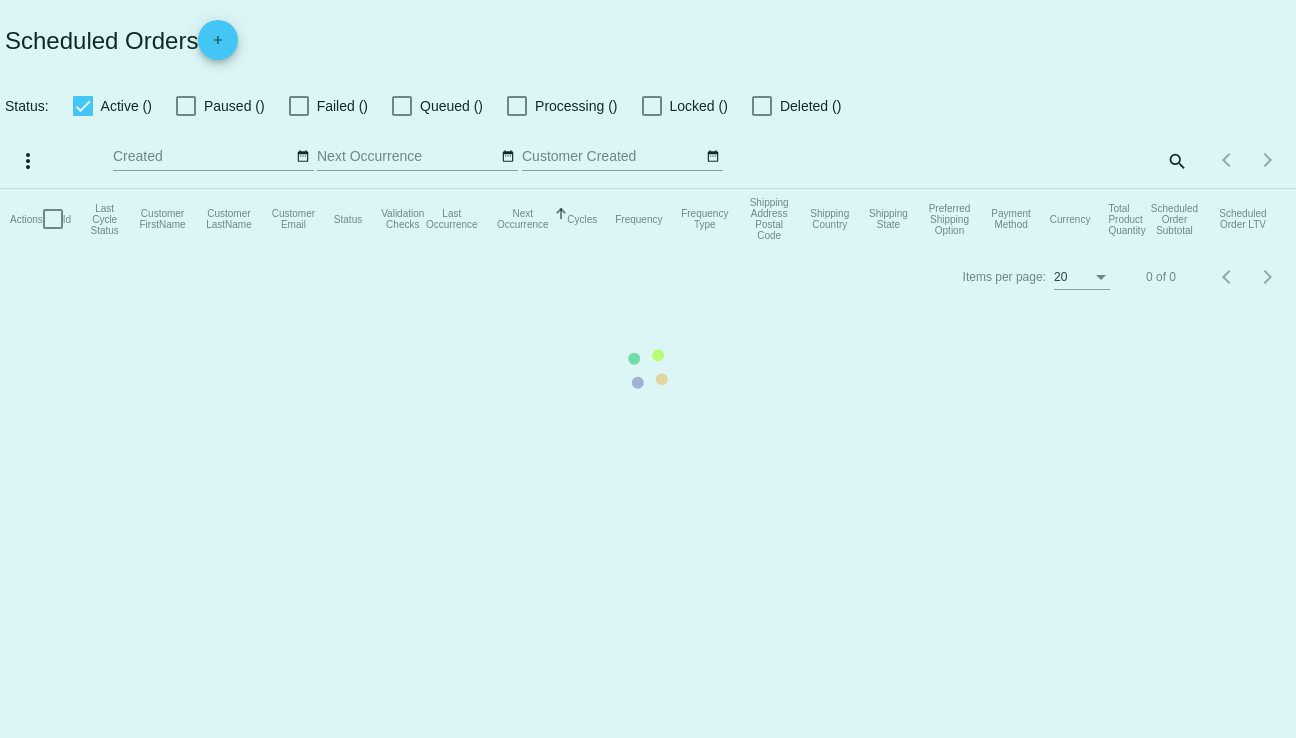 checkbox on "true" 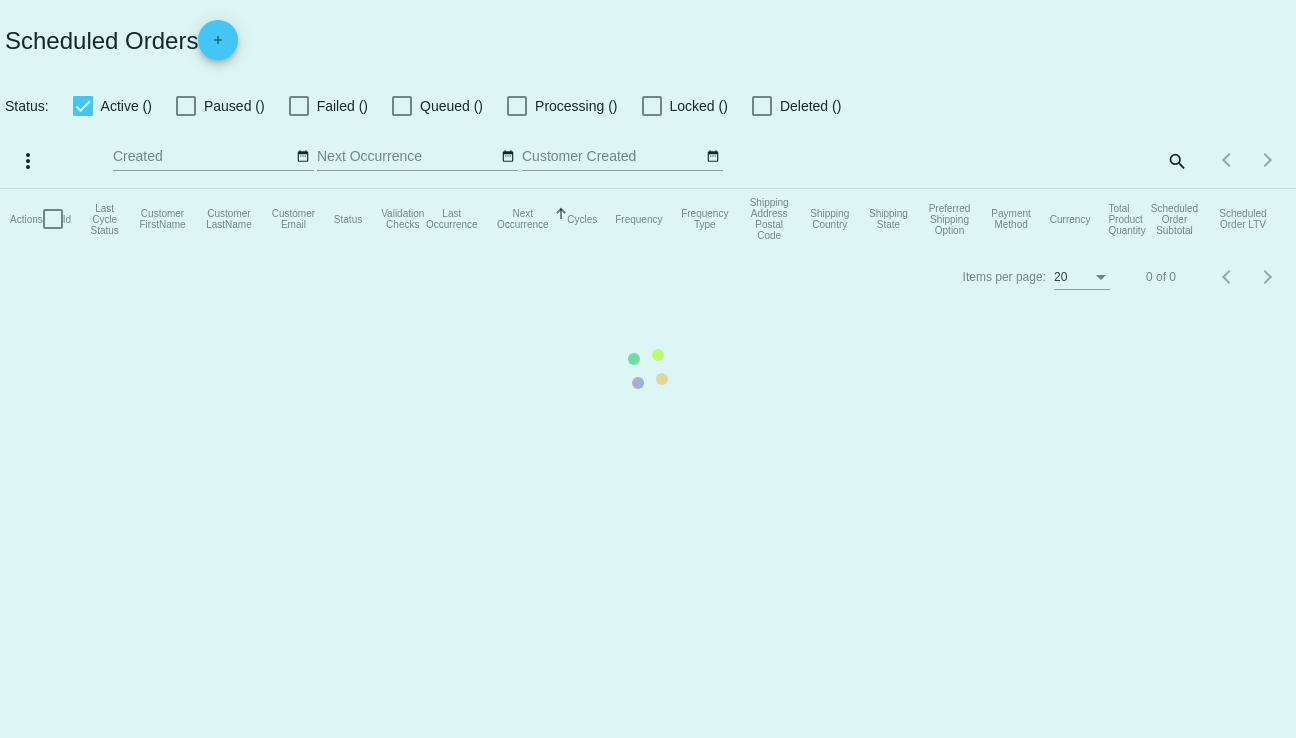 checkbox on "true" 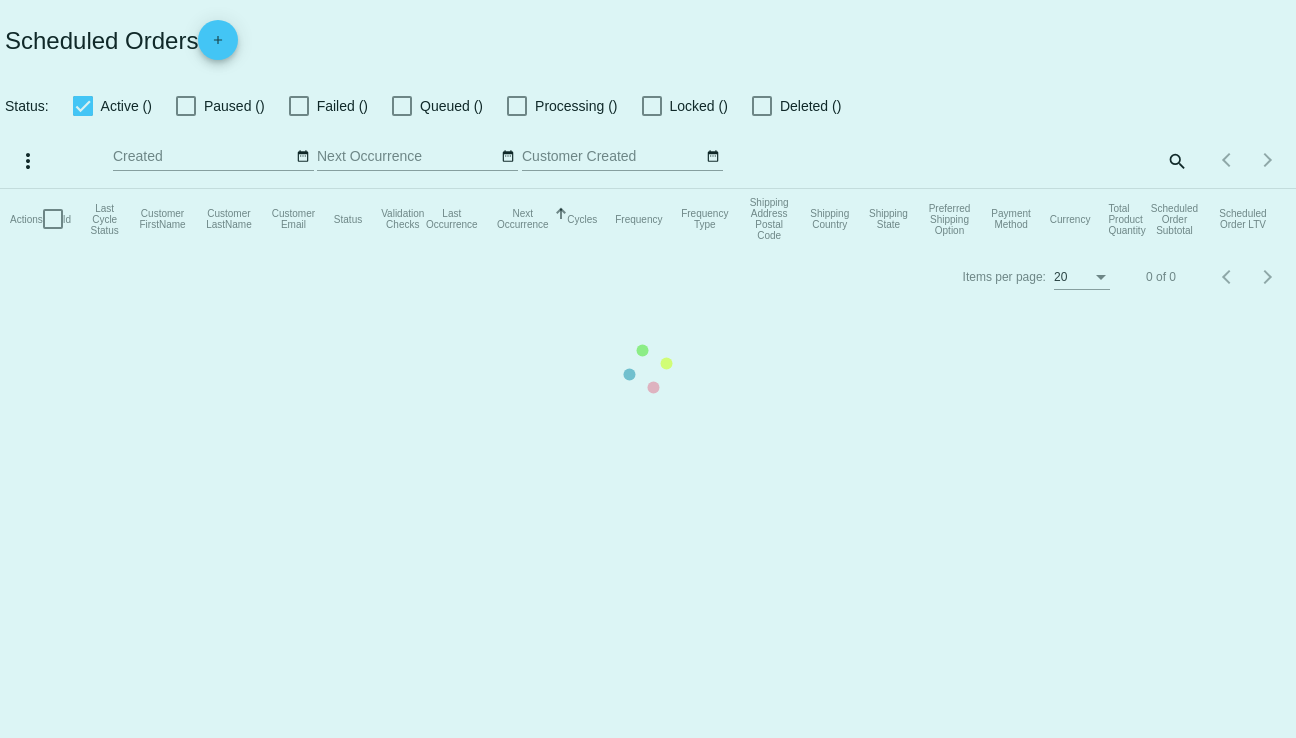 checkbox on "true" 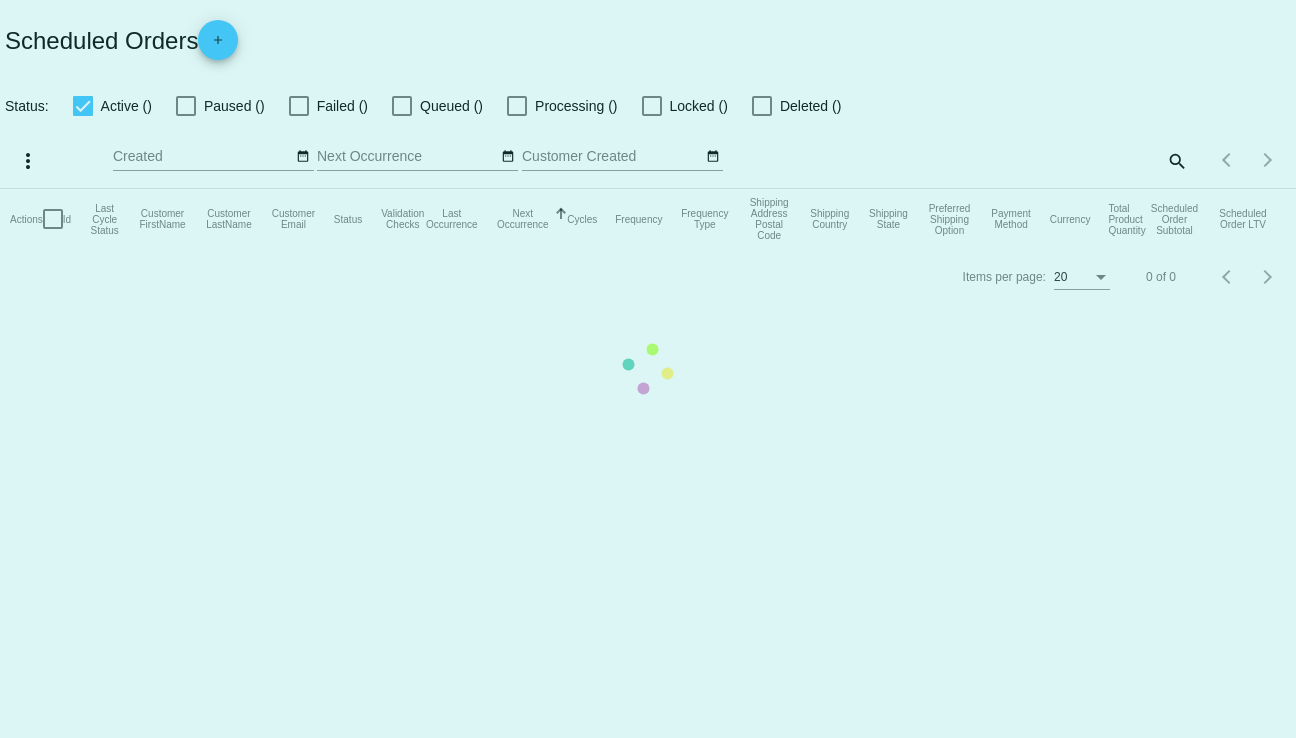 checkbox on "true" 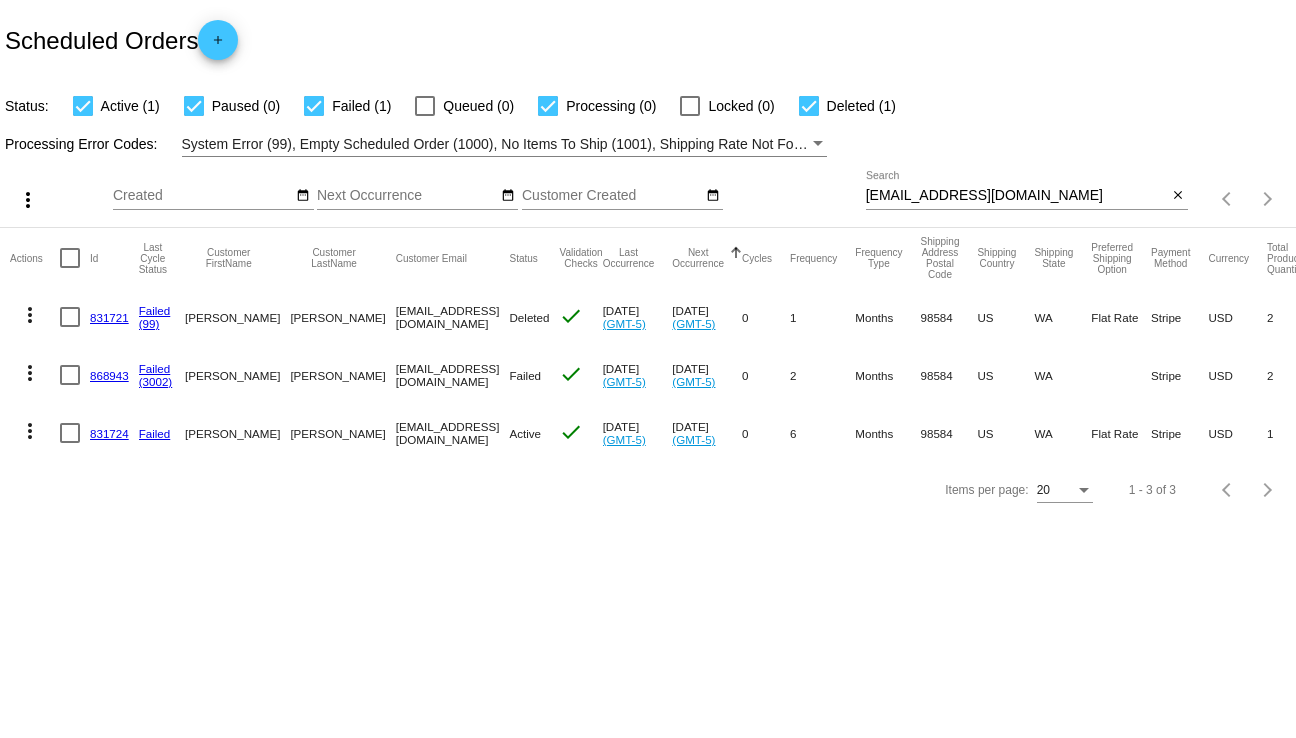 click on "868943" 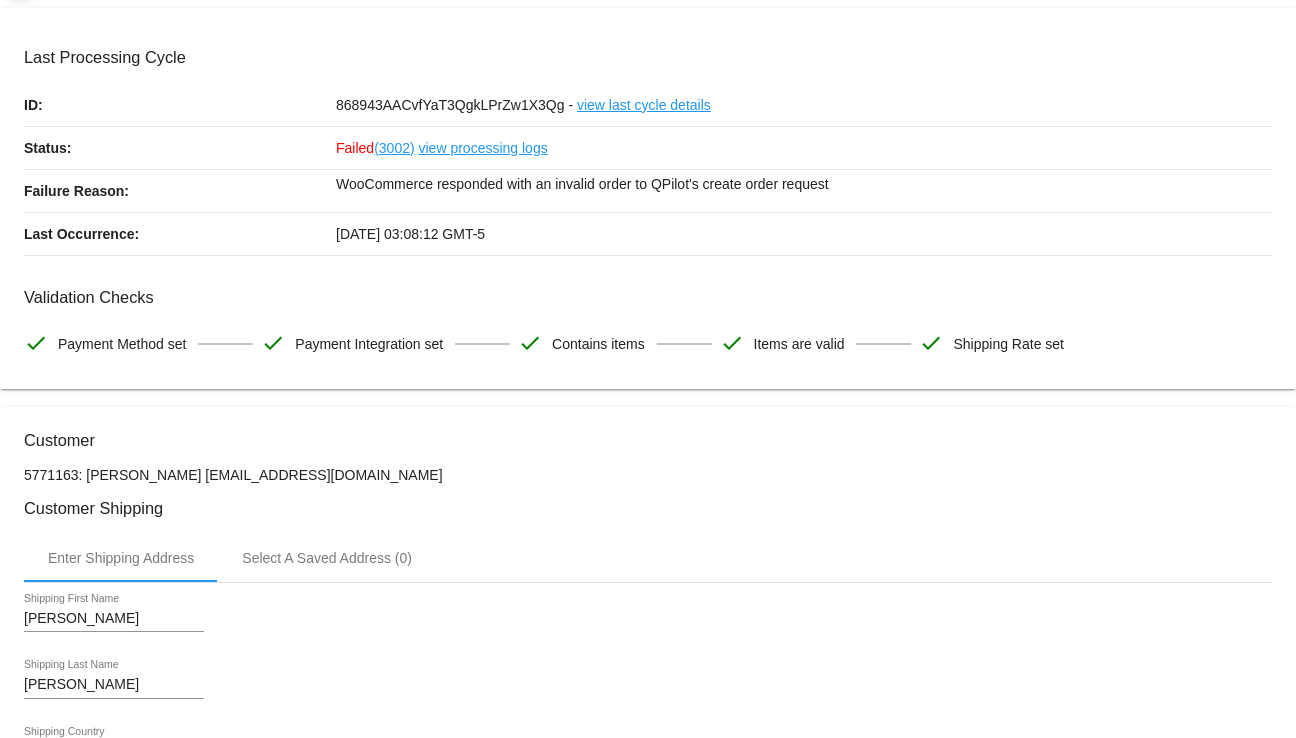 scroll, scrollTop: 0, scrollLeft: 0, axis: both 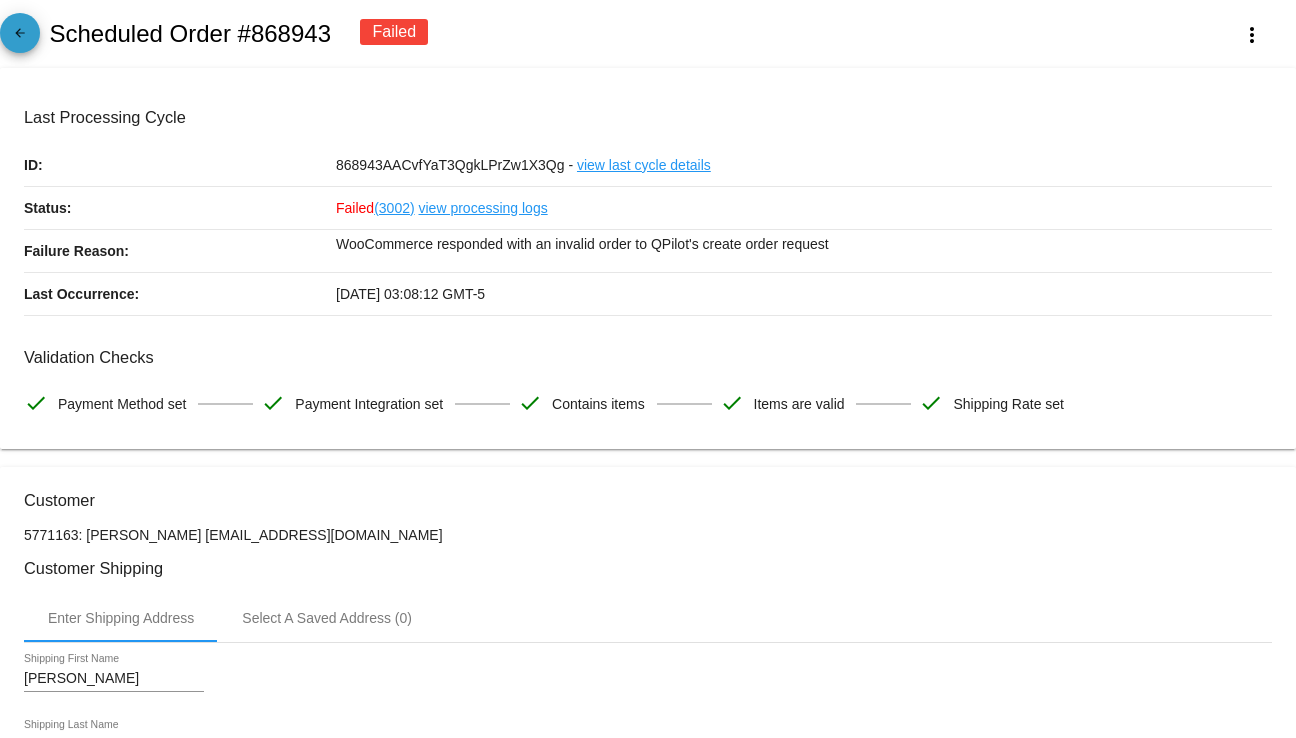 click on "arrow_back" 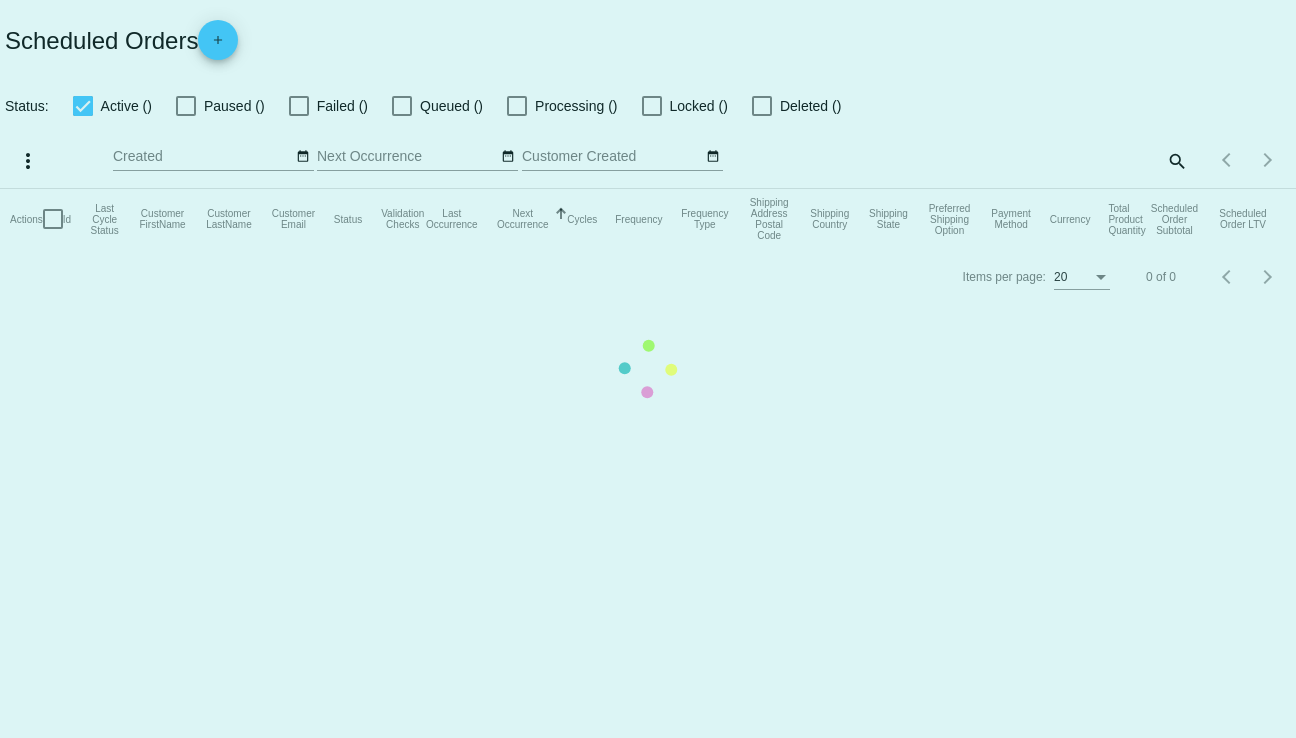 checkbox on "true" 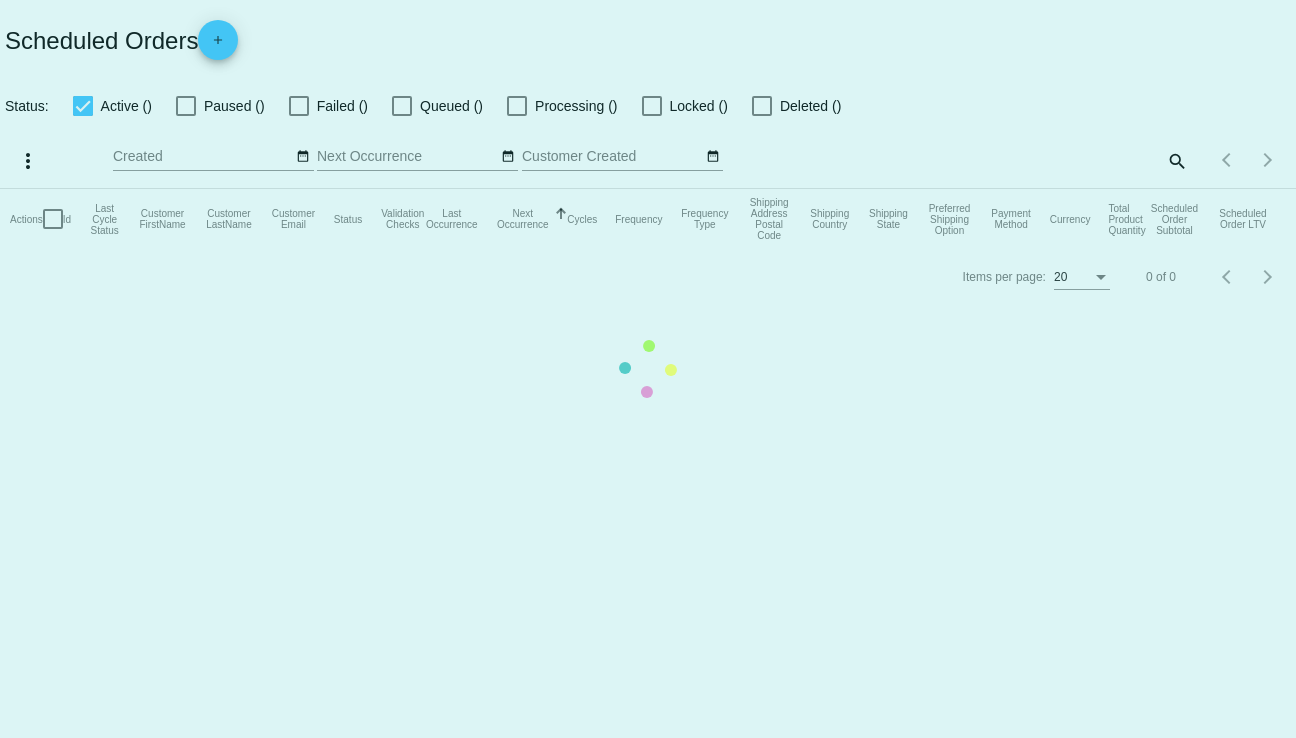 checkbox on "true" 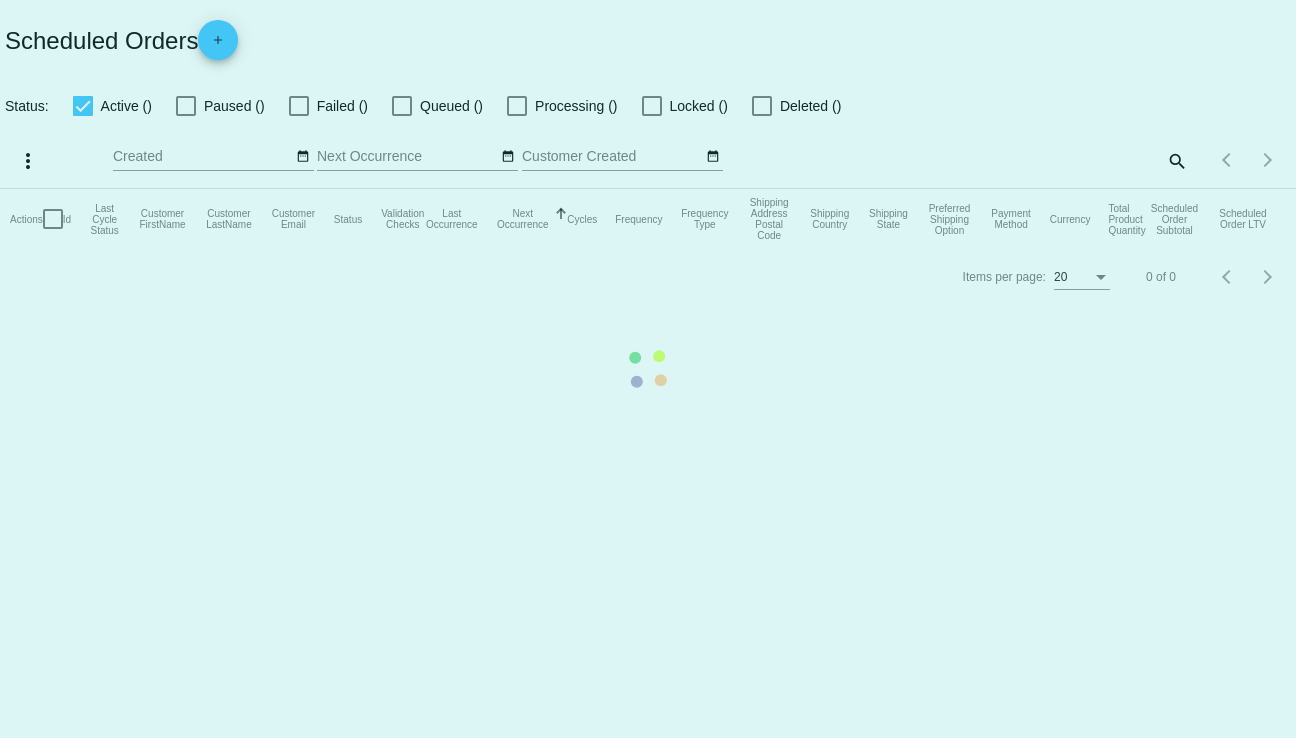 checkbox on "true" 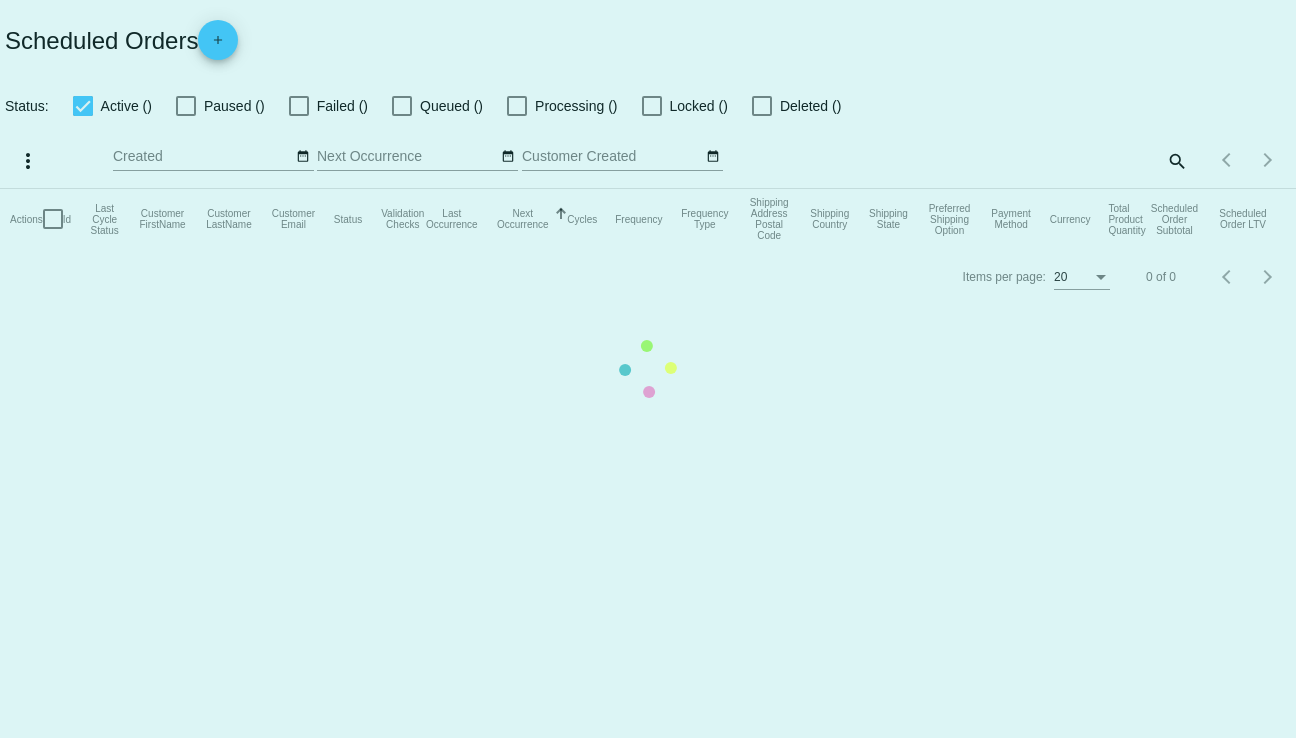 checkbox on "true" 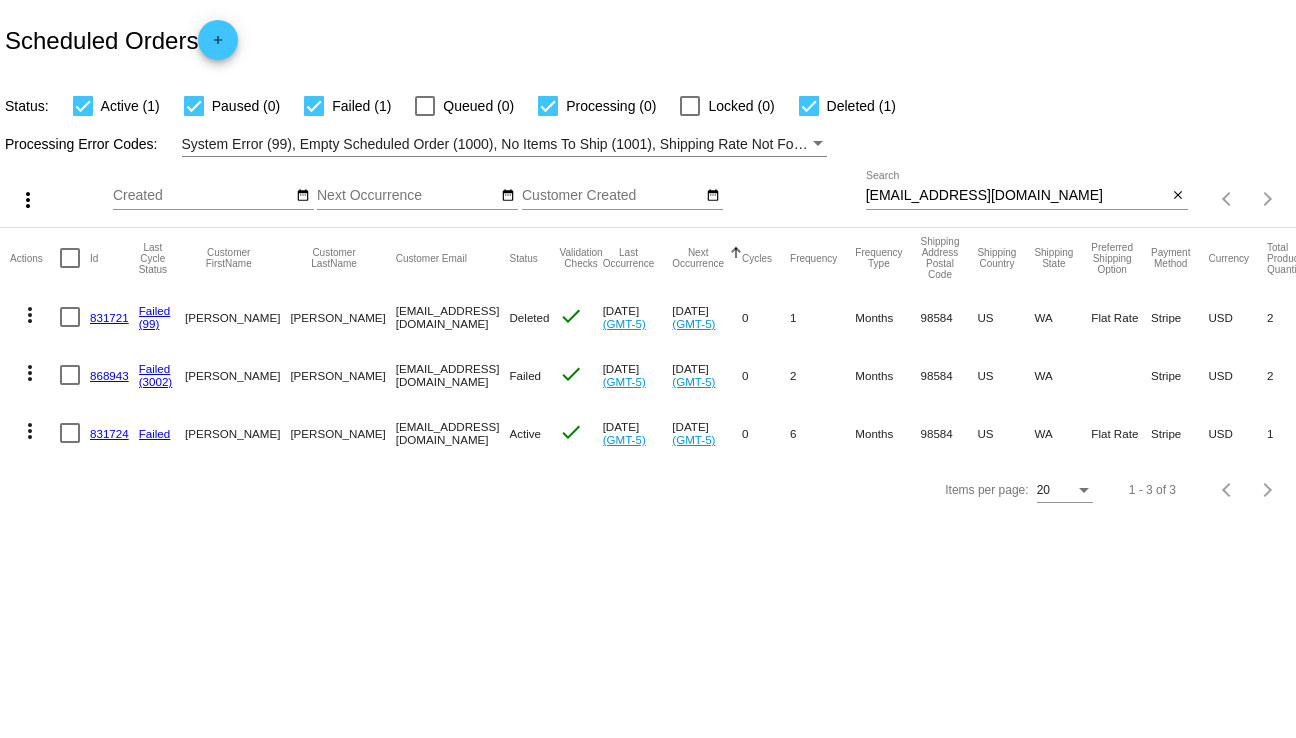 click on "831724" 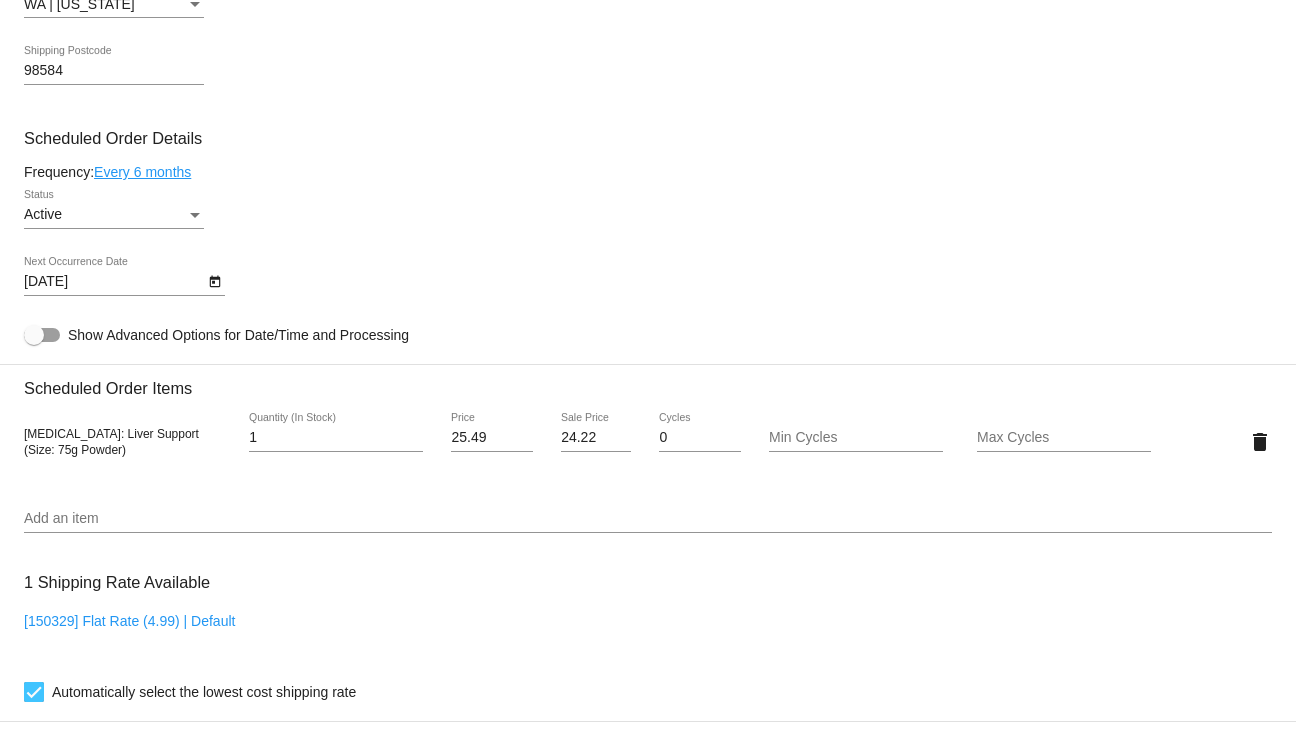 scroll, scrollTop: 1200, scrollLeft: 0, axis: vertical 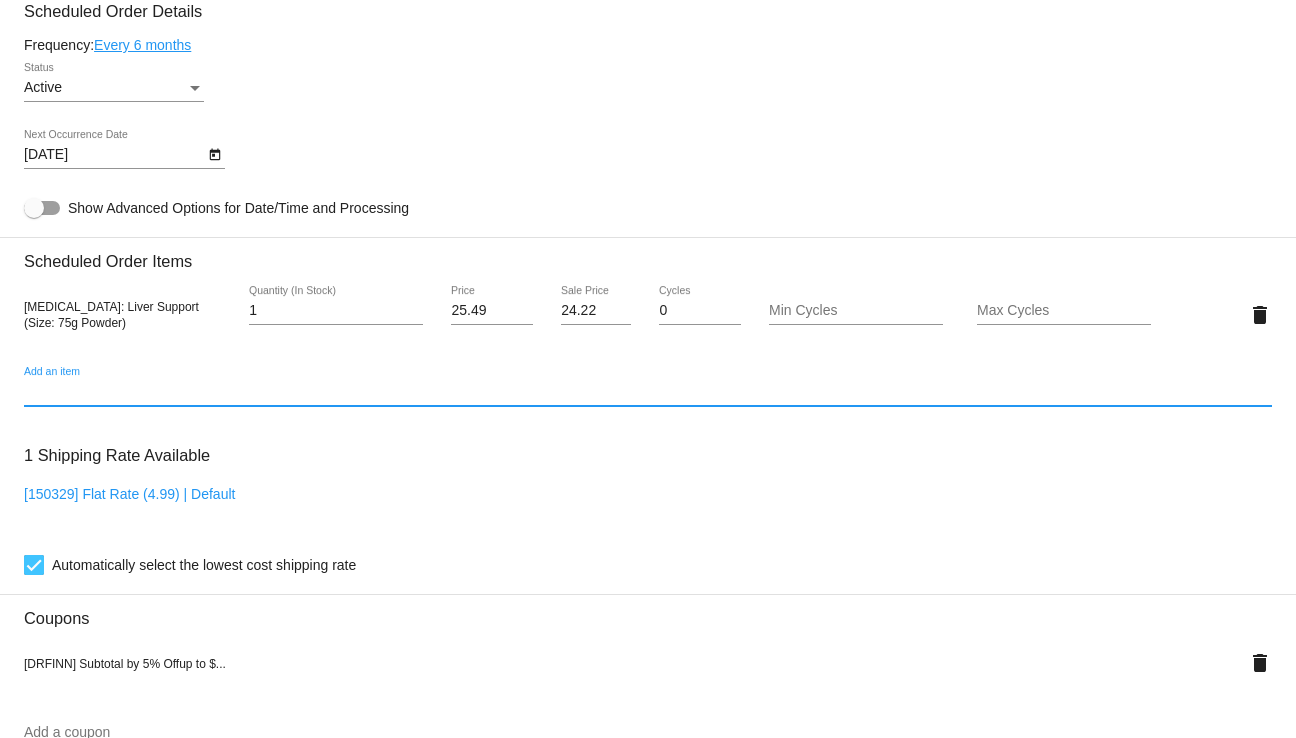 click on "Add an item" at bounding box center (648, 392) 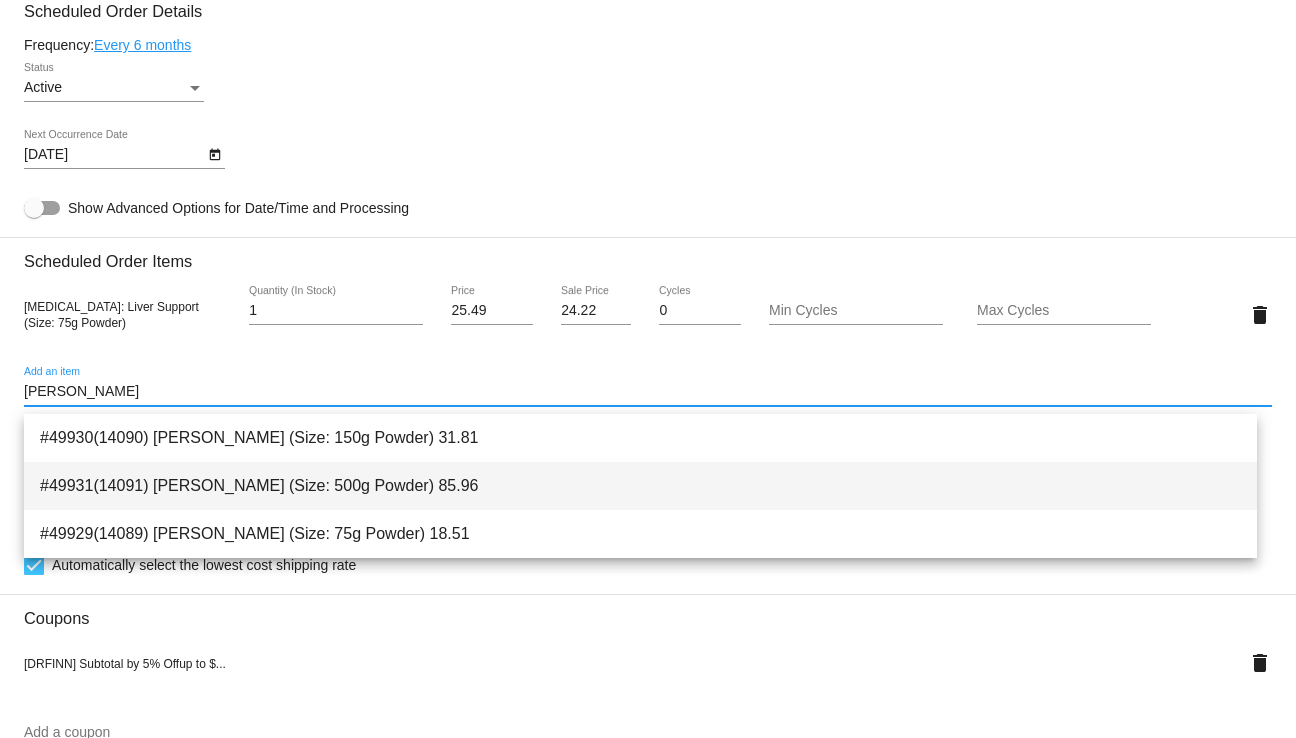 type on "taurine bo" 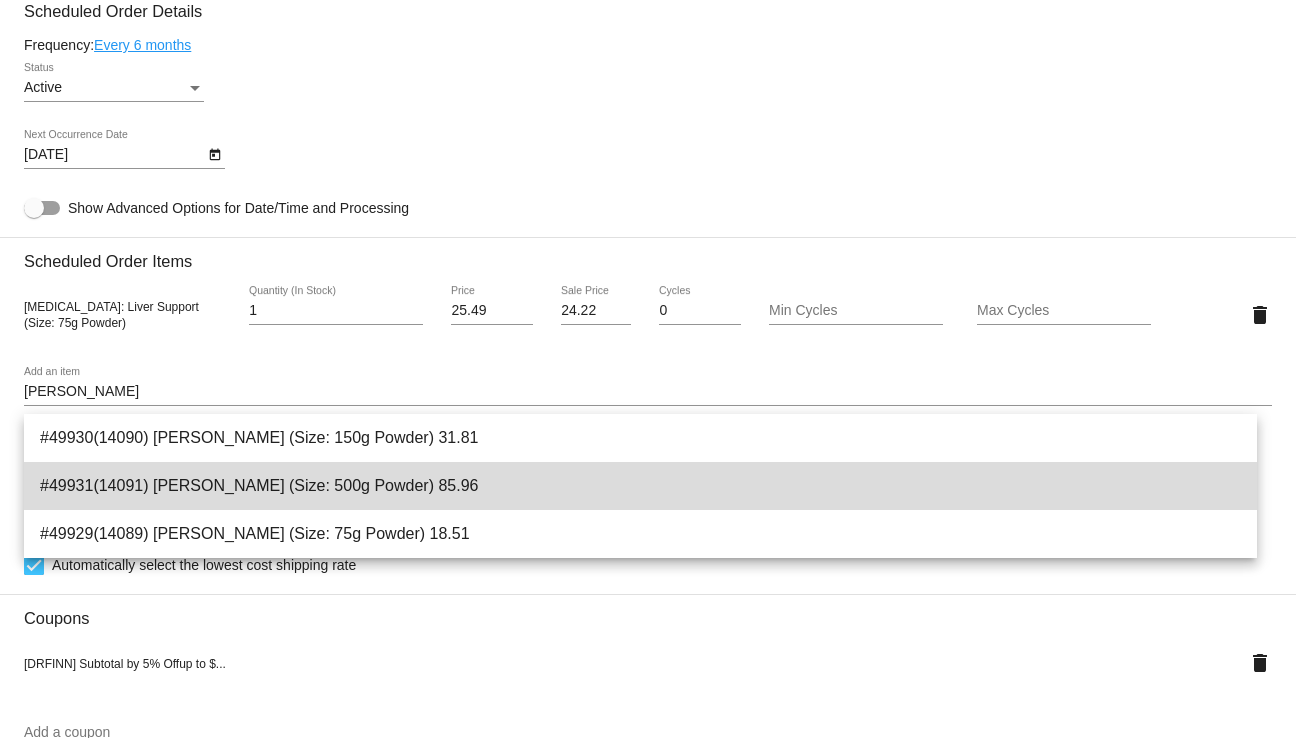 click on "#49931(14091) Taurine Boost (Size: 500g Powder) 85.96" at bounding box center (640, 486) 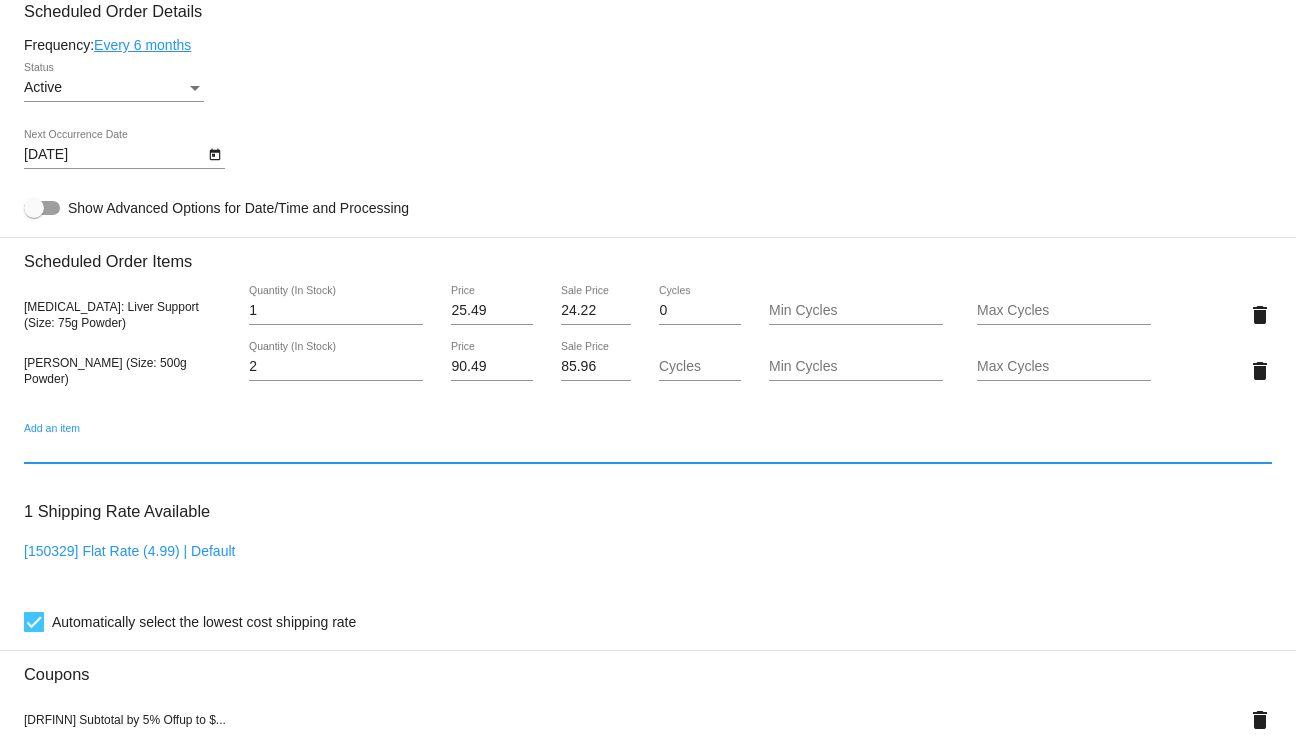 type on "2" 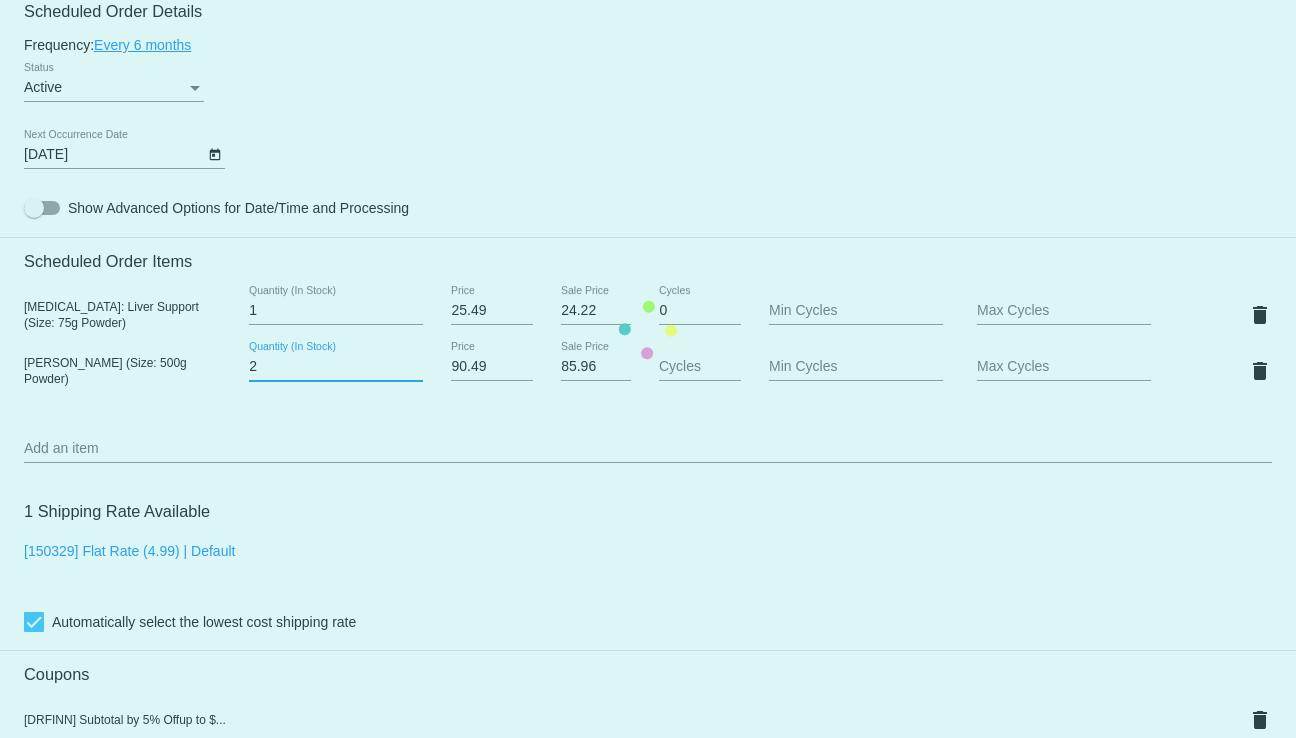 click on "Customer
5771163: Tina Fenn
tinafenn63@gmail.com
Customer Shipping
Enter Shipping Address Select A Saved Address (0)
Tina
Shipping First Name
Fenn
Shipping Last Name
US | USA
Shipping Country
4240 E PICKERING RD
Shipping Street 1
Shipping Street 2
SHELTON
Shipping City
WA | Washington
Shipping State
98584
Shipping Postcode
Scheduled Order Details
Frequency:
Every 6 months
Active
Status
1 0" 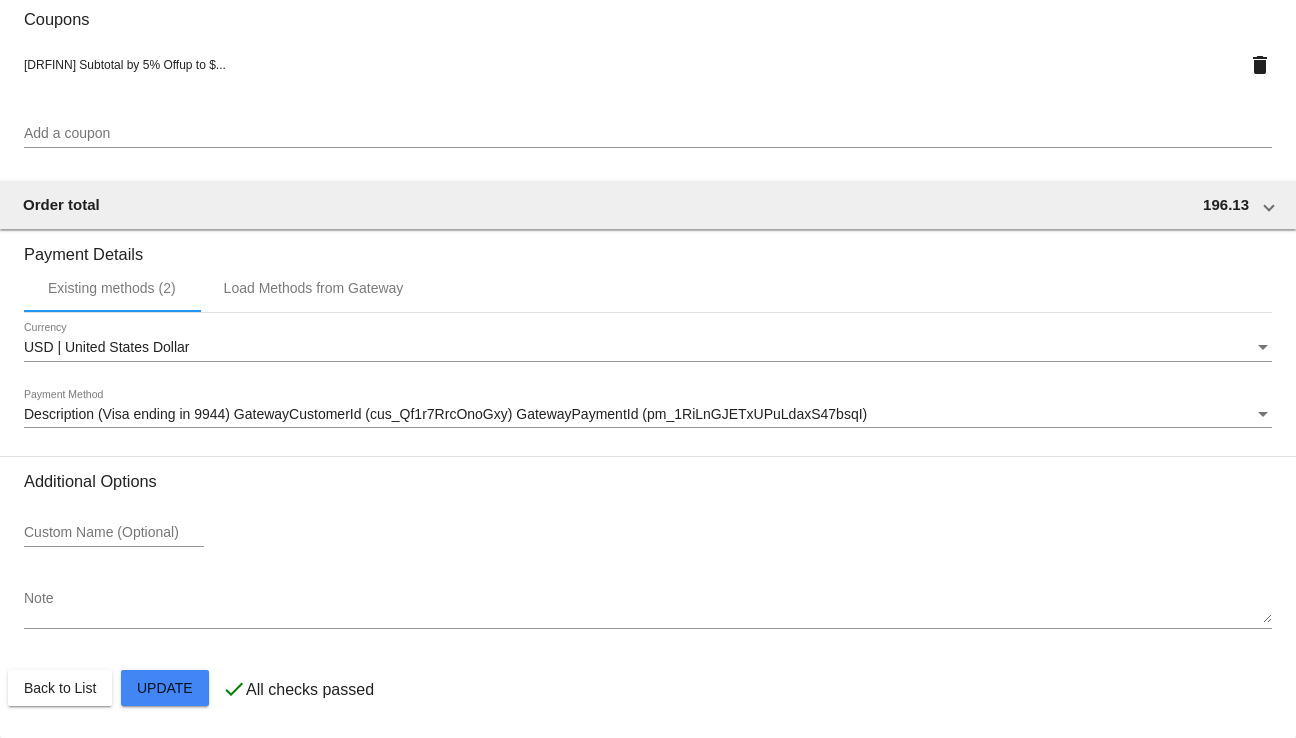 scroll, scrollTop: 1864, scrollLeft: 0, axis: vertical 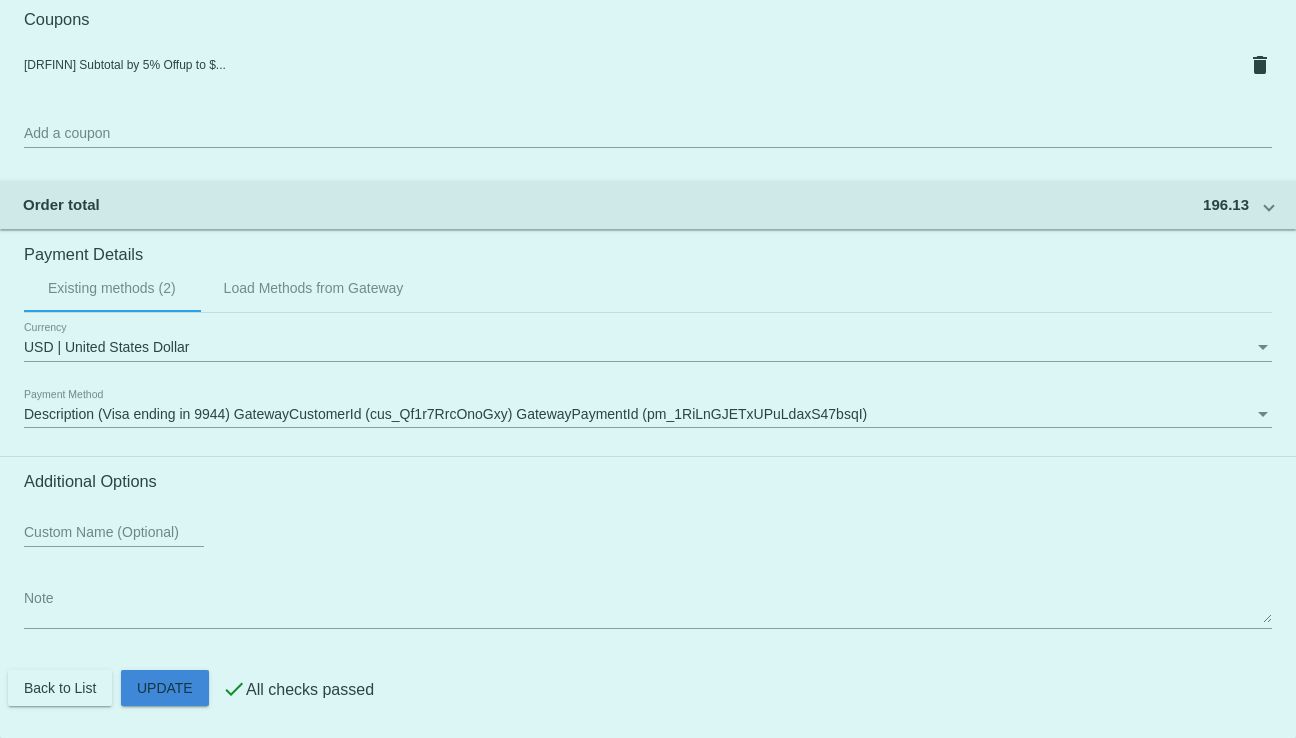 click on "Customer
5771163: Tina Fenn
tinafenn63@gmail.com
Customer Shipping
Enter Shipping Address Select A Saved Address (0)
Tina
Shipping First Name
Fenn
Shipping Last Name
US | USA
Shipping Country
4240 E PICKERING RD
Shipping Street 1
Shipping Street 2
SHELTON
Shipping City
WA | Washington
Shipping State
98584
Shipping Postcode
Scheduled Order Details
Frequency:
Every 6 months
Active
Status
1 0" 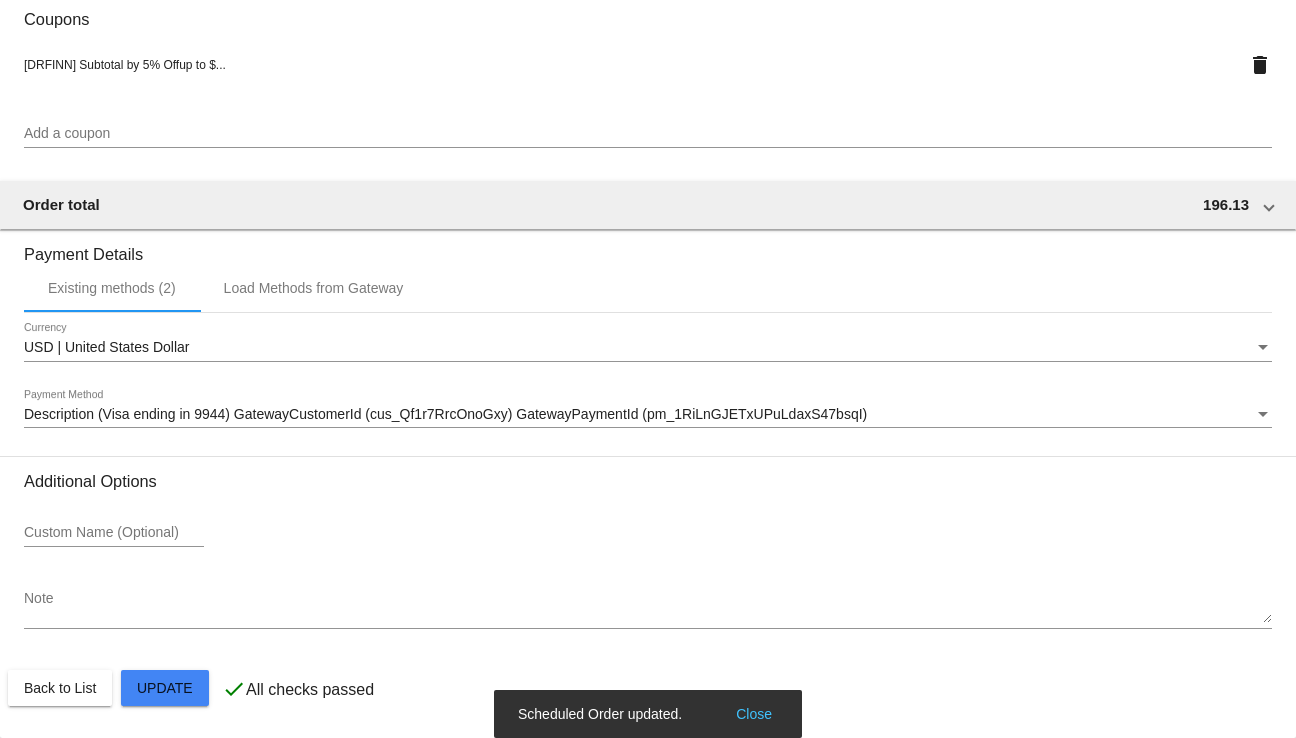 scroll, scrollTop: 0, scrollLeft: 0, axis: both 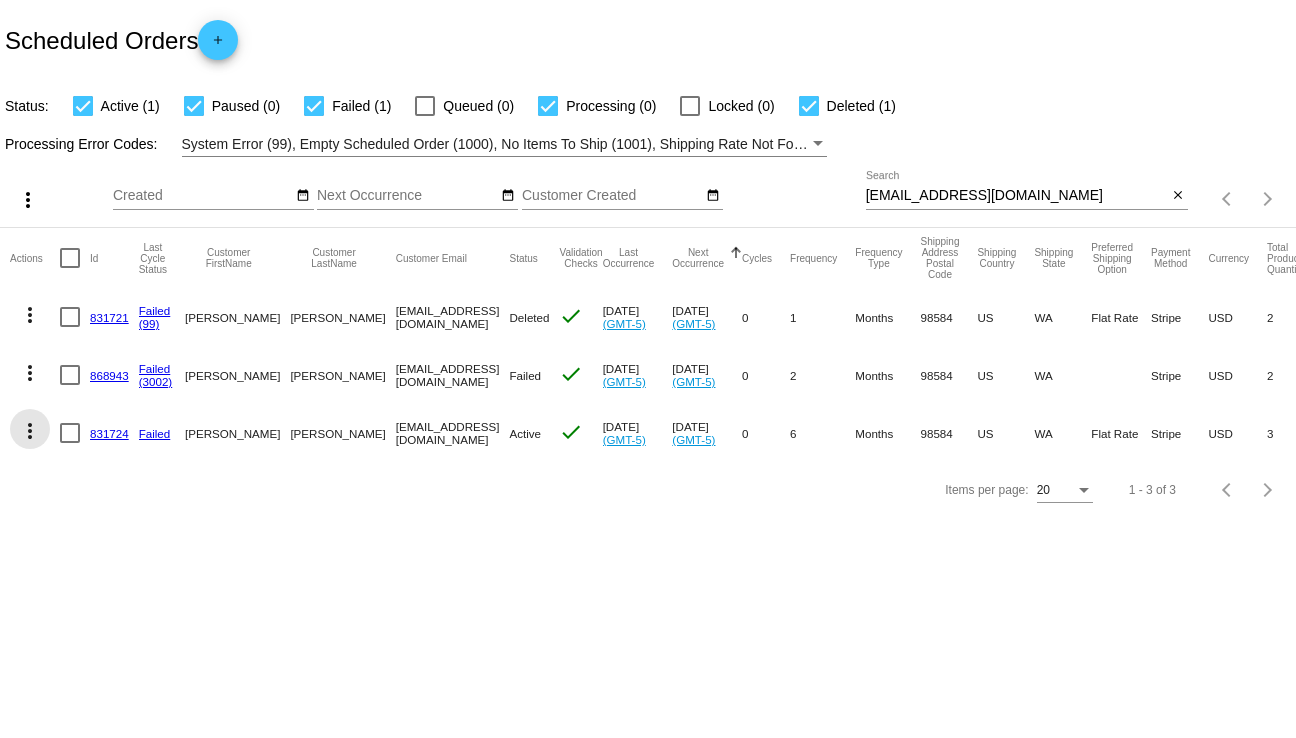 click on "more_vert" 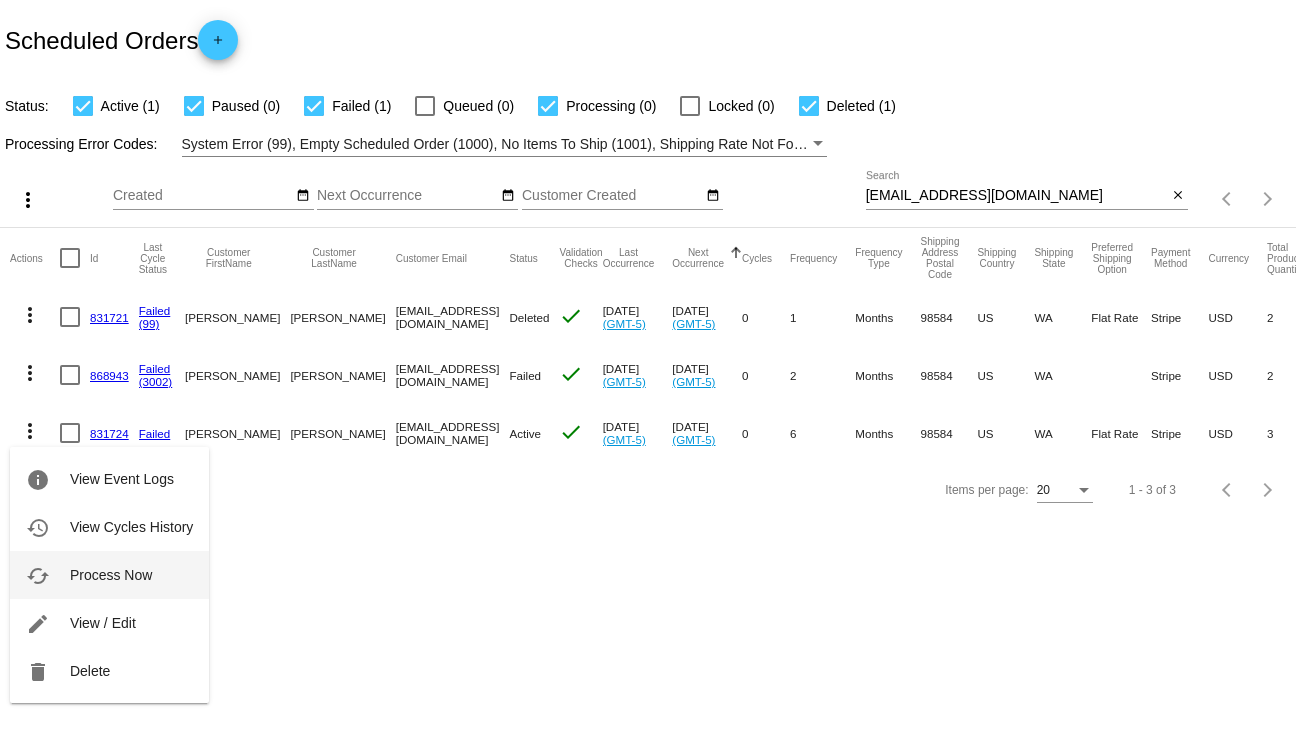 click on "Process Now" at bounding box center [111, 575] 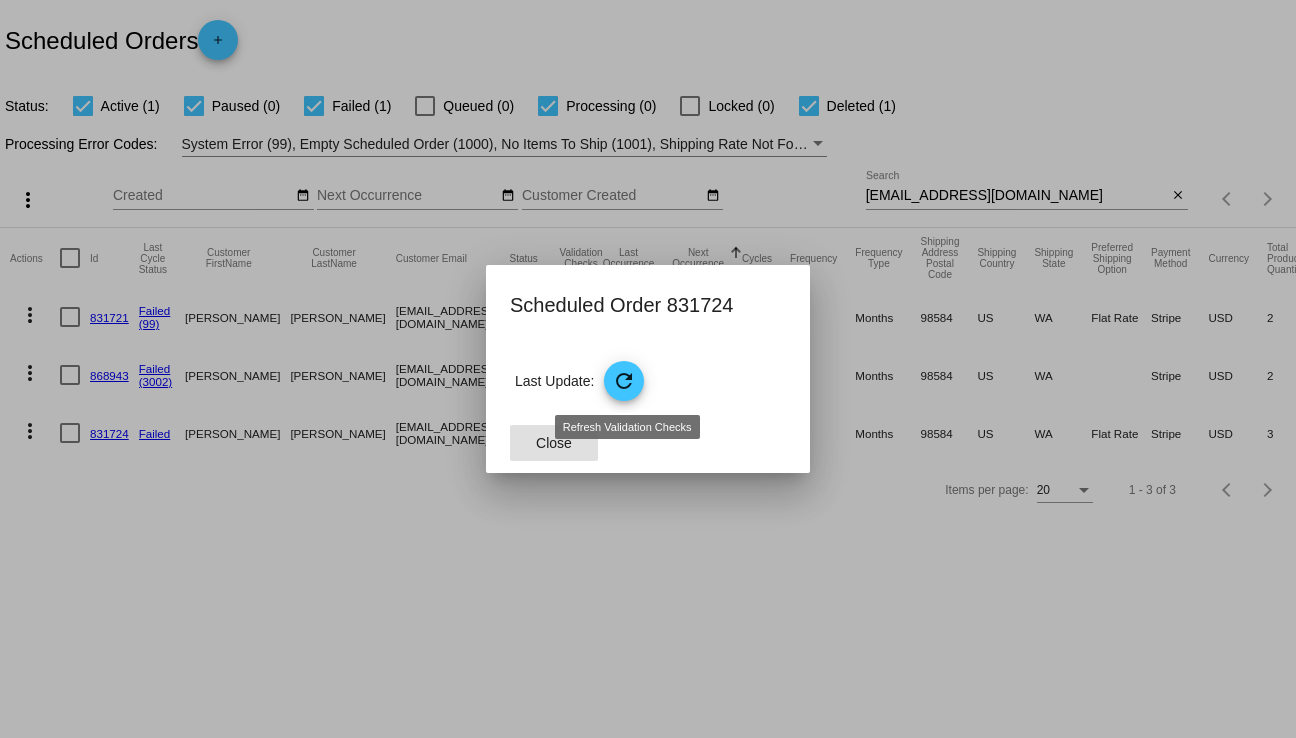 click on "refresh" at bounding box center (624, 381) 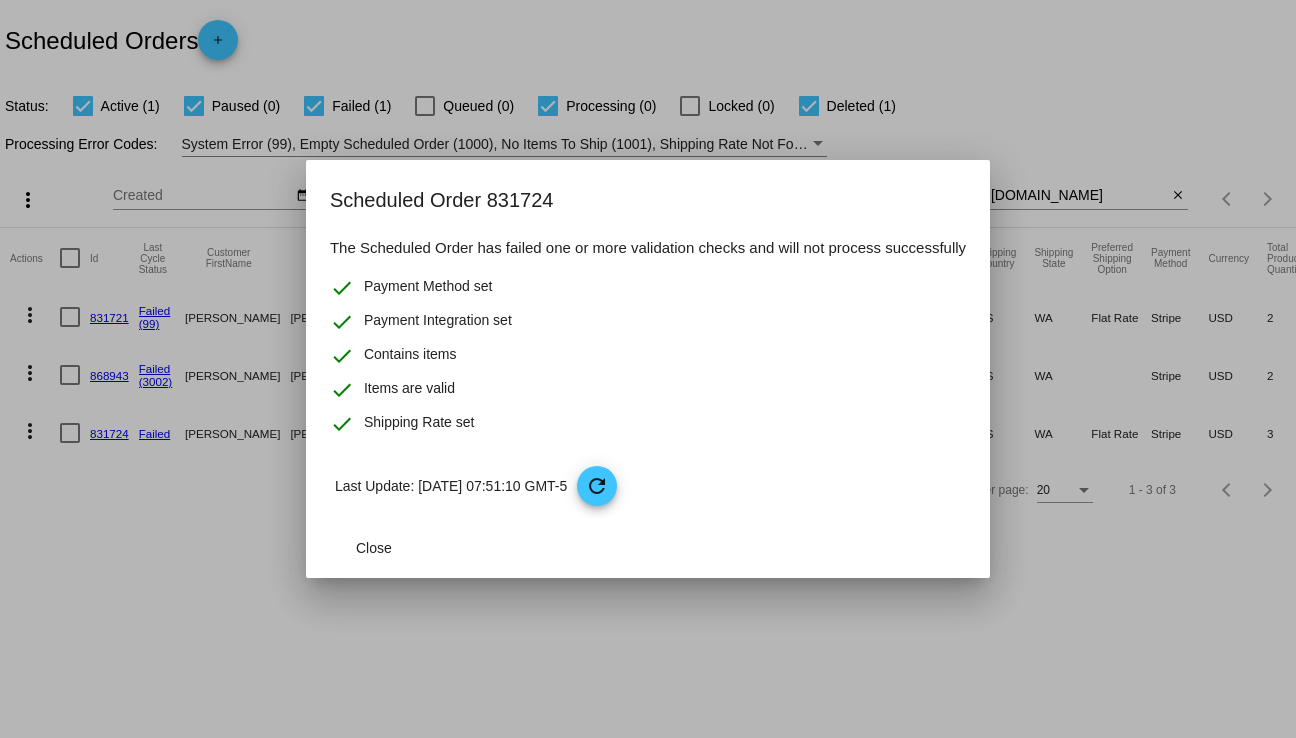 click at bounding box center (648, 369) 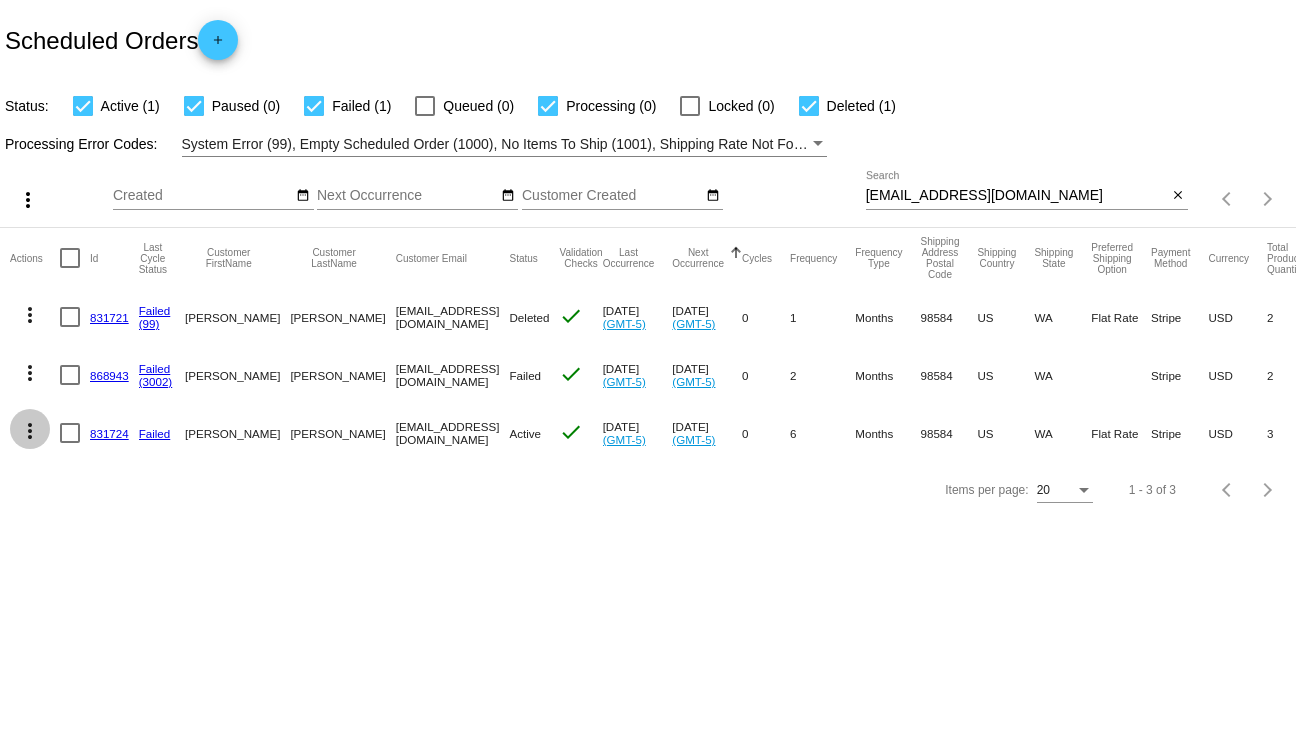 click on "more_vert" 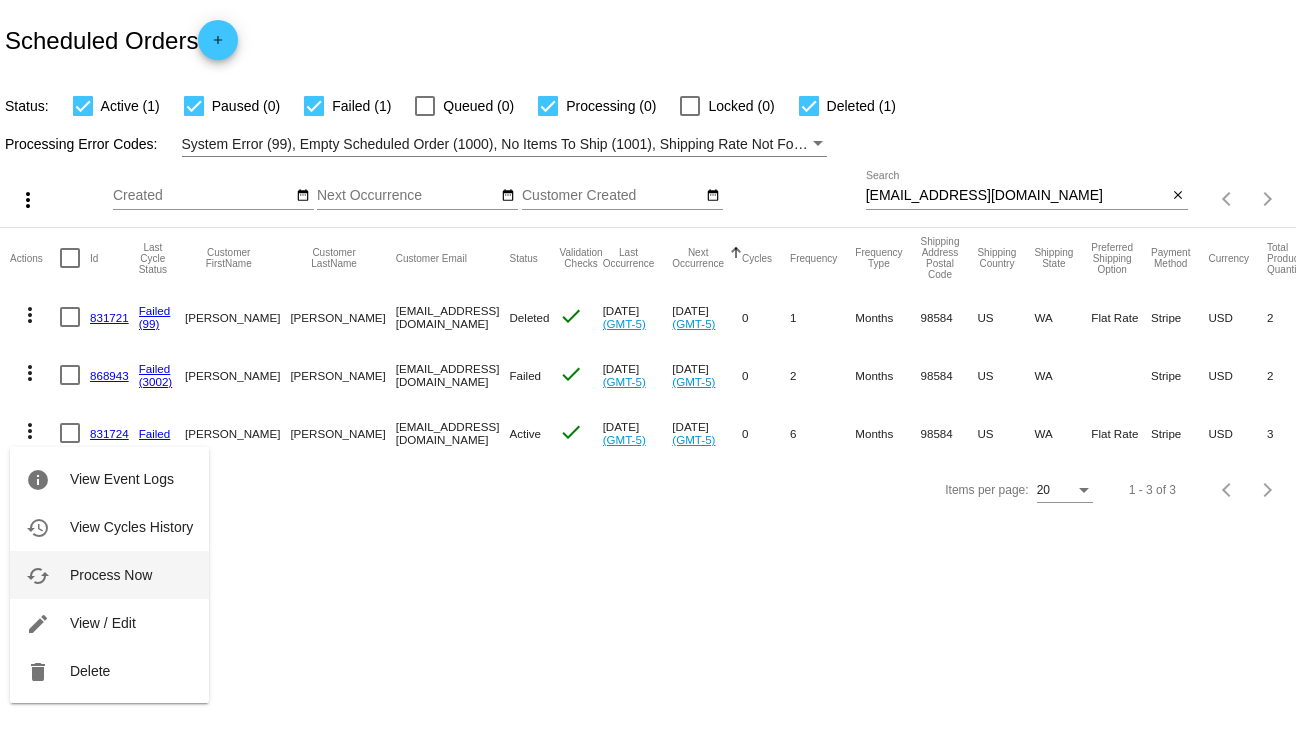 click on "cached
Process Now" at bounding box center (109, 575) 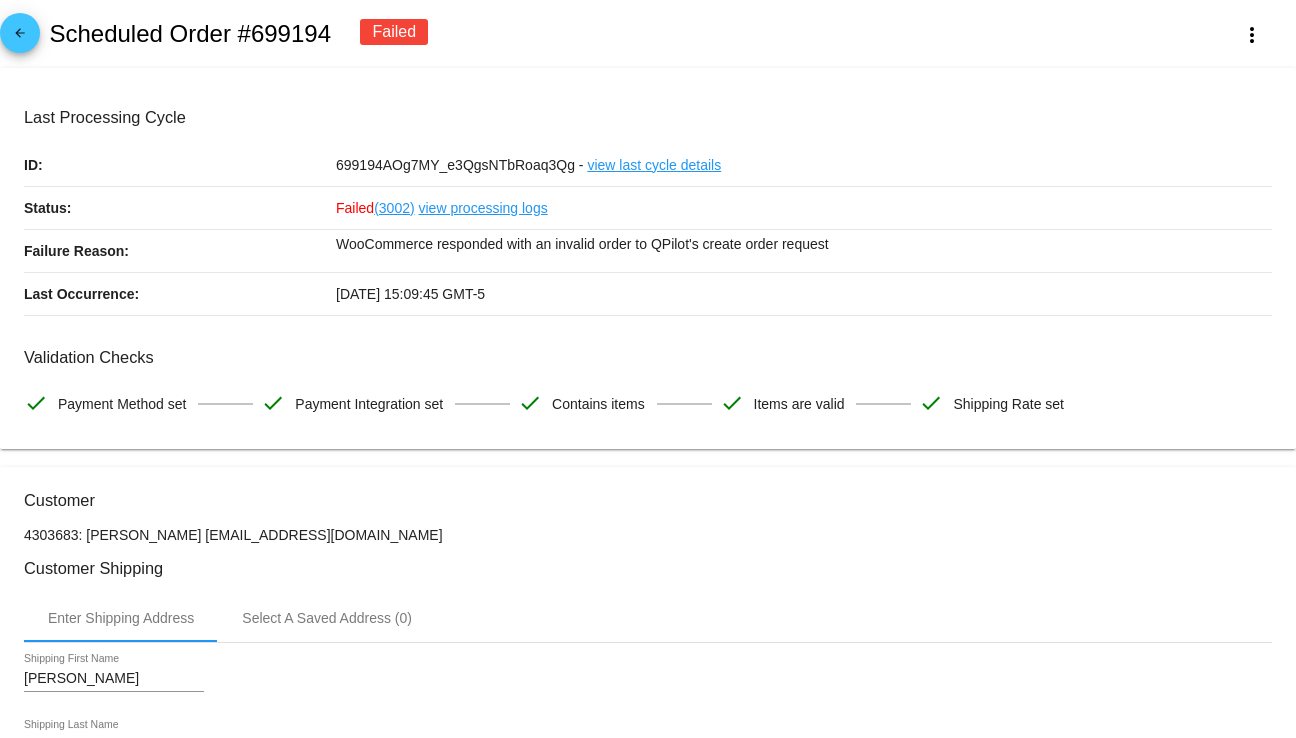 scroll, scrollTop: 0, scrollLeft: 0, axis: both 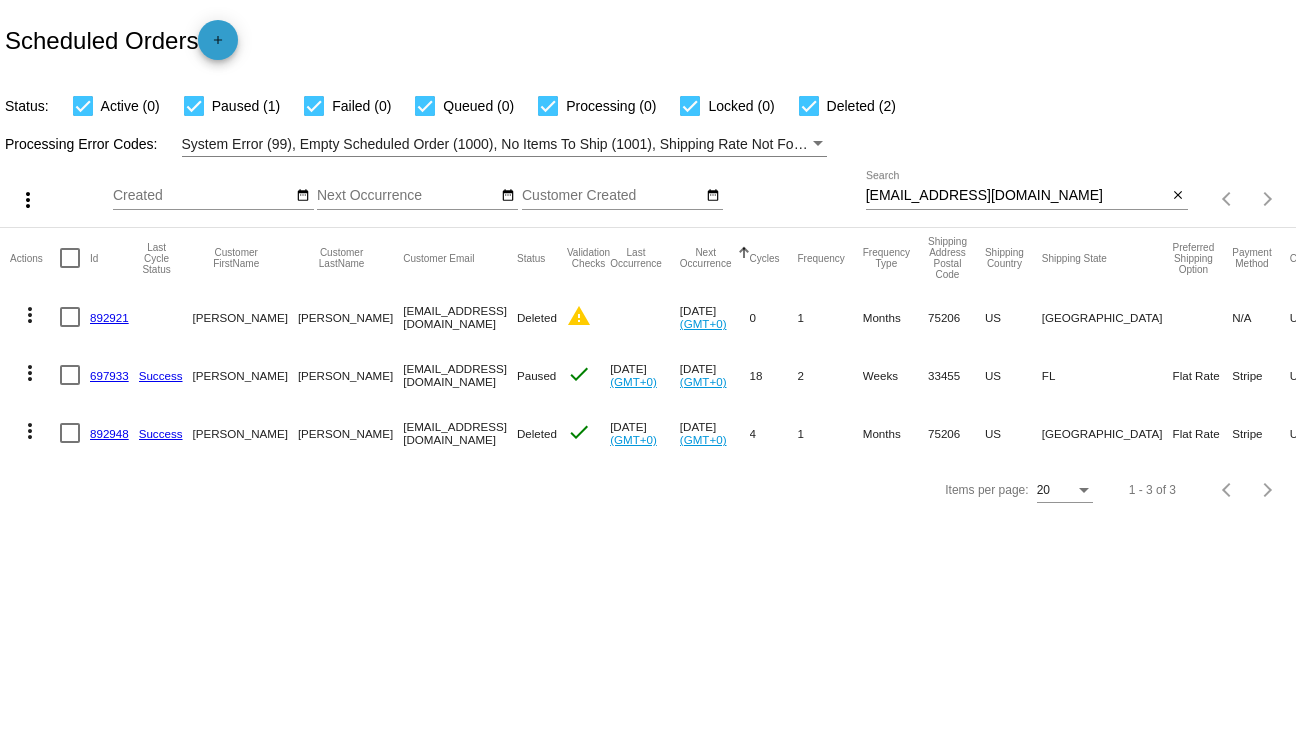 click on "add" 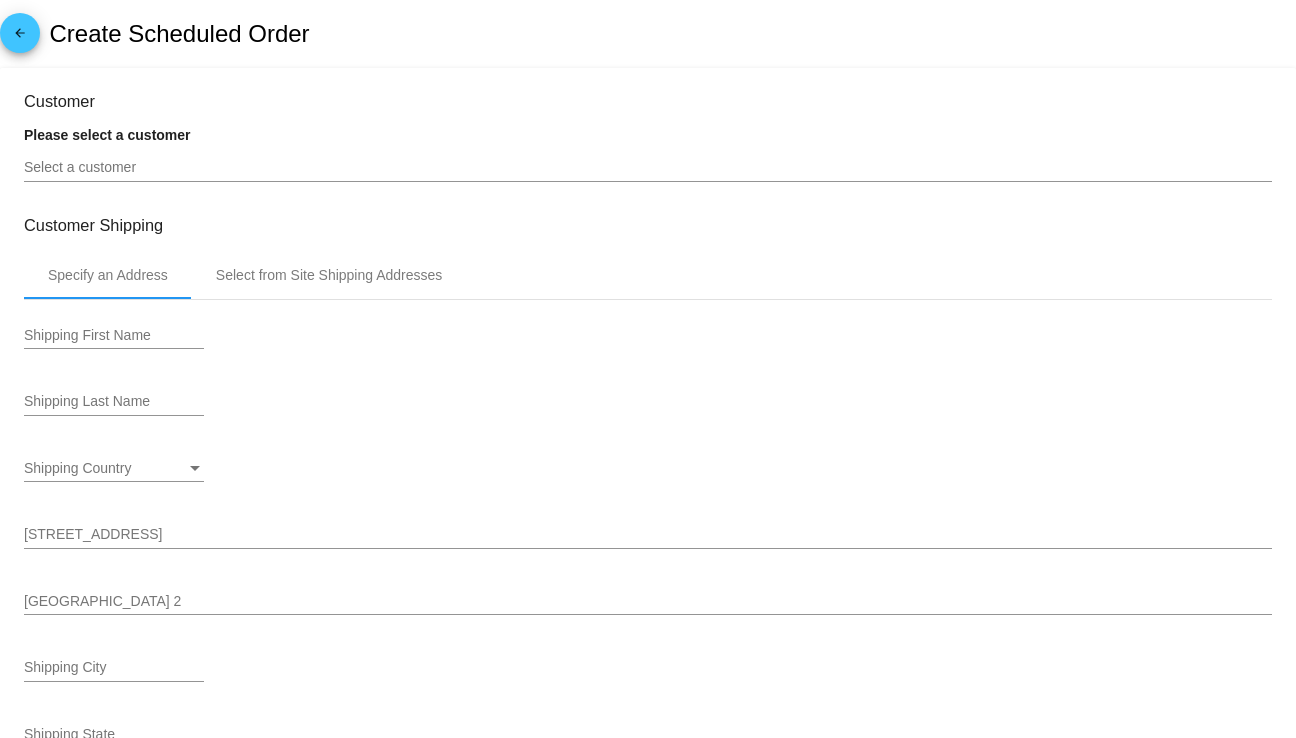 type on "[DATE]" 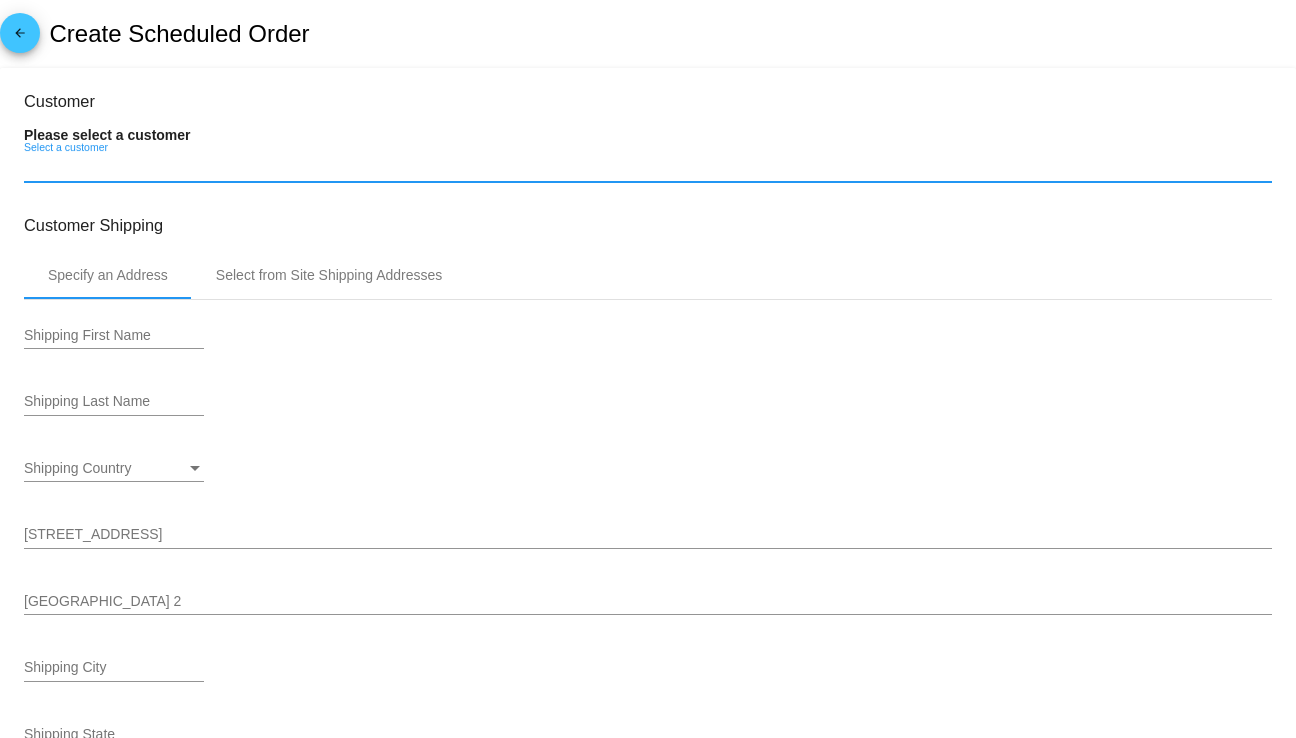paste on "[EMAIL_ADDRESS][DOMAIN_NAME]" 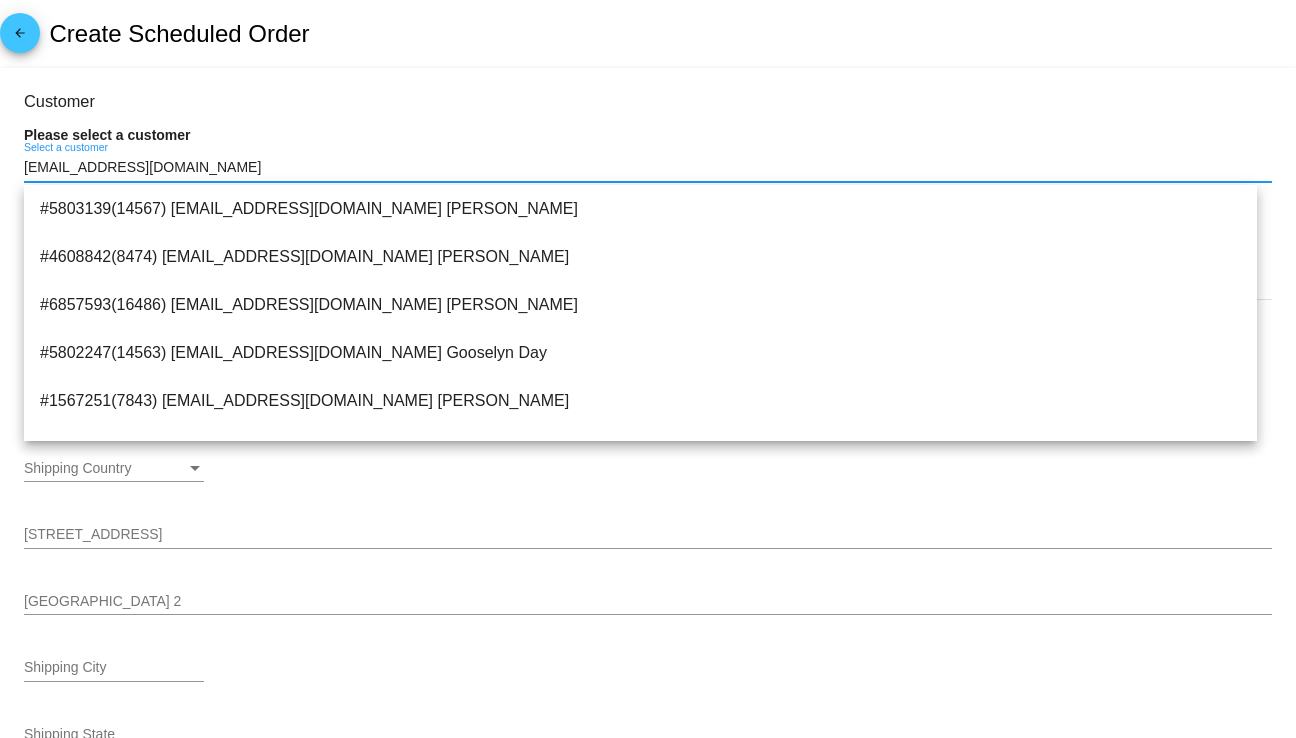 click on "[EMAIL_ADDRESS][DOMAIN_NAME]" at bounding box center [648, 168] 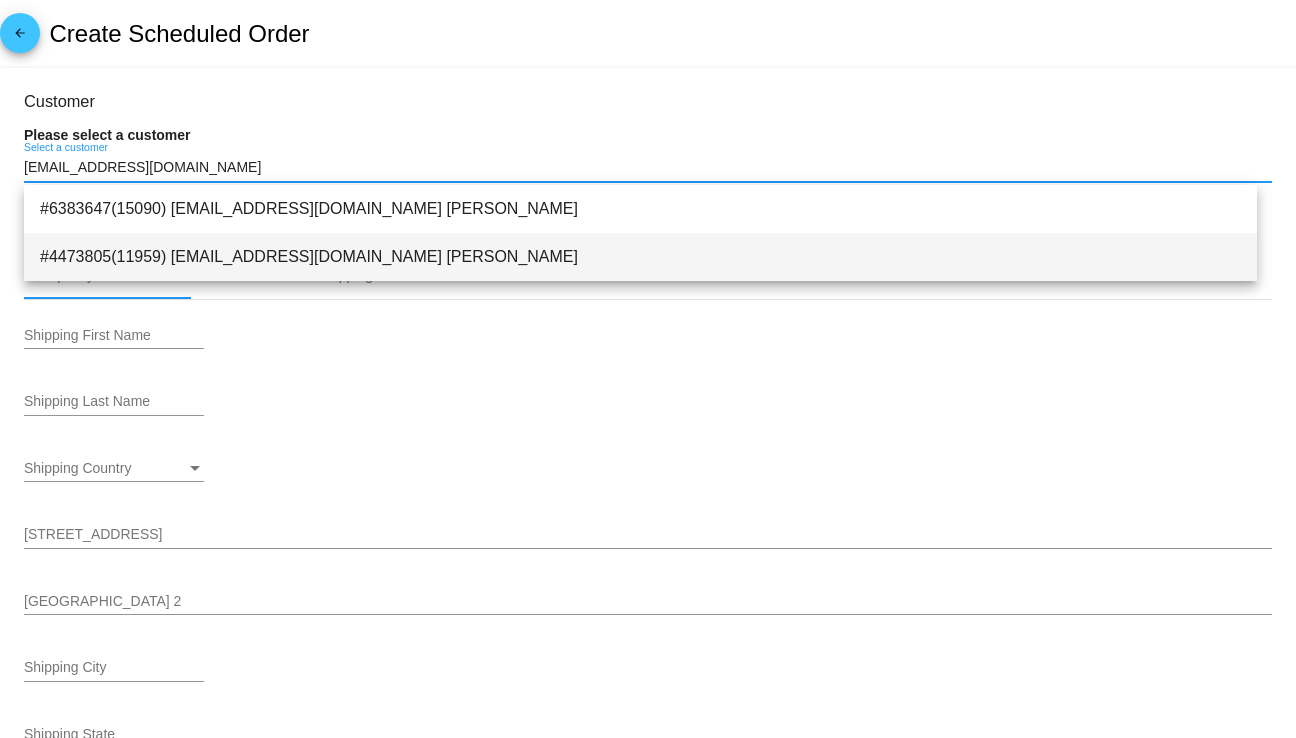 type on "[EMAIL_ADDRESS][DOMAIN_NAME]" 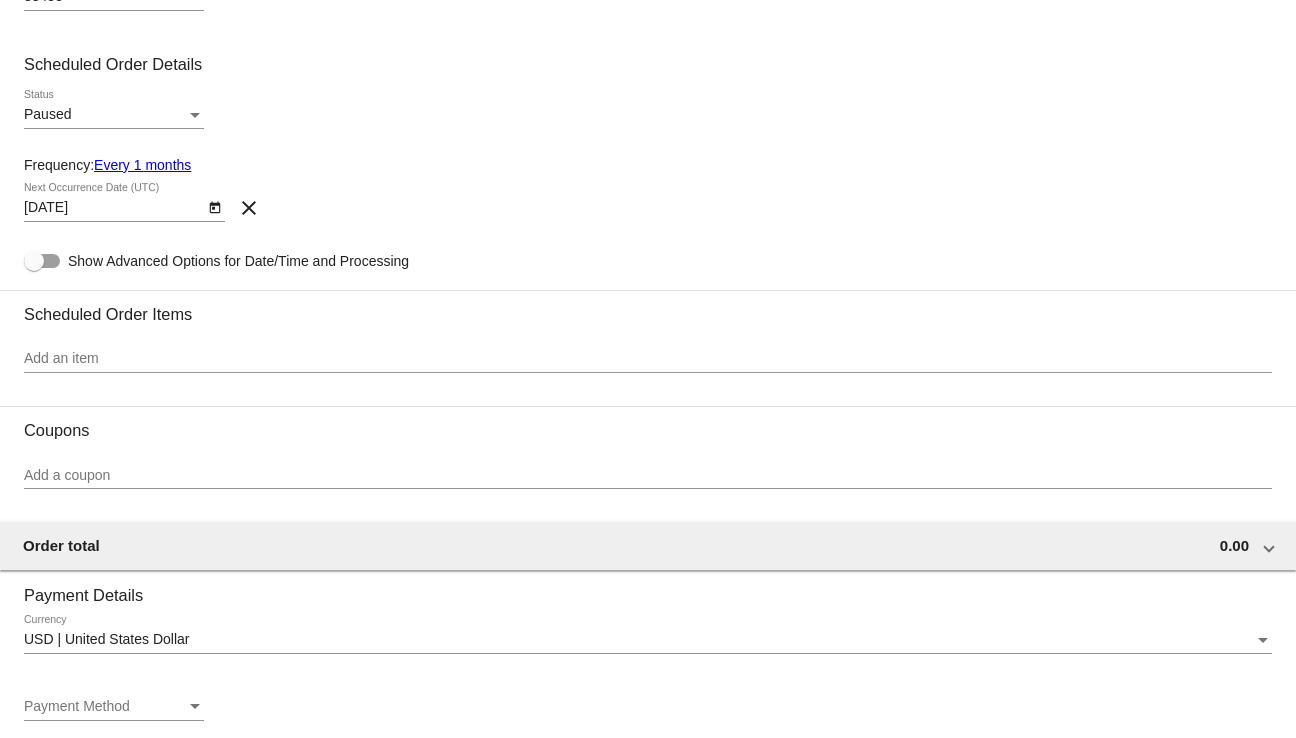 scroll, scrollTop: 800, scrollLeft: 0, axis: vertical 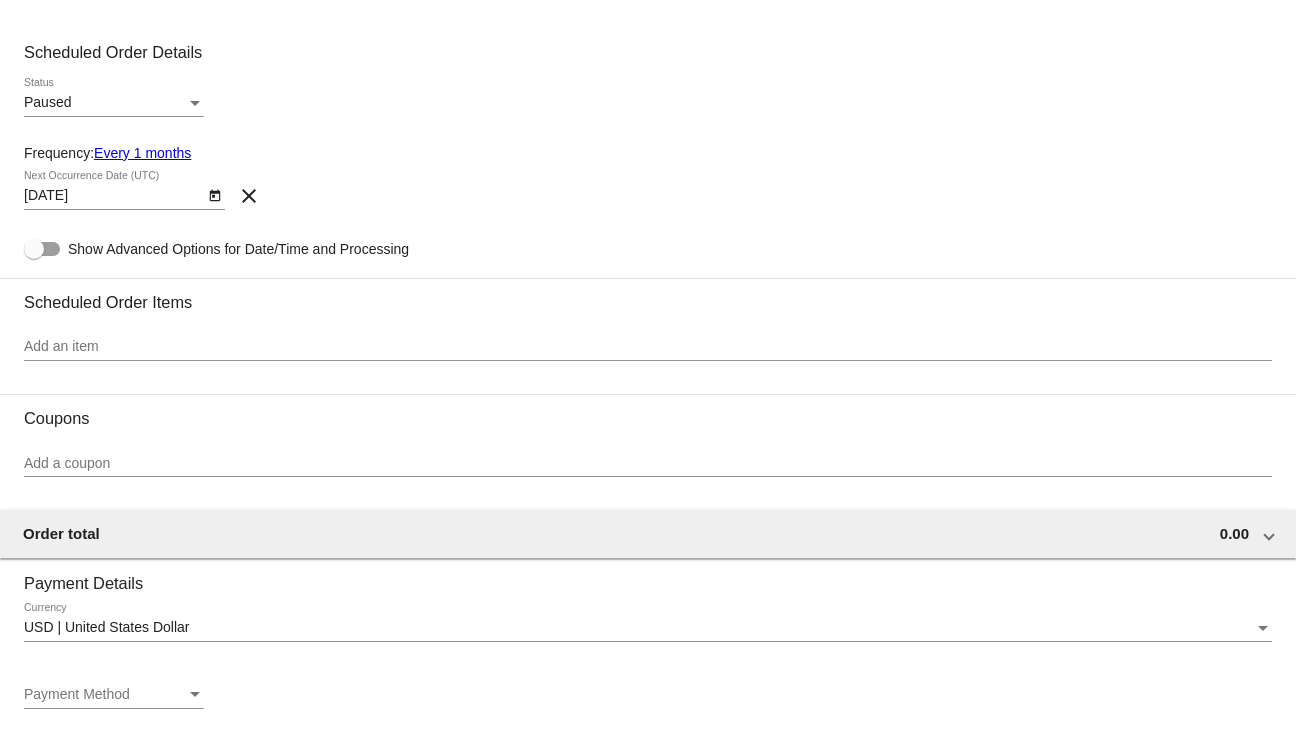 click on "Add an item" at bounding box center (648, 347) 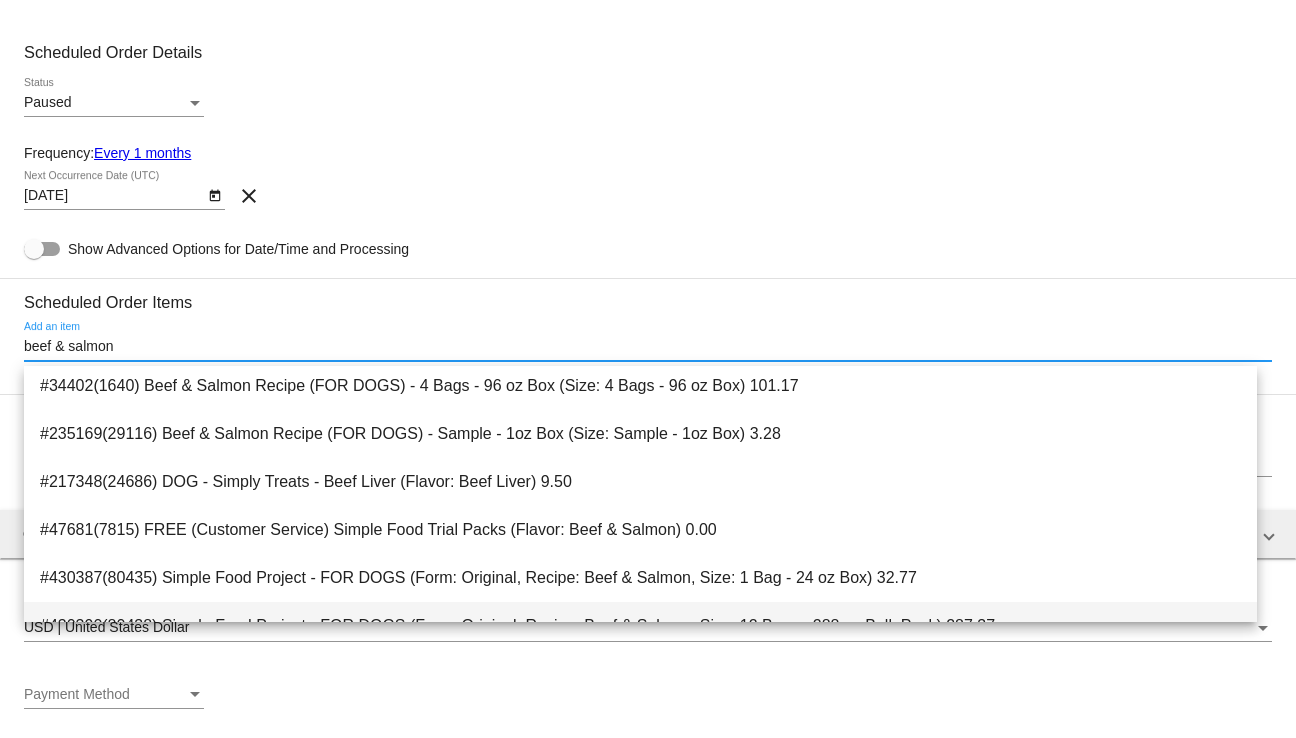 scroll, scrollTop: 100, scrollLeft: 0, axis: vertical 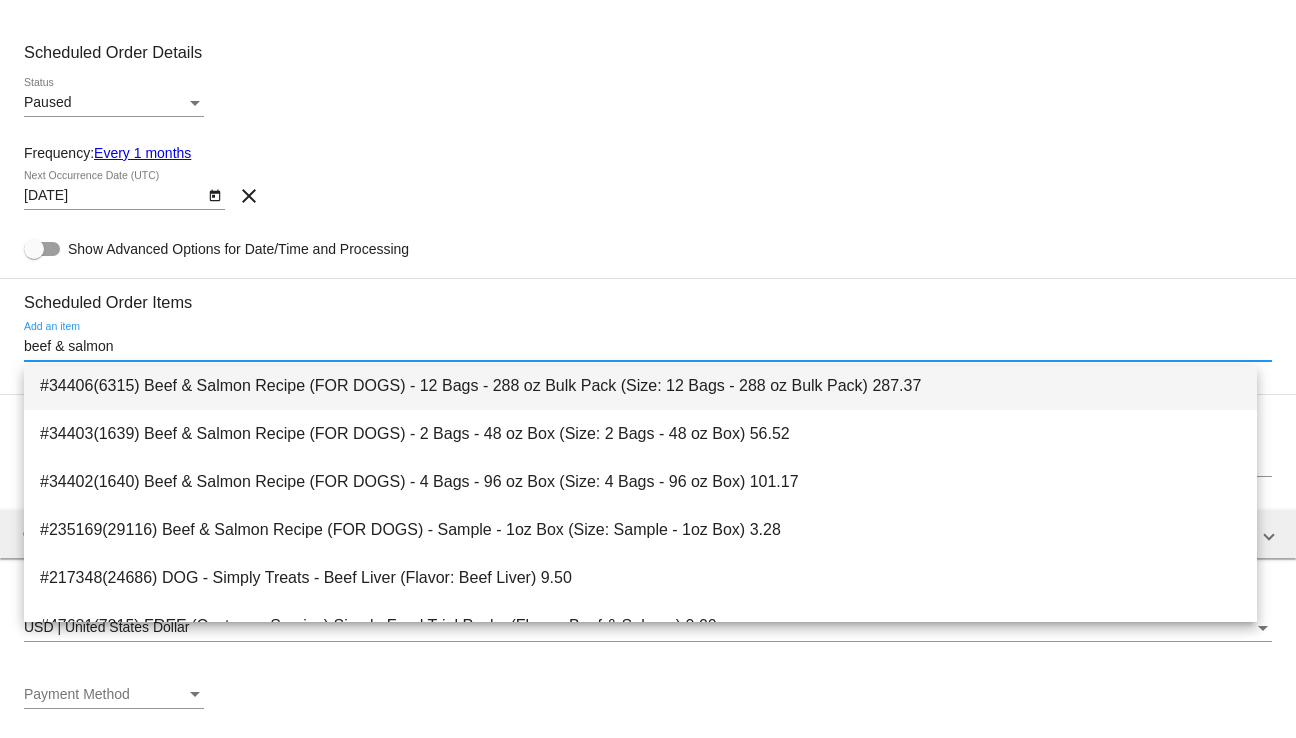 type on "beef & salmon" 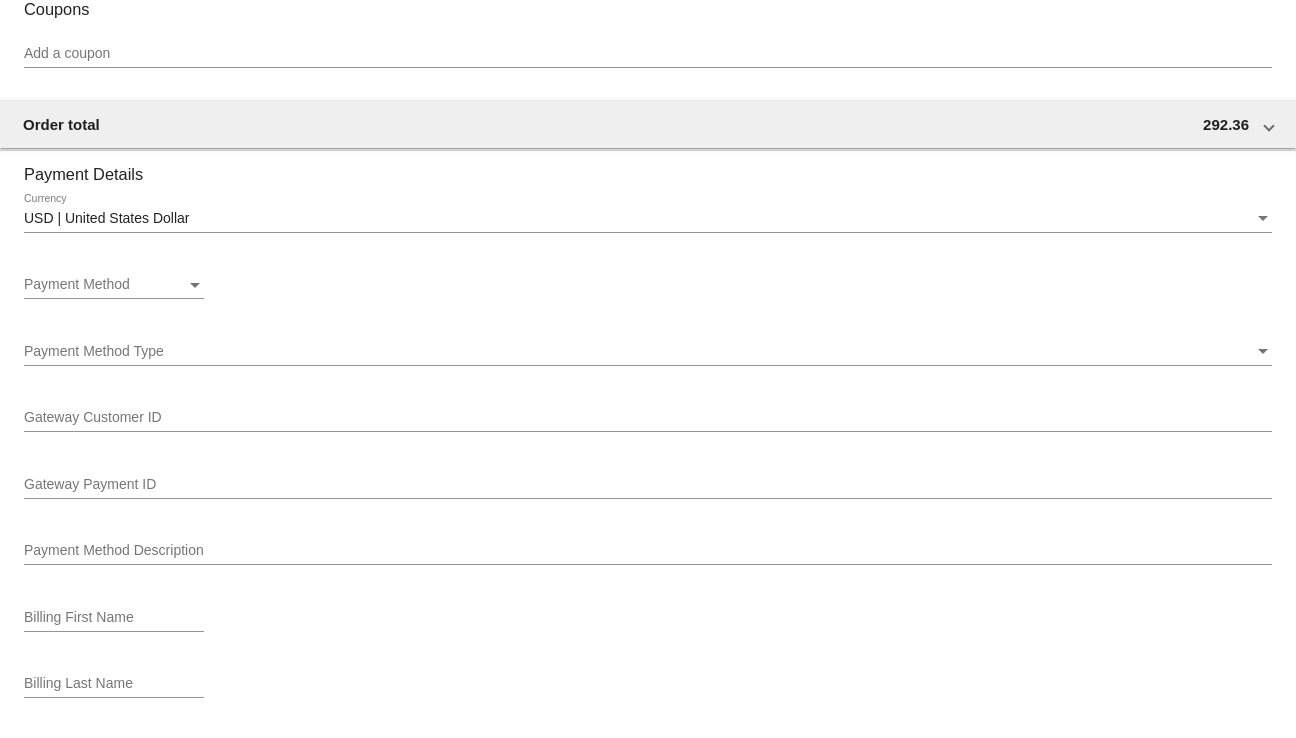 scroll, scrollTop: 1300, scrollLeft: 0, axis: vertical 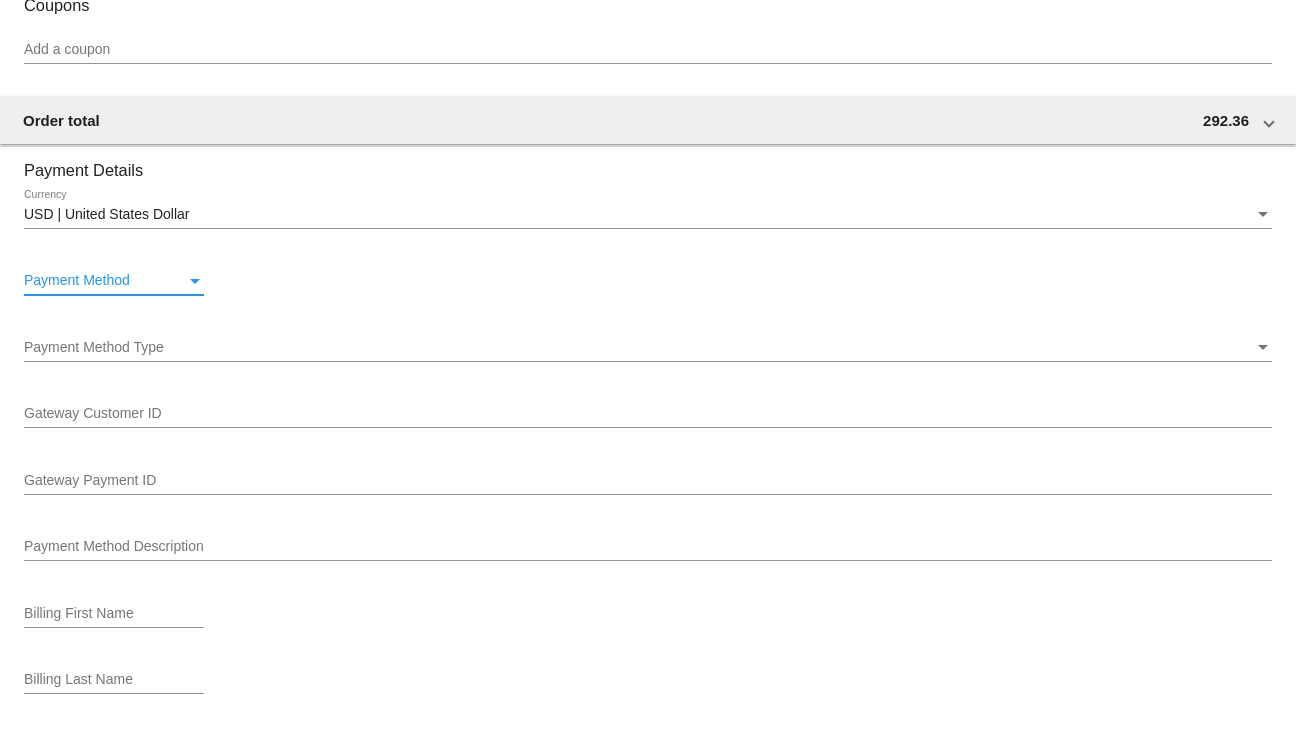 click on "Payment Method" at bounding box center [105, 281] 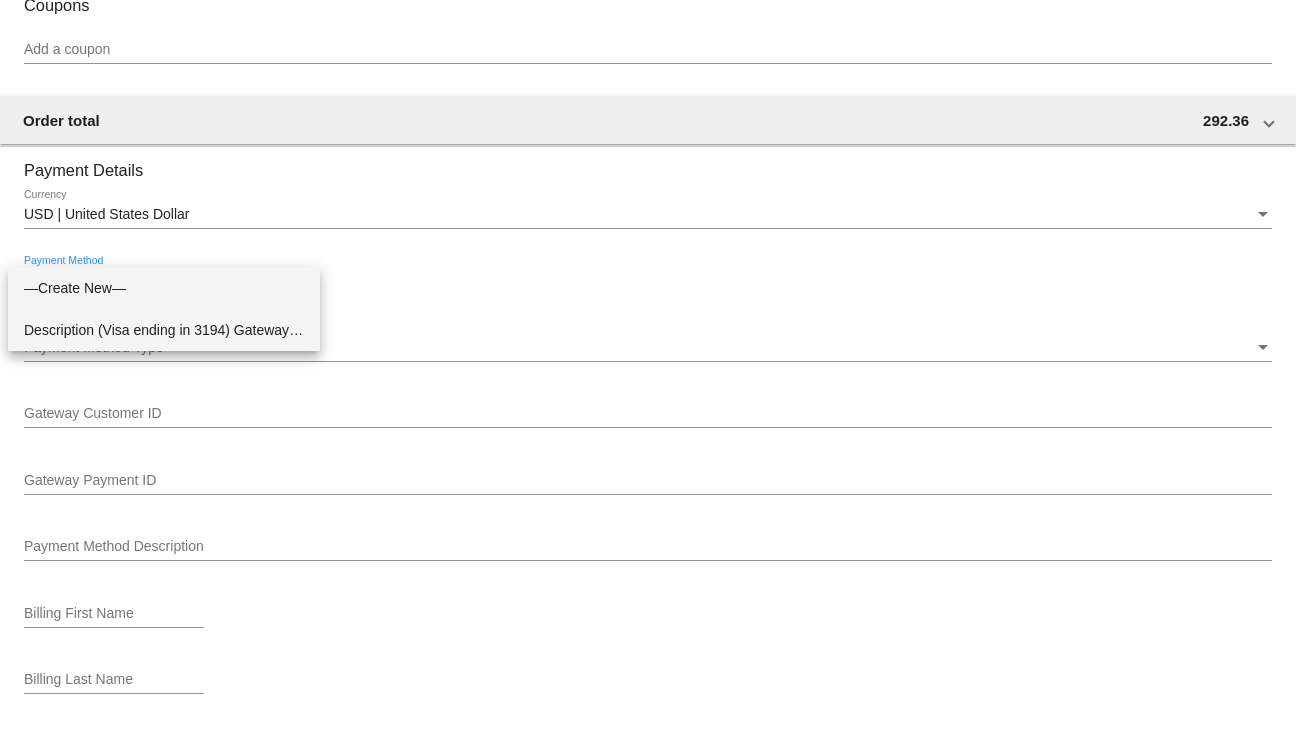 click on "Description (Visa ending in 3194) GatewayCustomerId (cus_PX7292CO72UcjK)
GatewayPaymentId (pm_1P0qBNDPiyppBmNIQjbKG42t)" at bounding box center [164, 330] 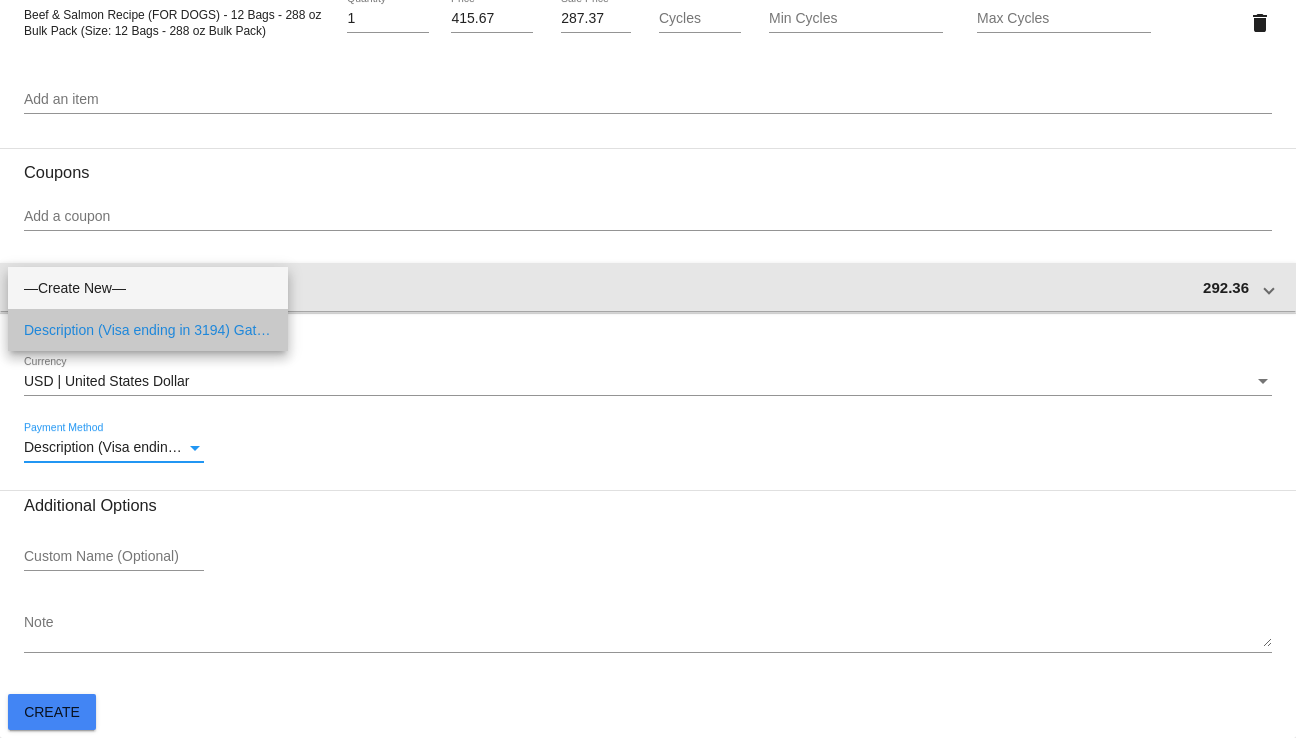 scroll, scrollTop: 1140, scrollLeft: 0, axis: vertical 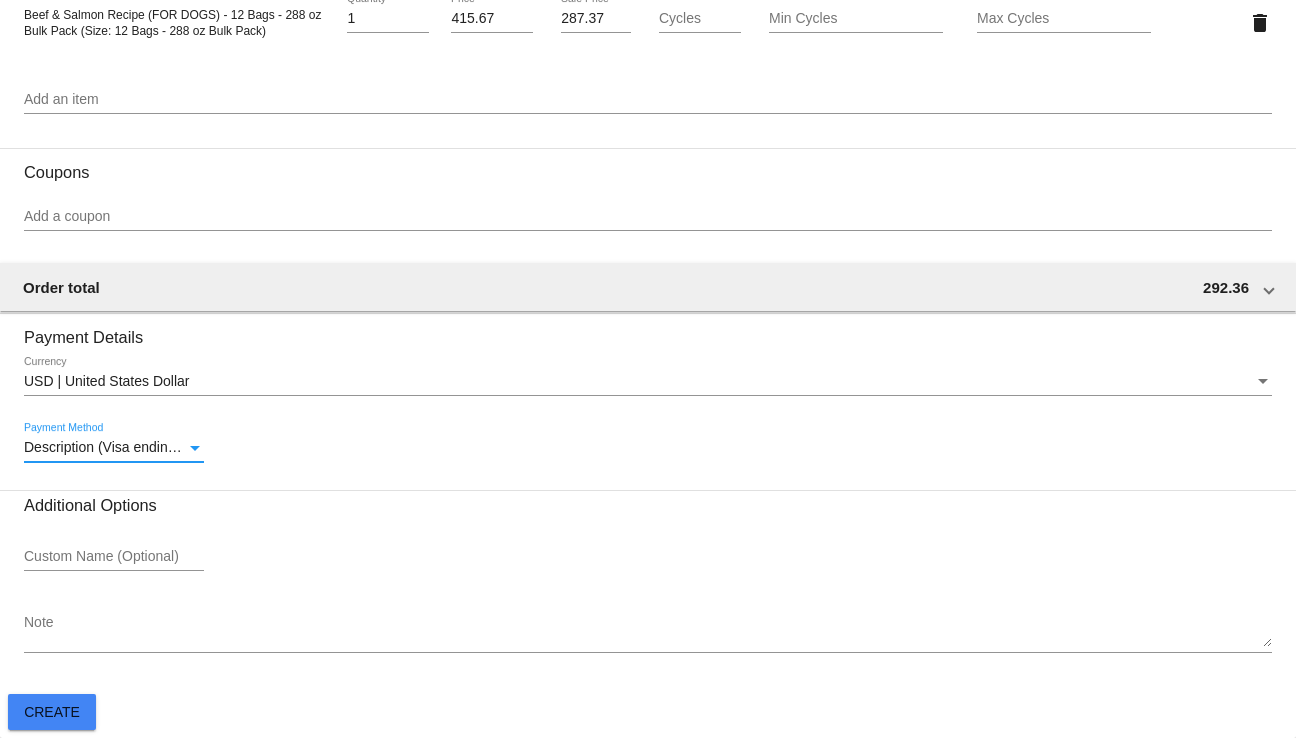 click on "Create" 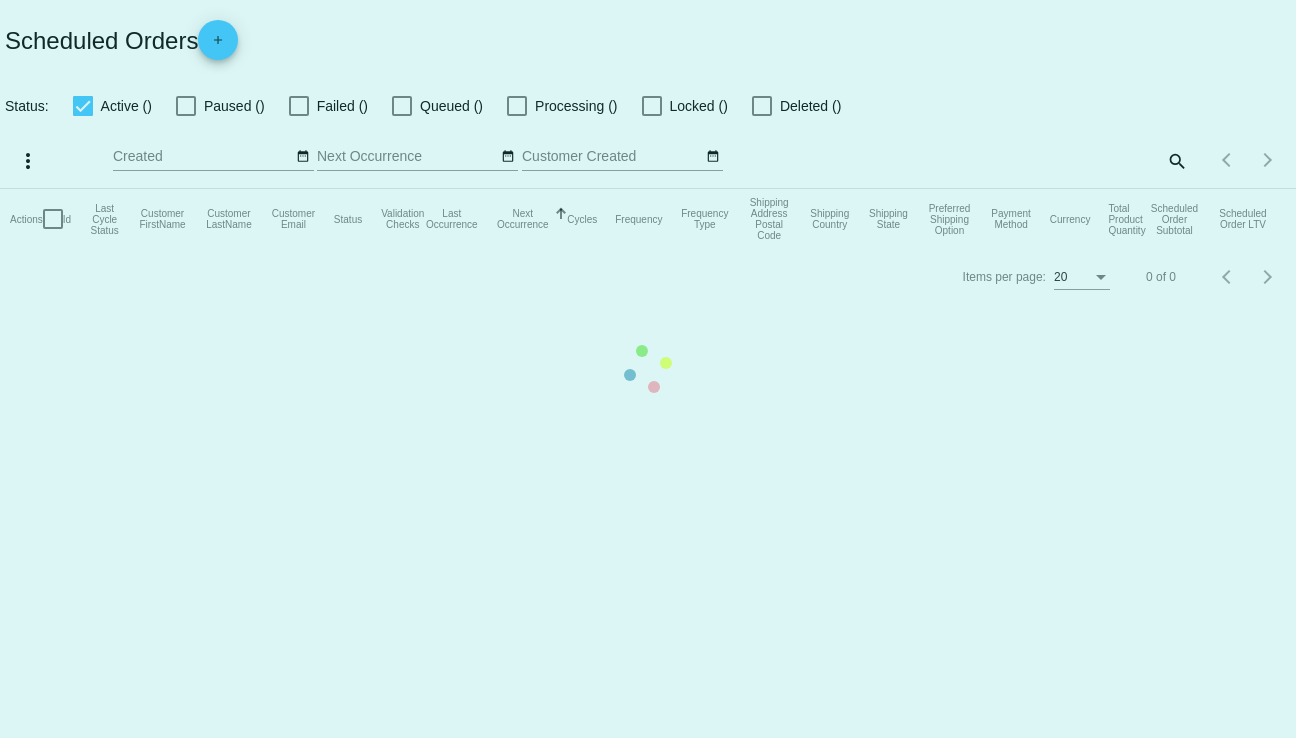 checkbox on "true" 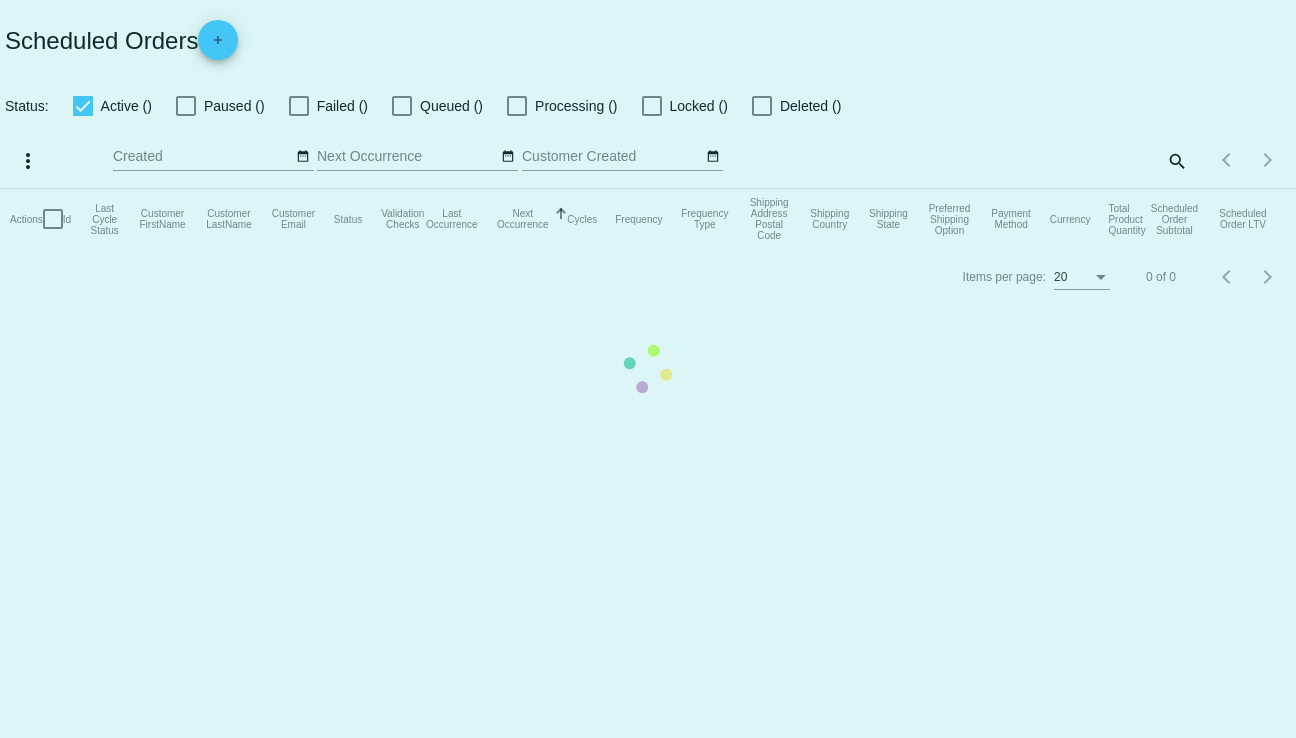 checkbox on "true" 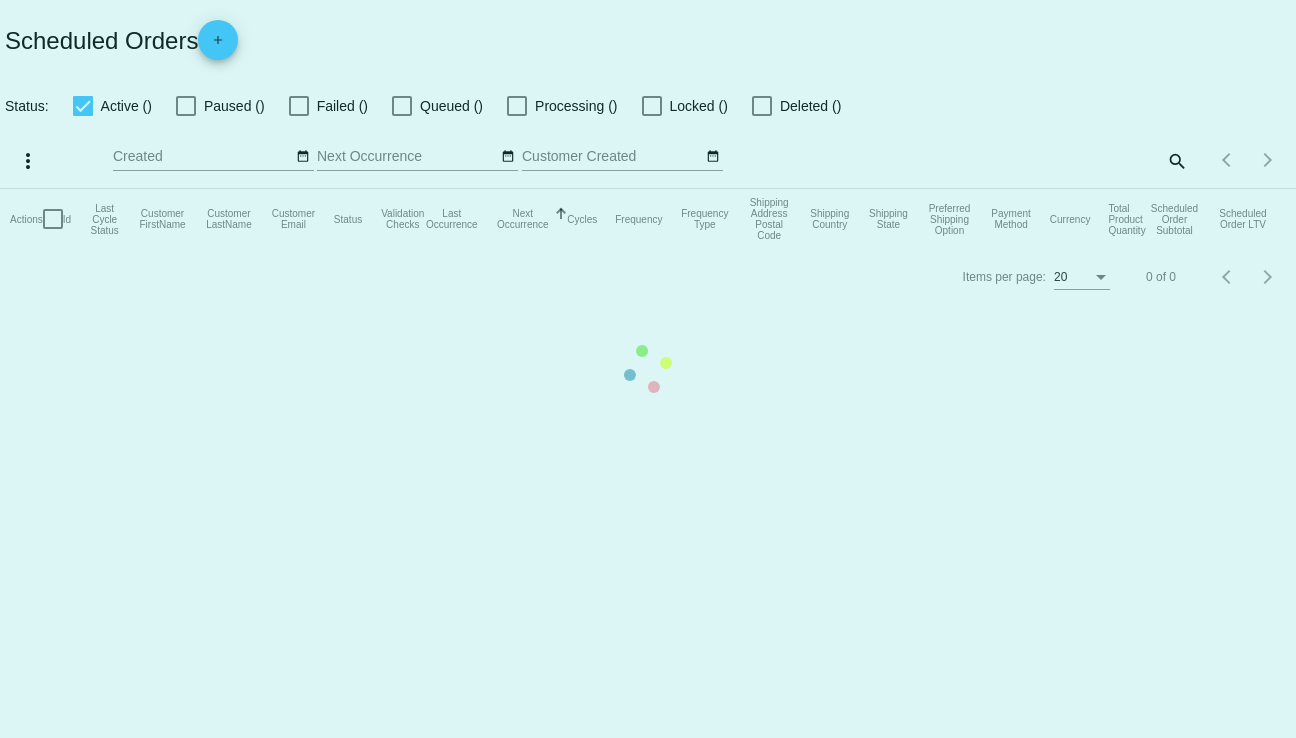 checkbox on "true" 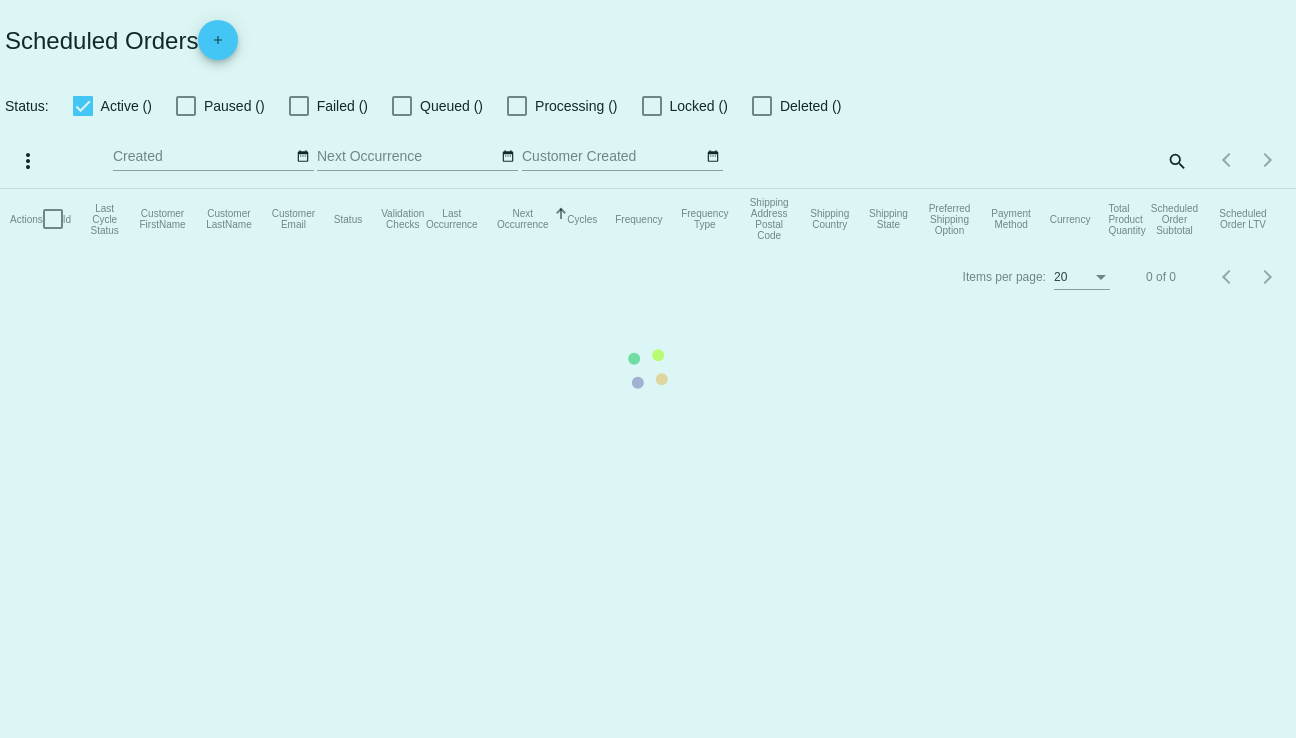 checkbox on "true" 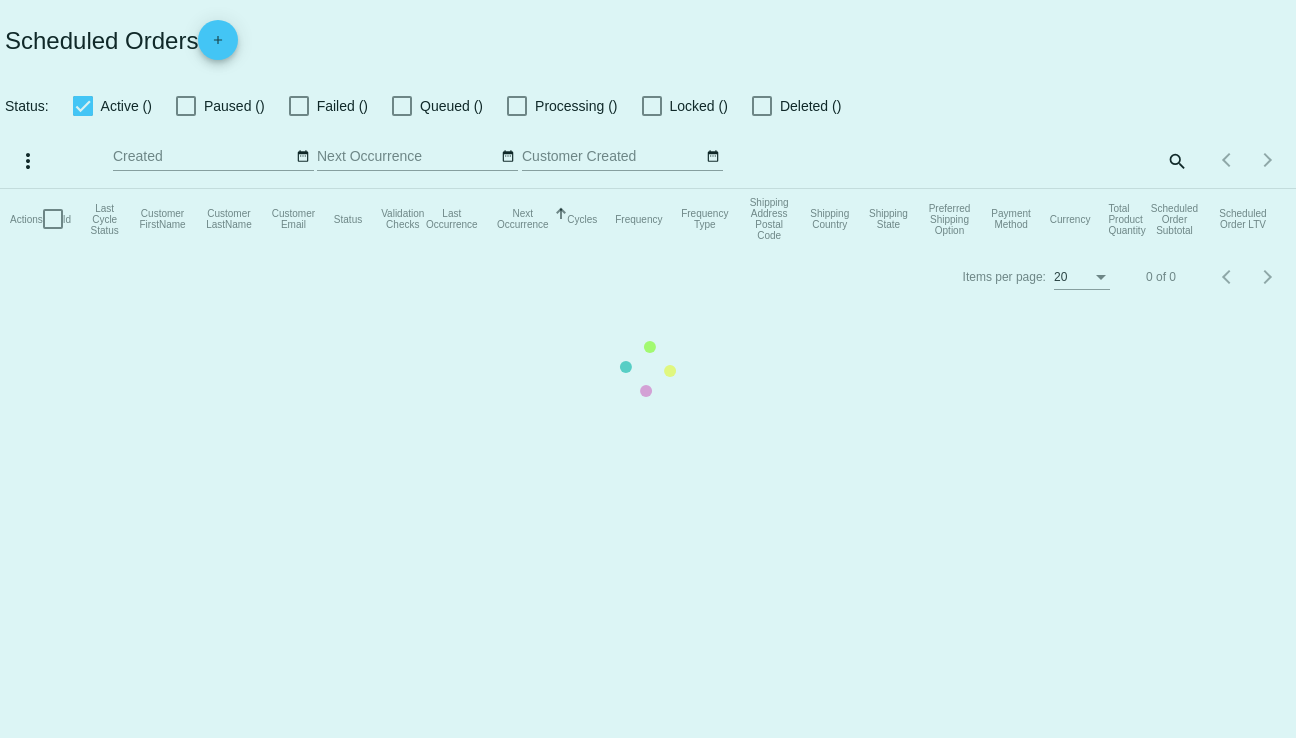 checkbox on "true" 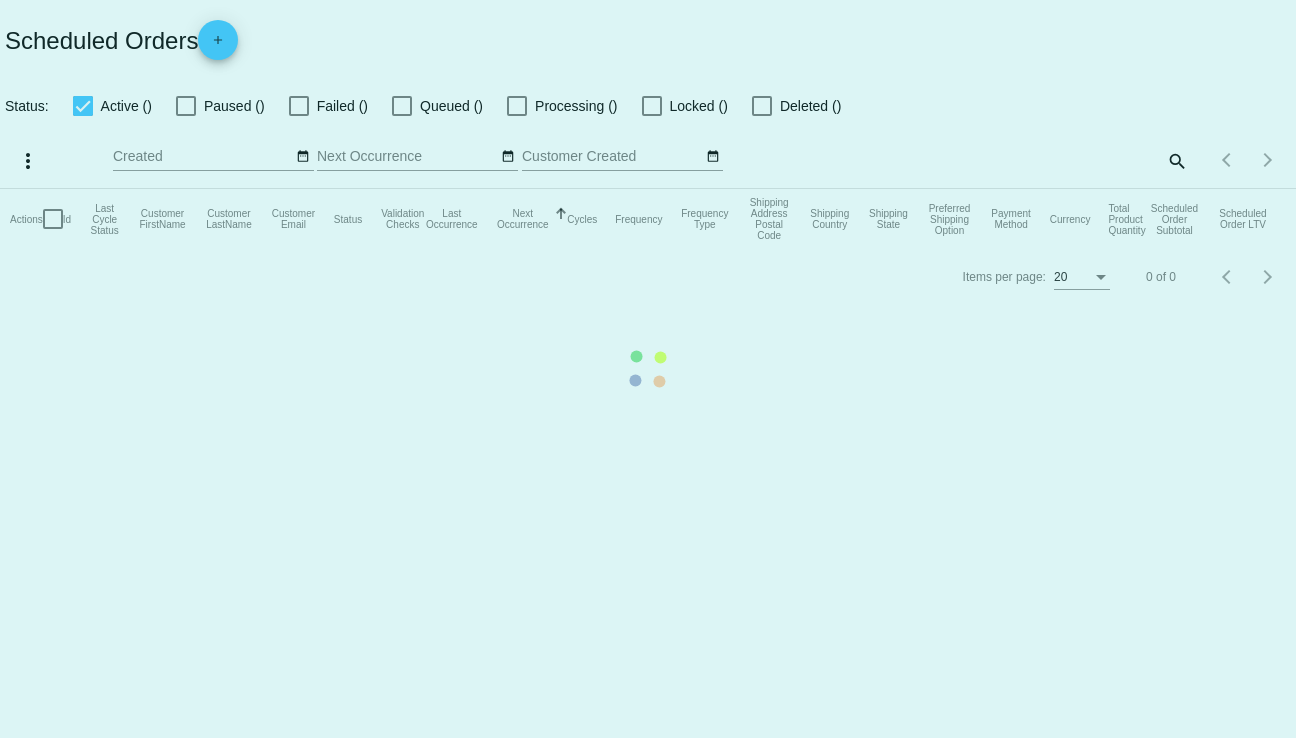 checkbox on "true" 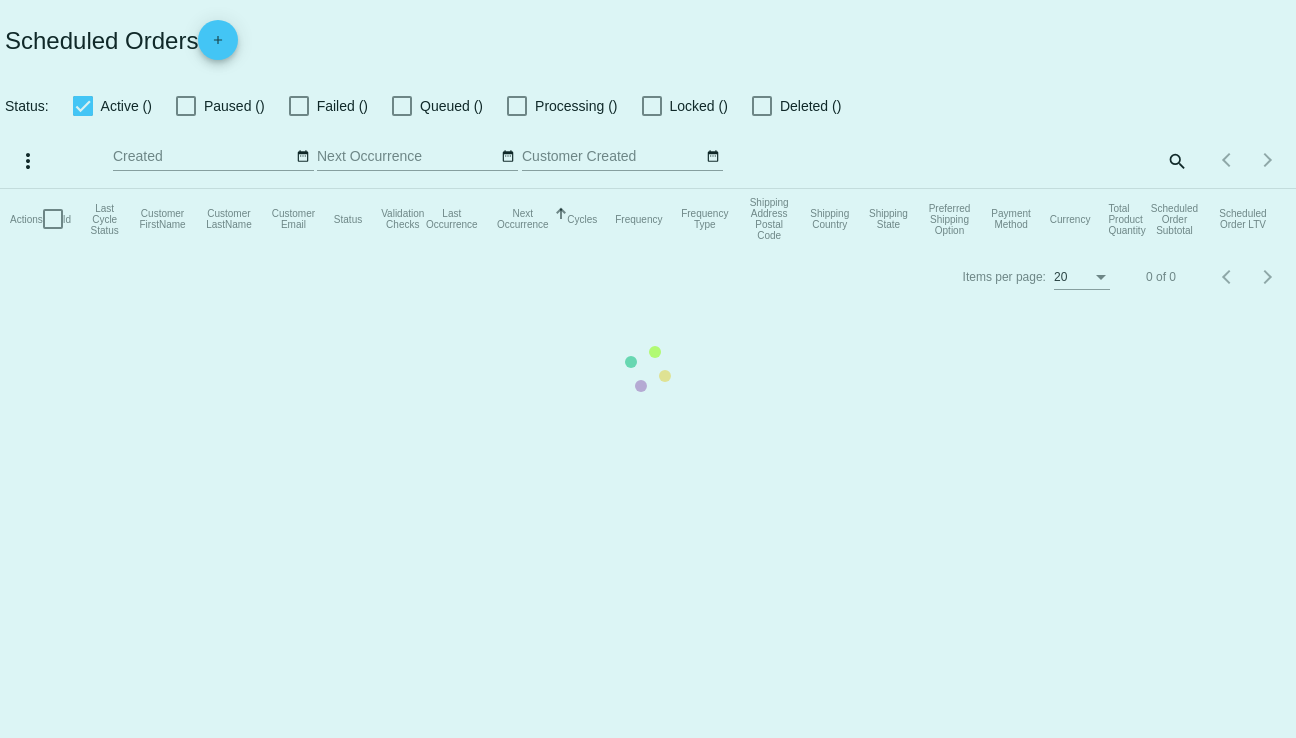 scroll, scrollTop: 0, scrollLeft: 0, axis: both 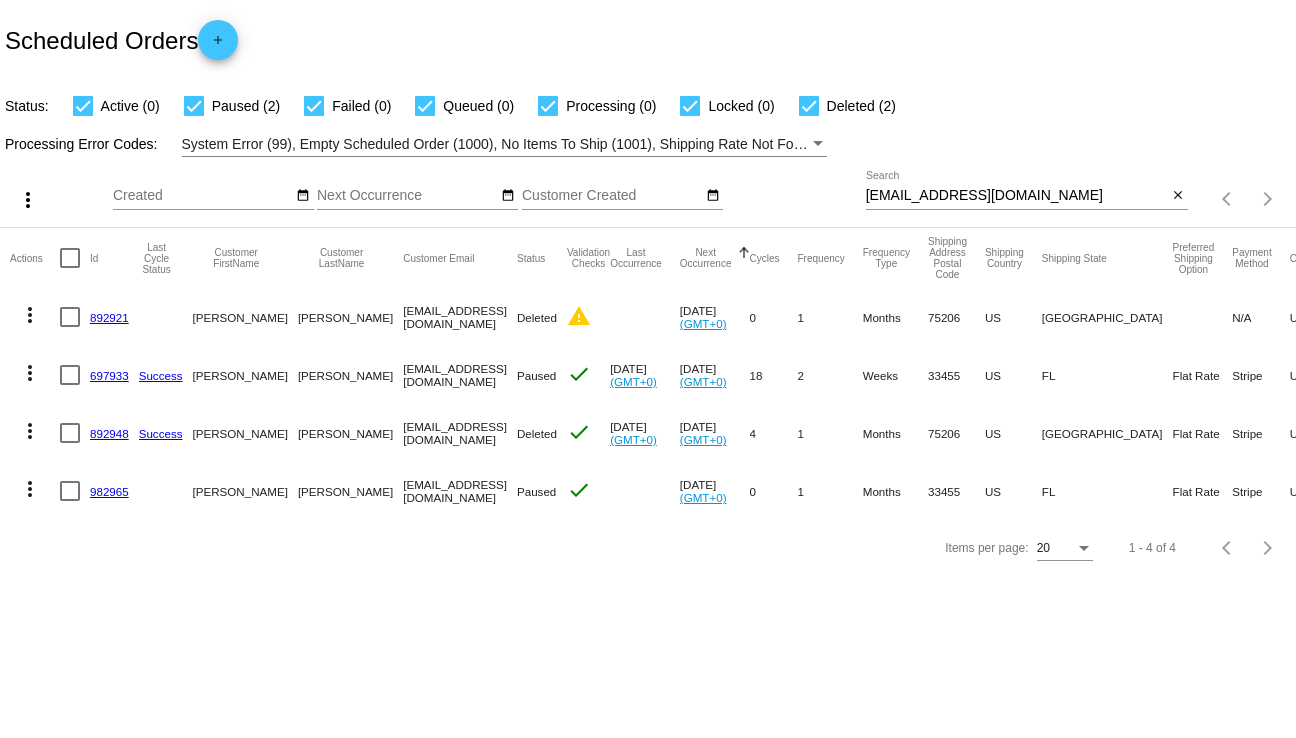 click on "982965" 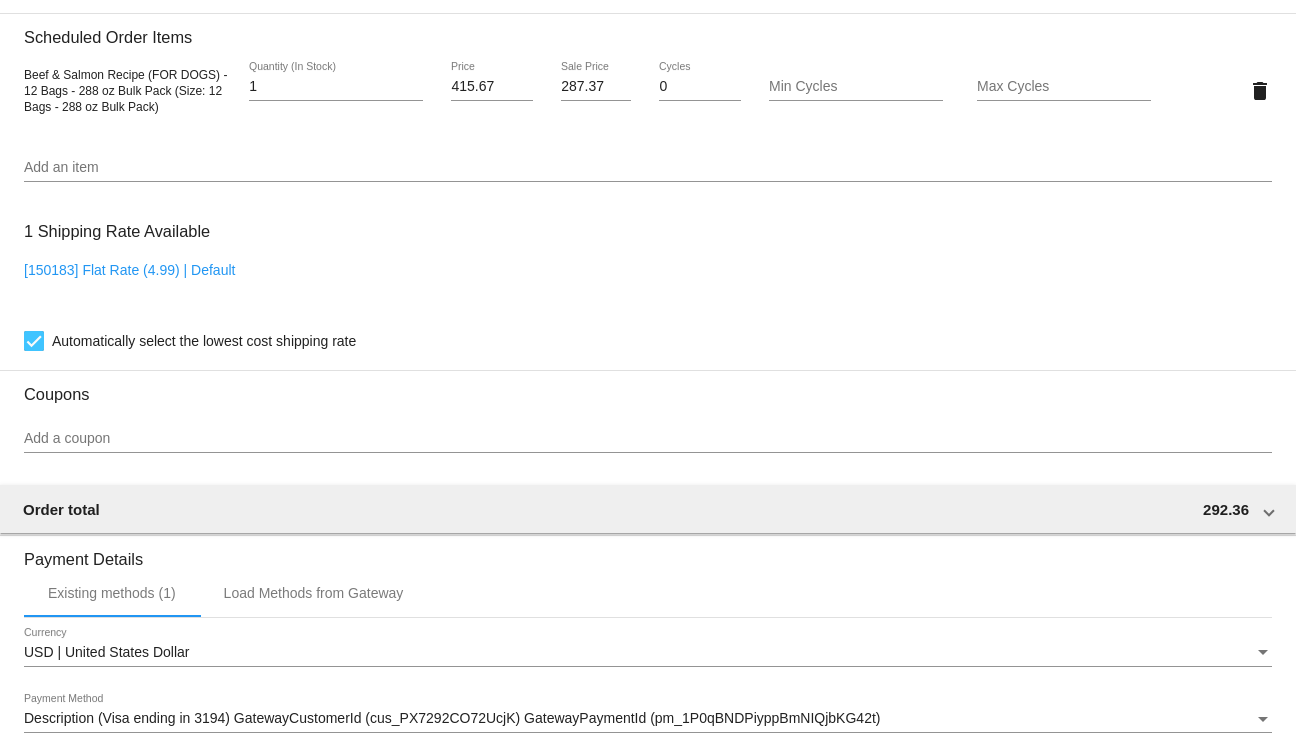 scroll, scrollTop: 1514, scrollLeft: 0, axis: vertical 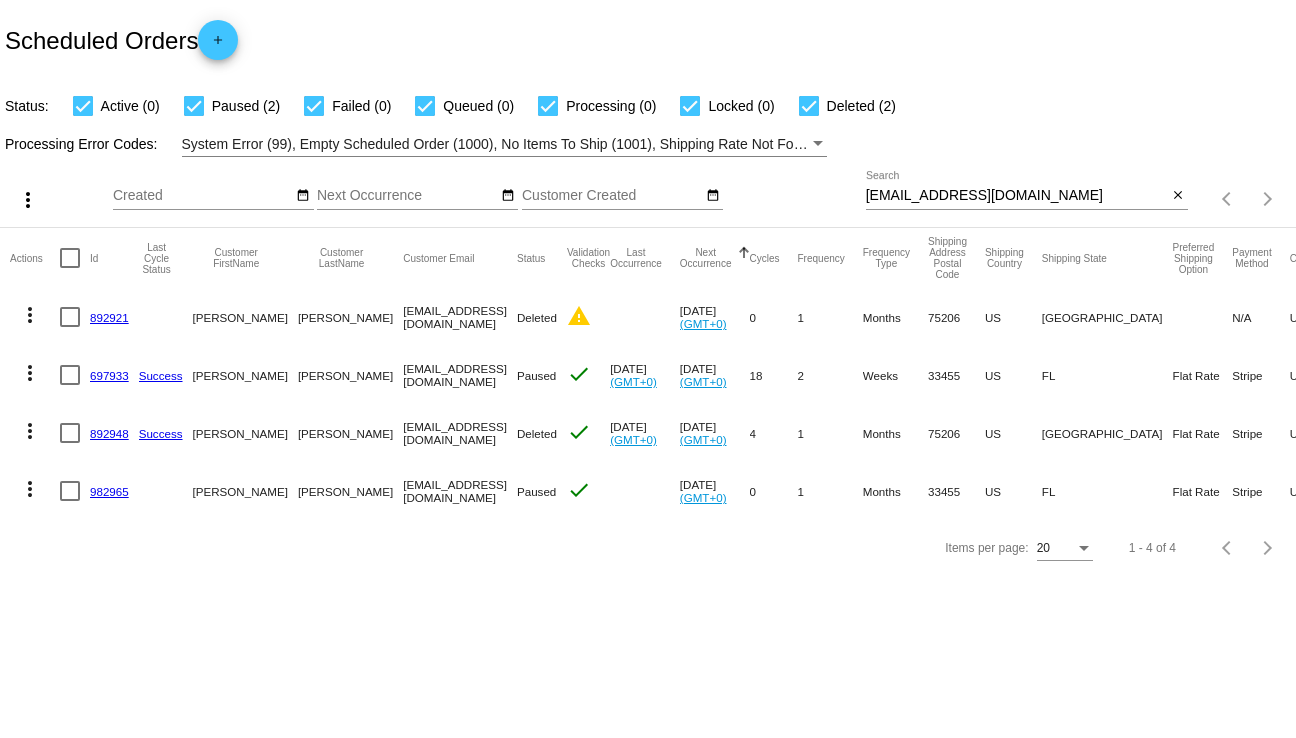 click on "more_vert" 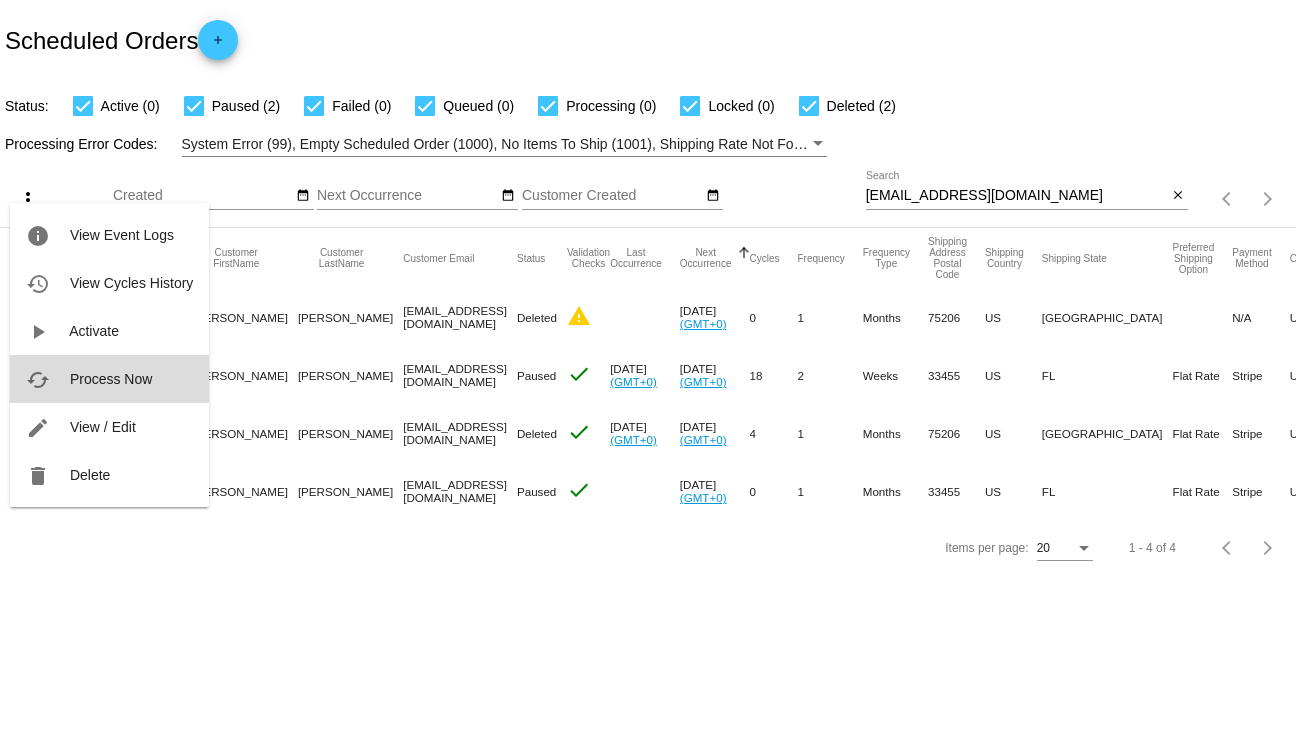 click on "cached
Process Now" at bounding box center [109, 379] 